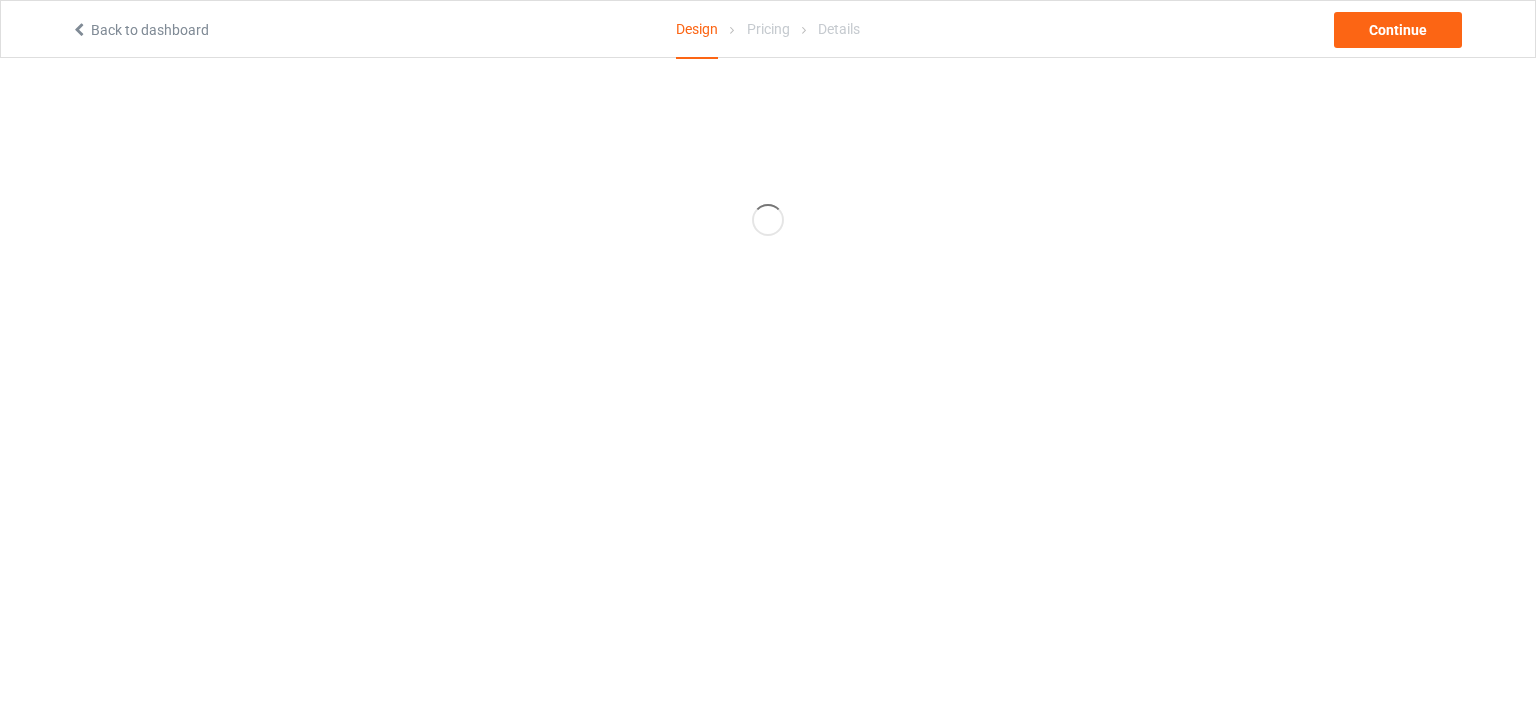 scroll, scrollTop: 0, scrollLeft: 0, axis: both 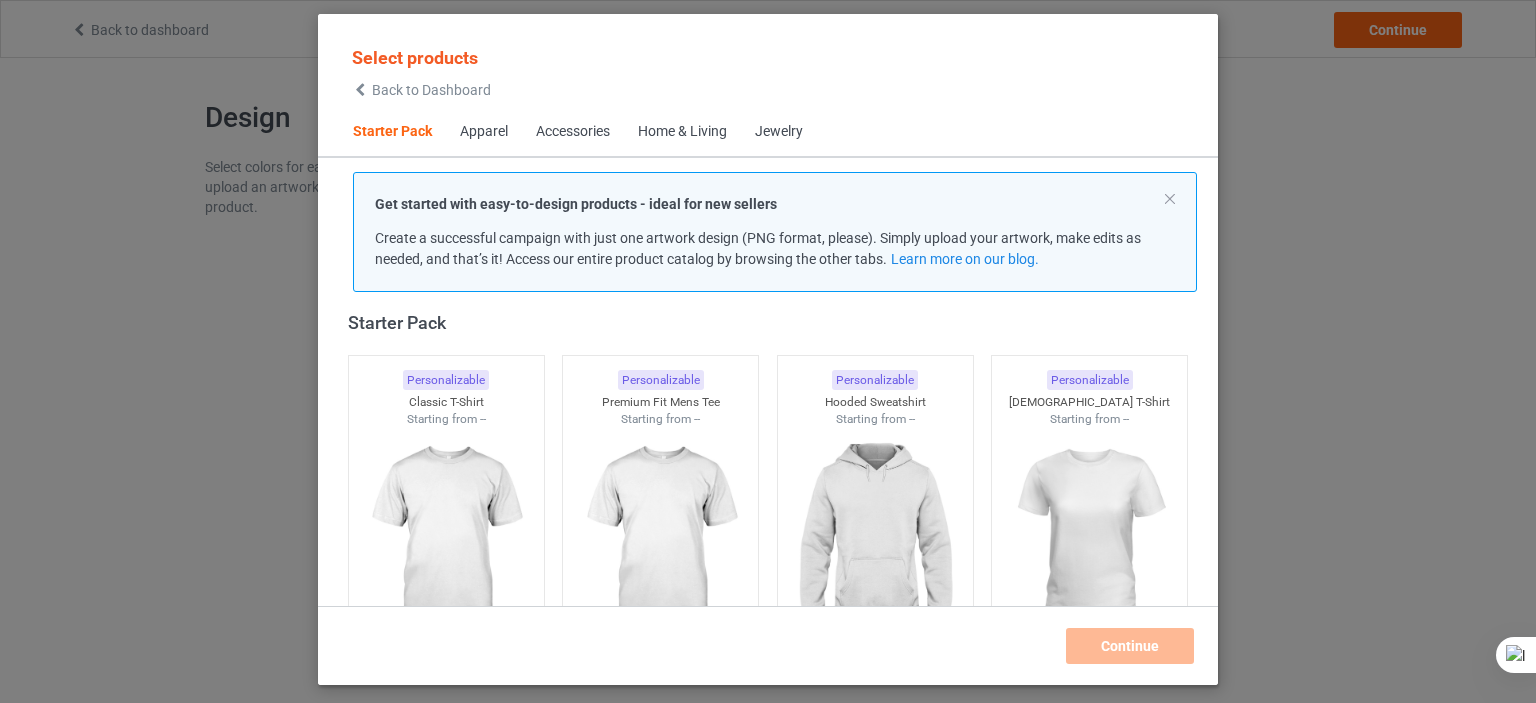 click on "Apparel" at bounding box center (484, 132) 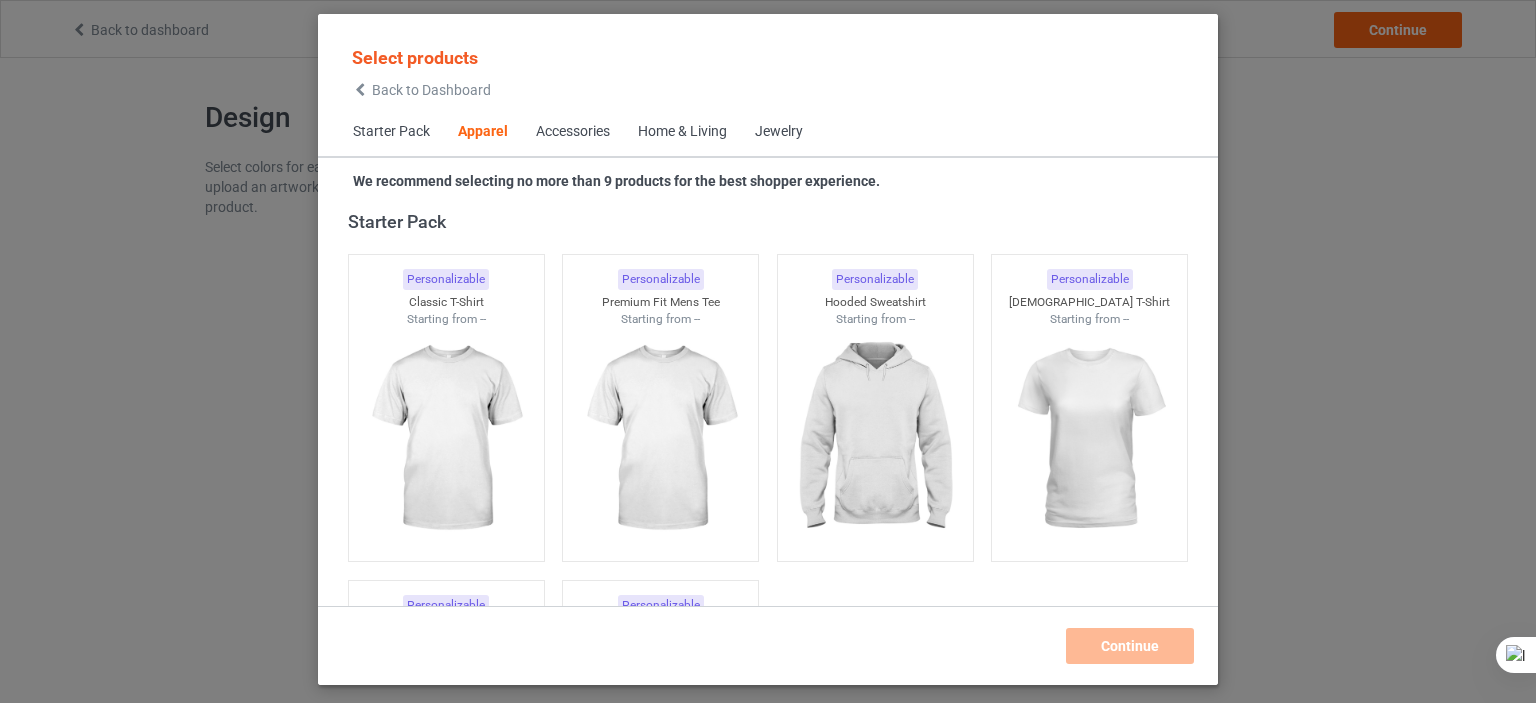 scroll, scrollTop: 744, scrollLeft: 0, axis: vertical 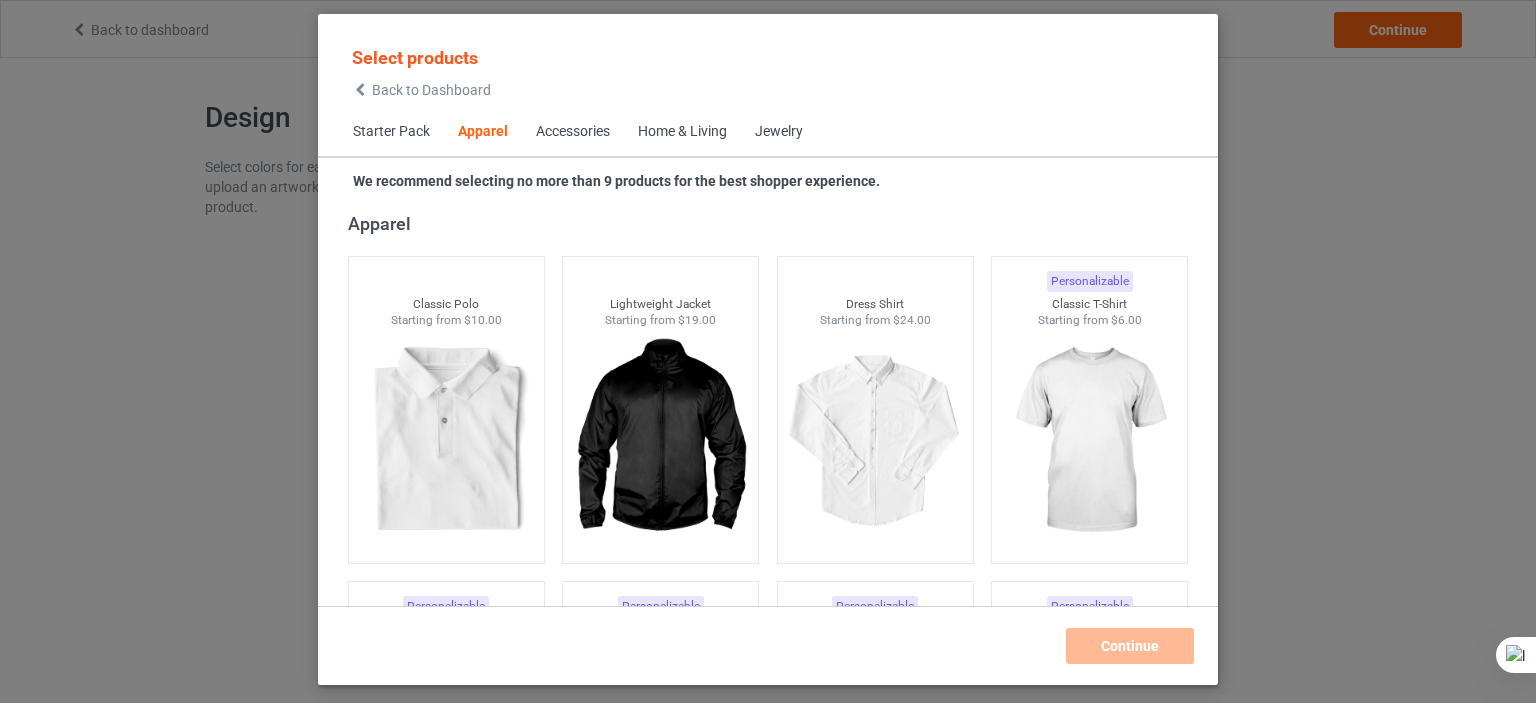 click on "Starter Pack" at bounding box center [391, 132] 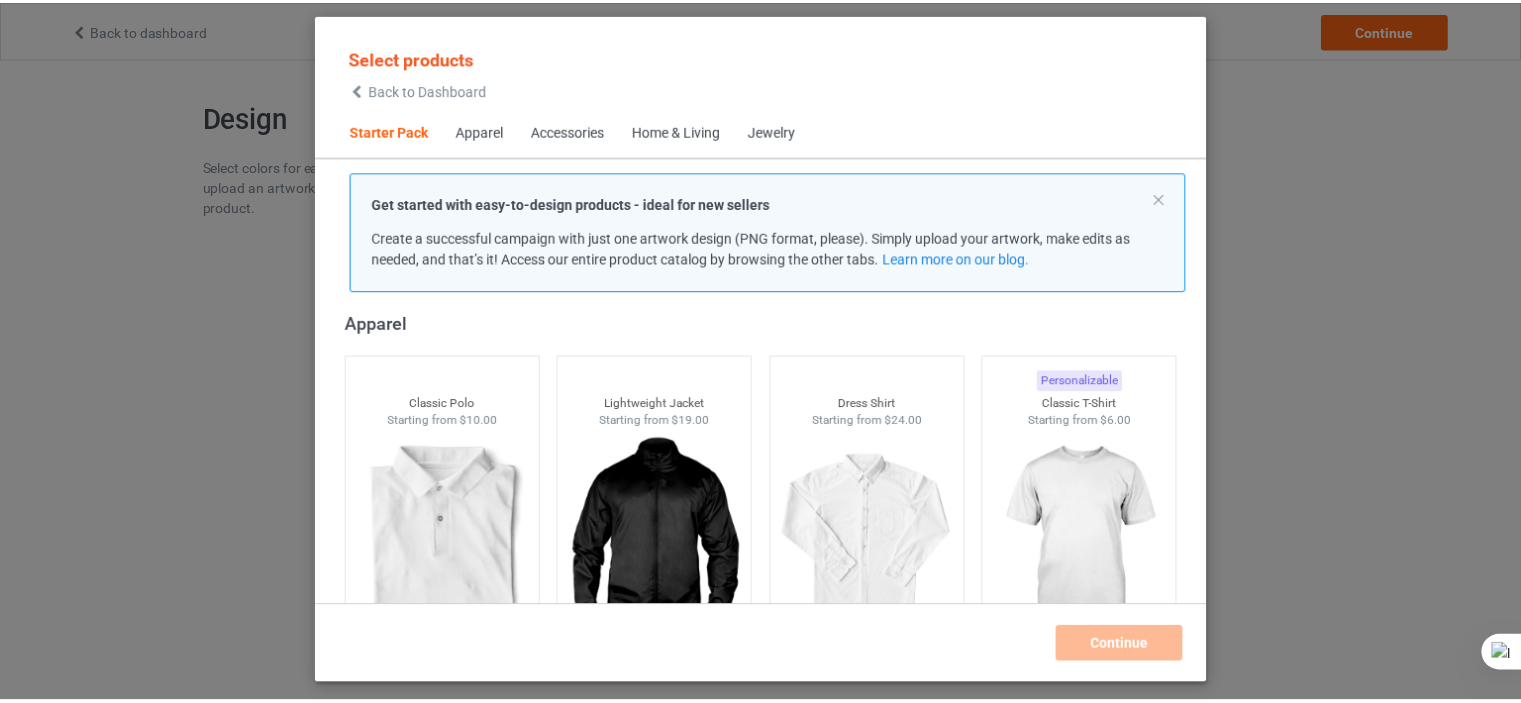 scroll, scrollTop: 26, scrollLeft: 0, axis: vertical 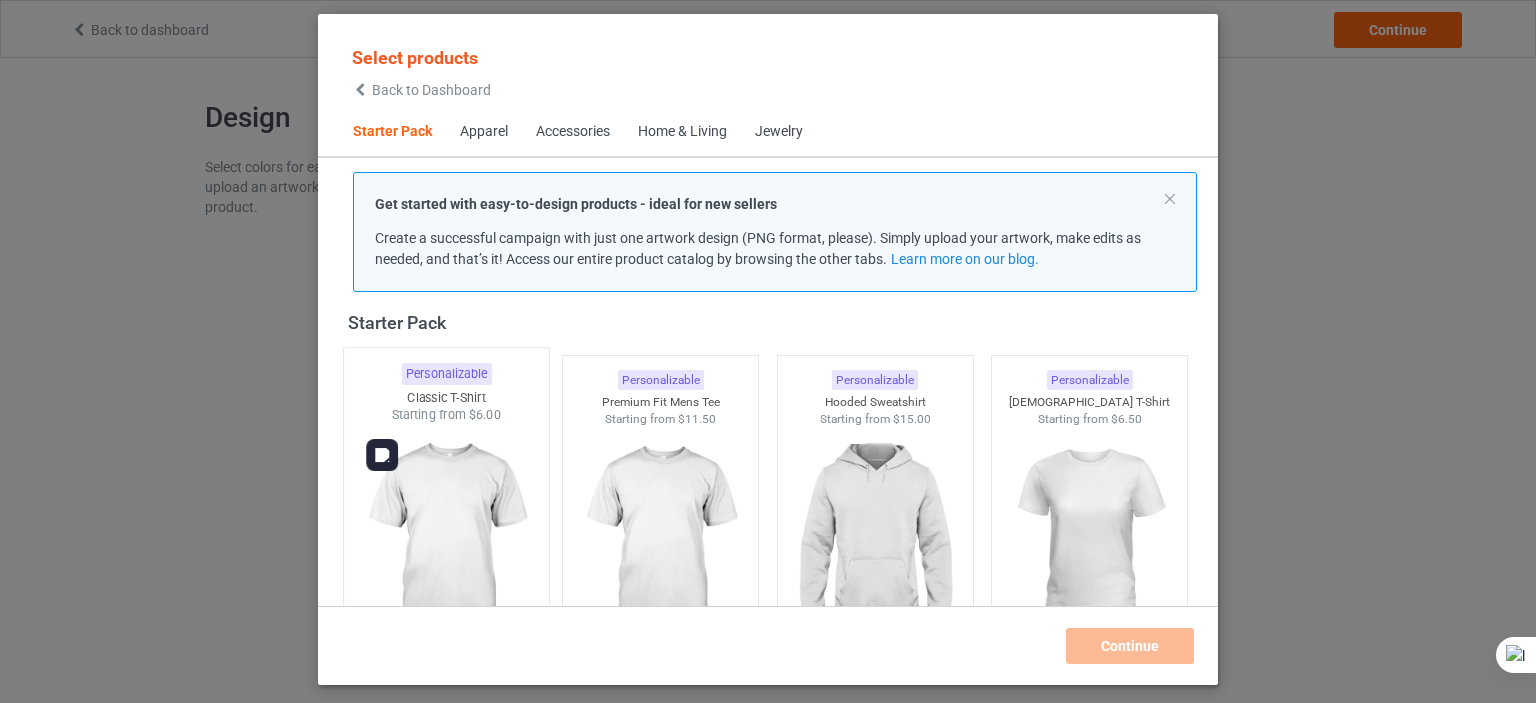 click at bounding box center [446, 541] 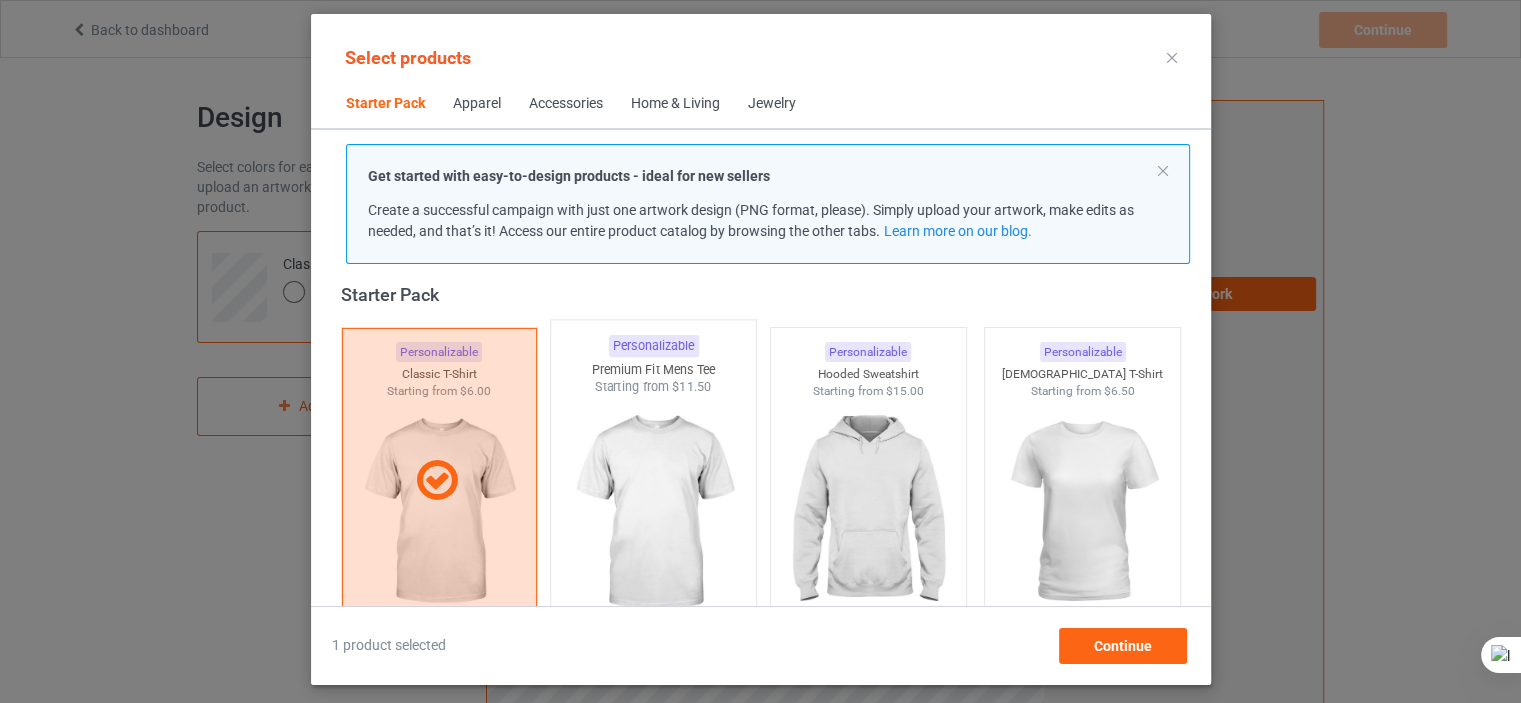 click on "$11.50" at bounding box center (692, 386) 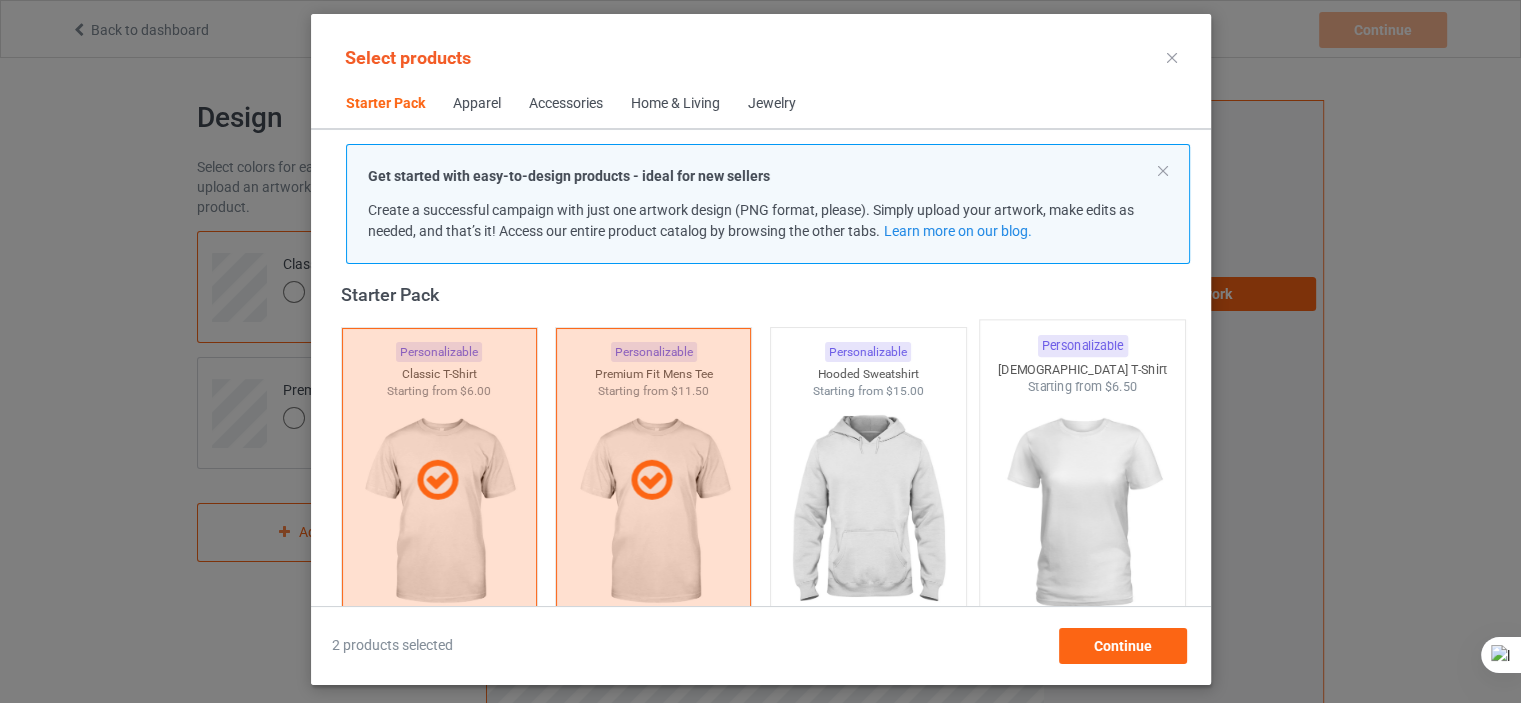 click on "$6.50" at bounding box center (1120, 386) 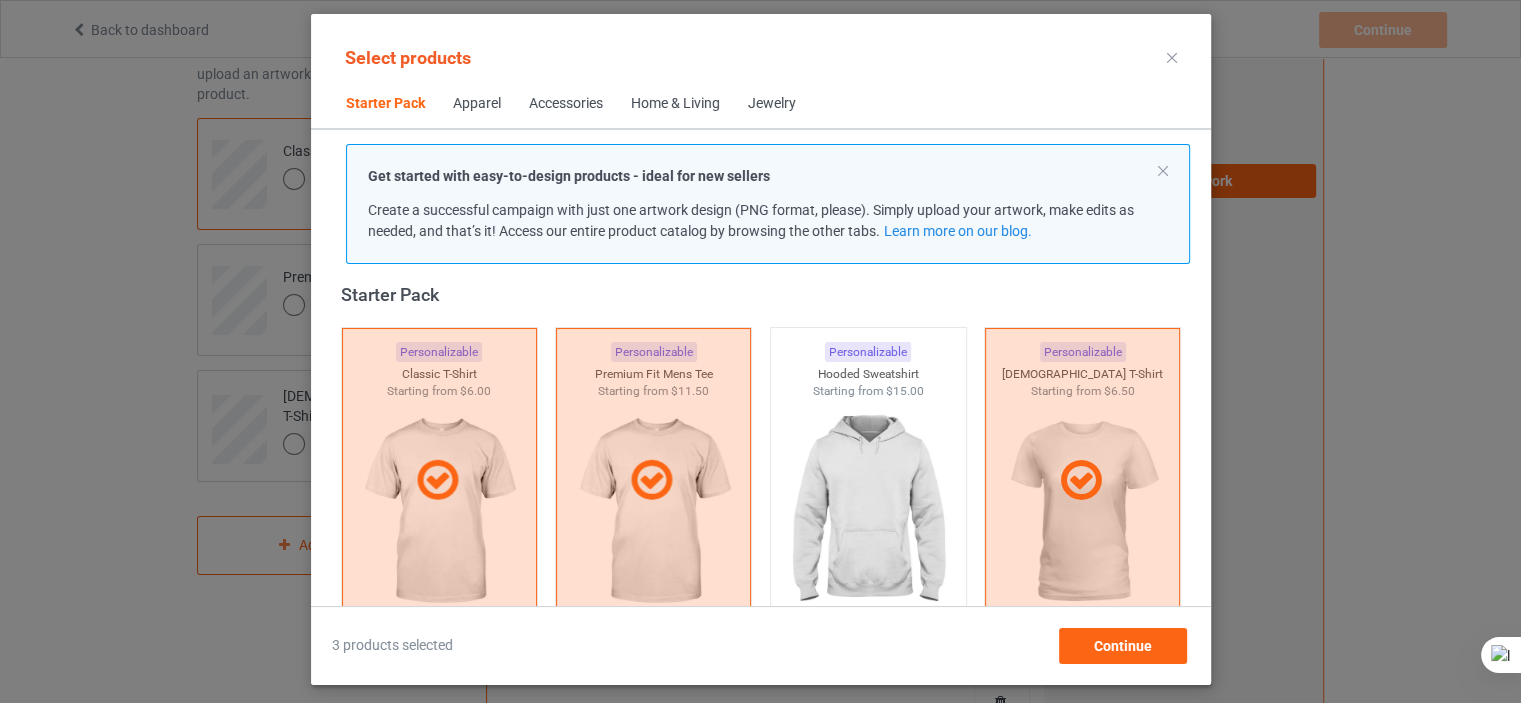 scroll, scrollTop: 200, scrollLeft: 0, axis: vertical 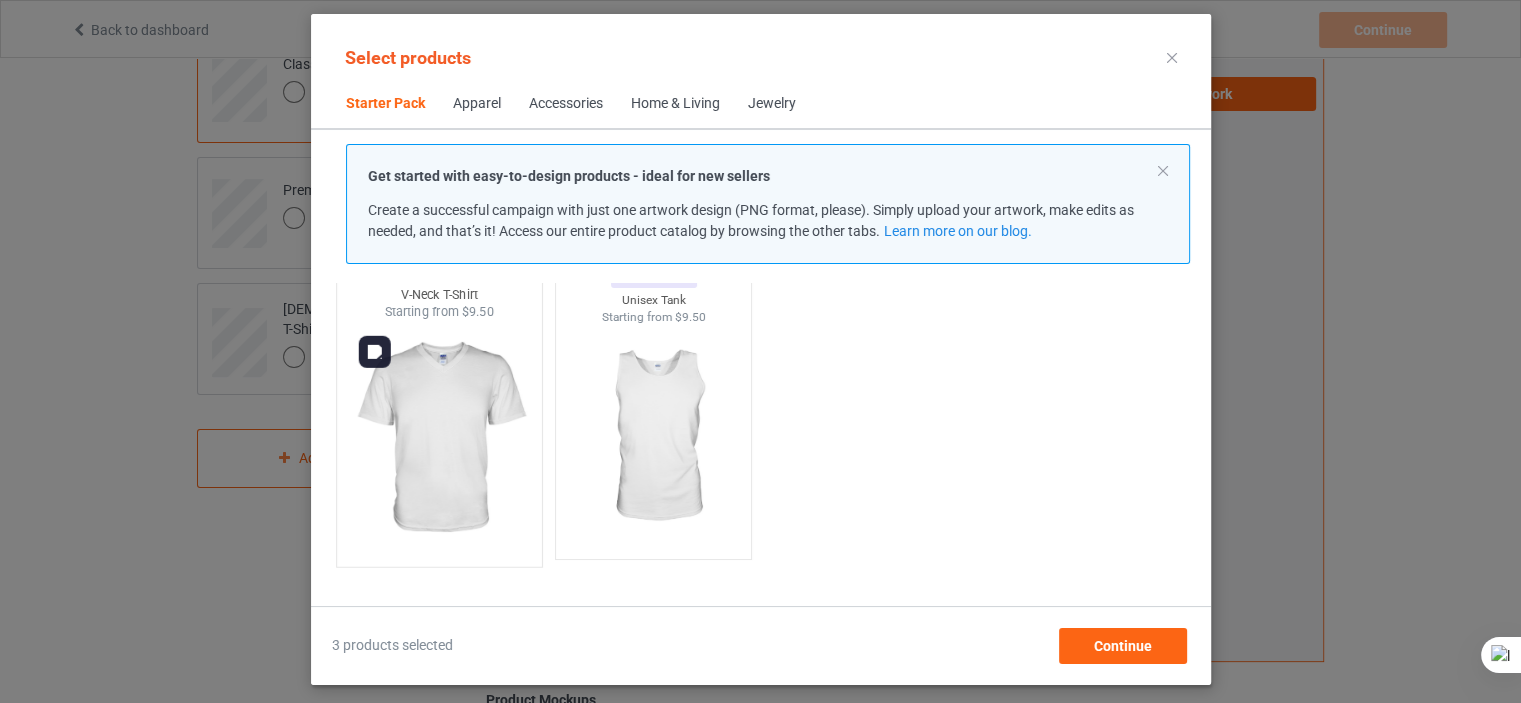 click at bounding box center [439, 438] 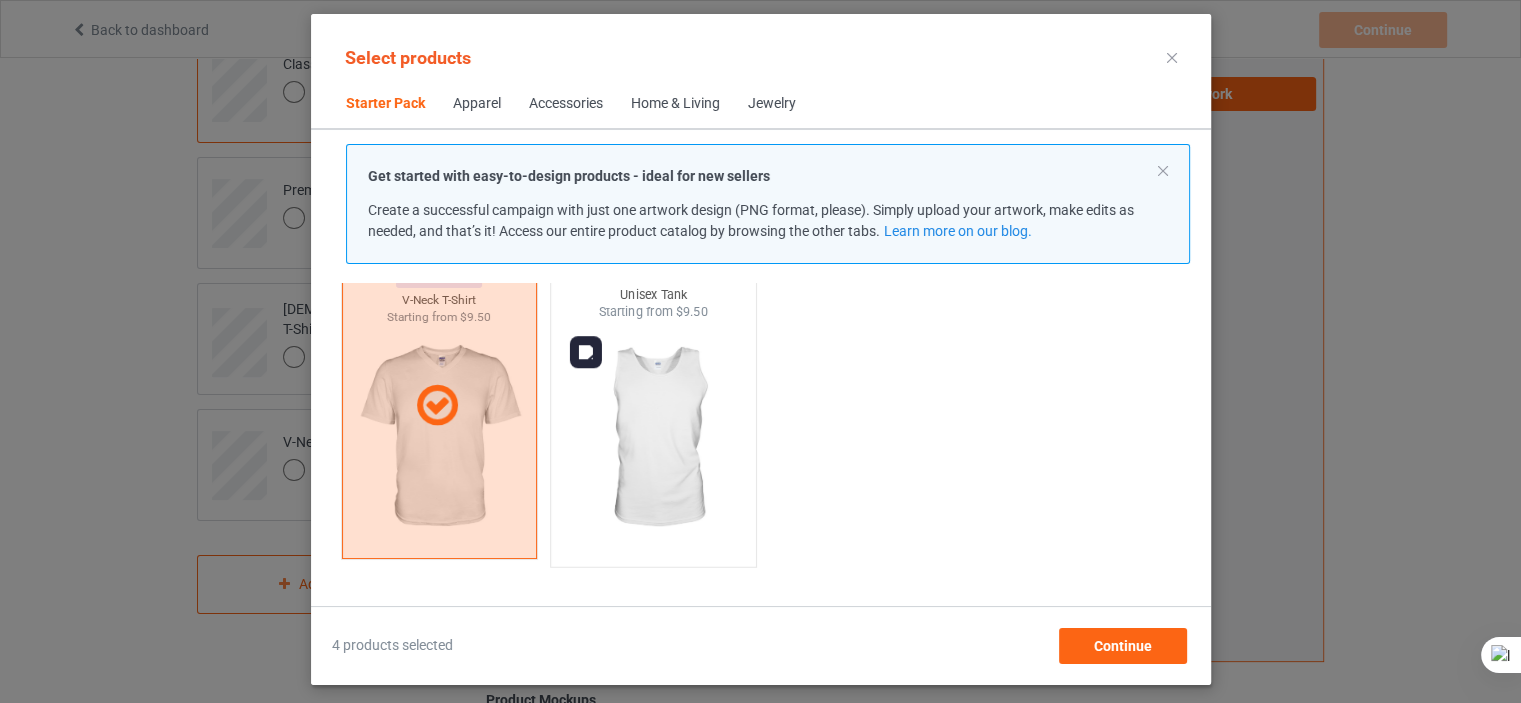 click at bounding box center (653, 438) 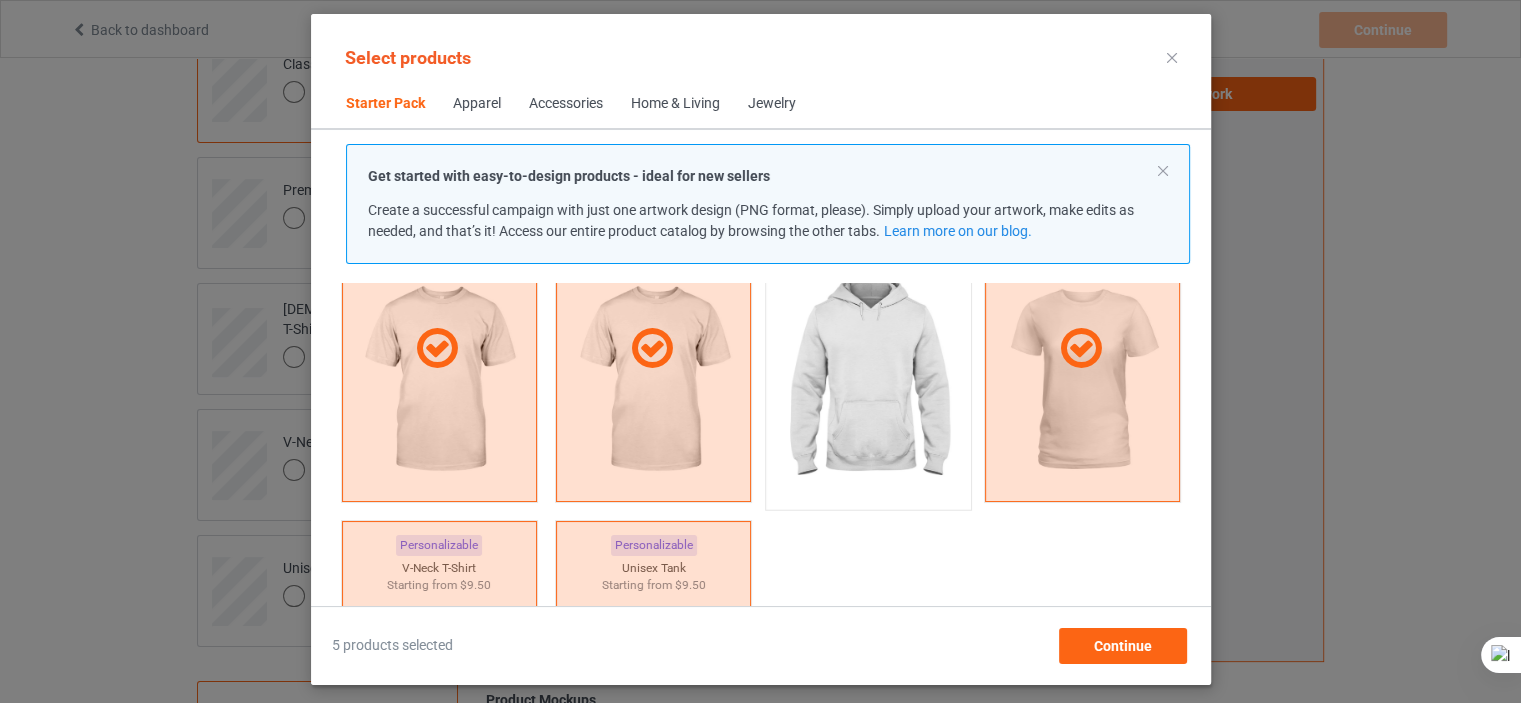 scroll, scrollTop: 126, scrollLeft: 0, axis: vertical 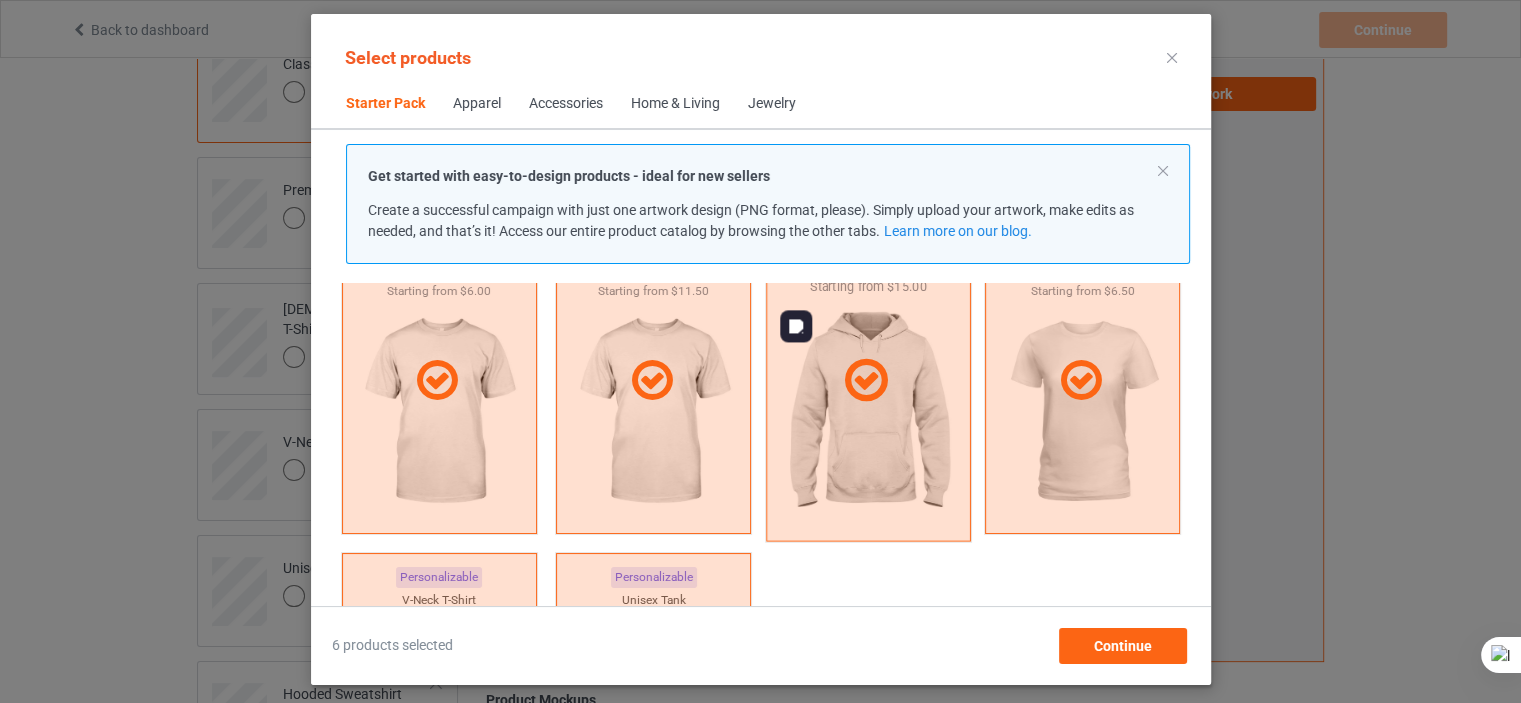 click at bounding box center (867, 380) 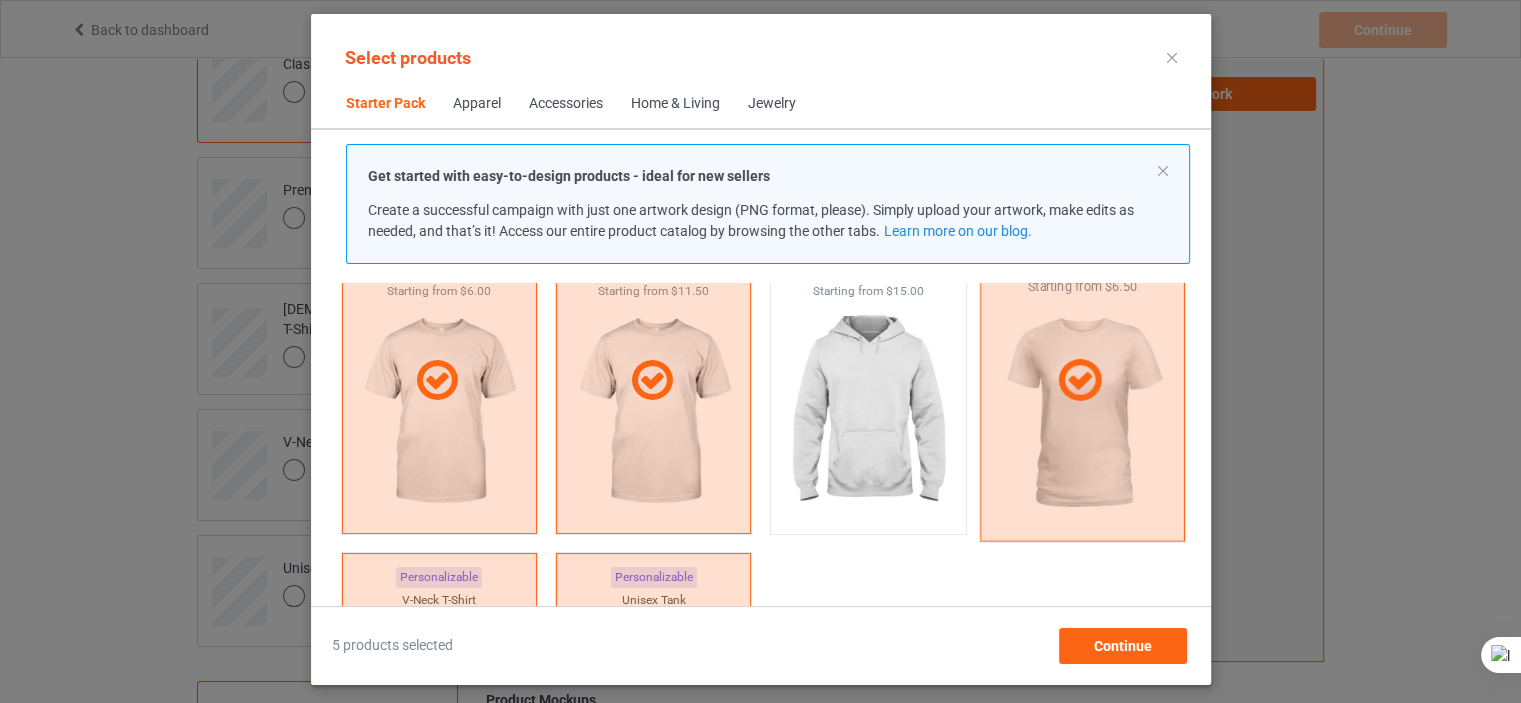 click at bounding box center (1082, 380) 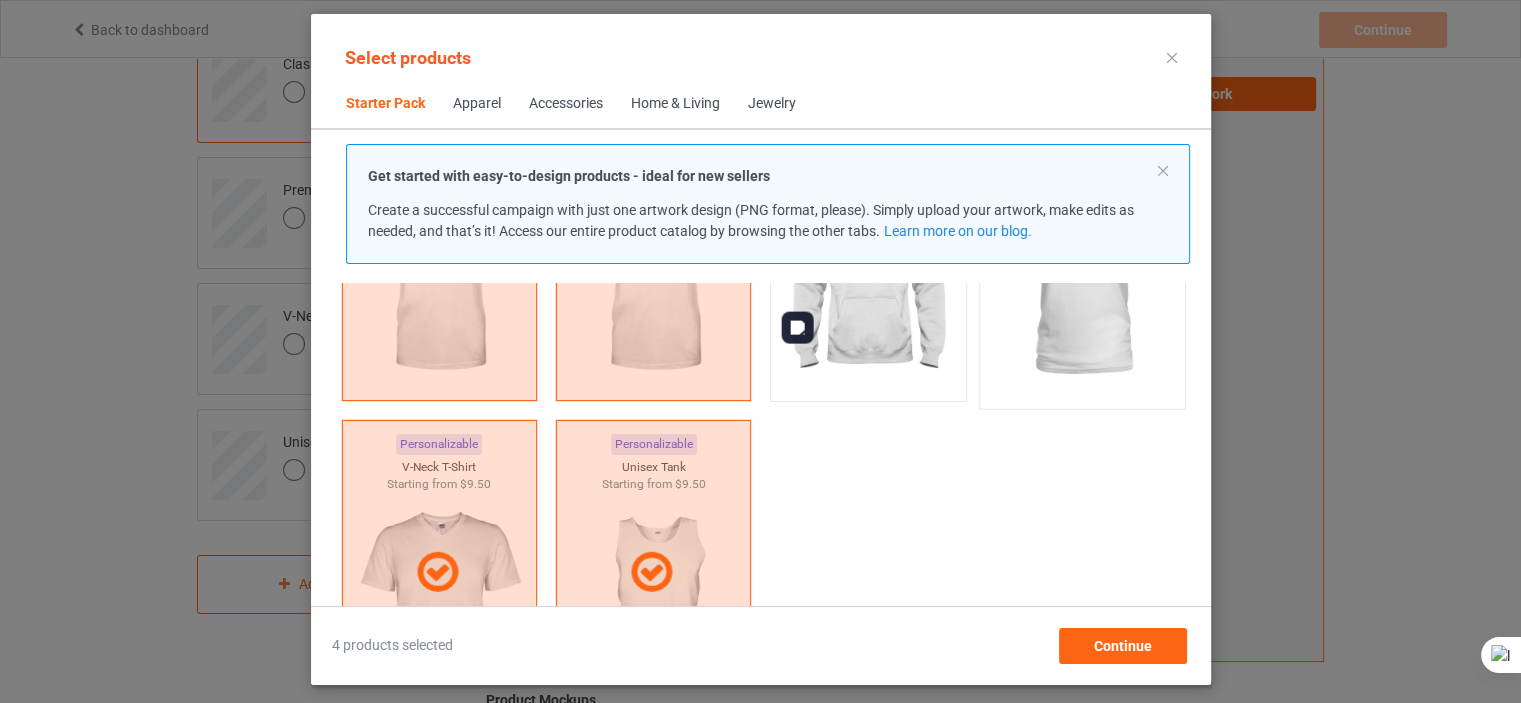 scroll, scrollTop: 326, scrollLeft: 0, axis: vertical 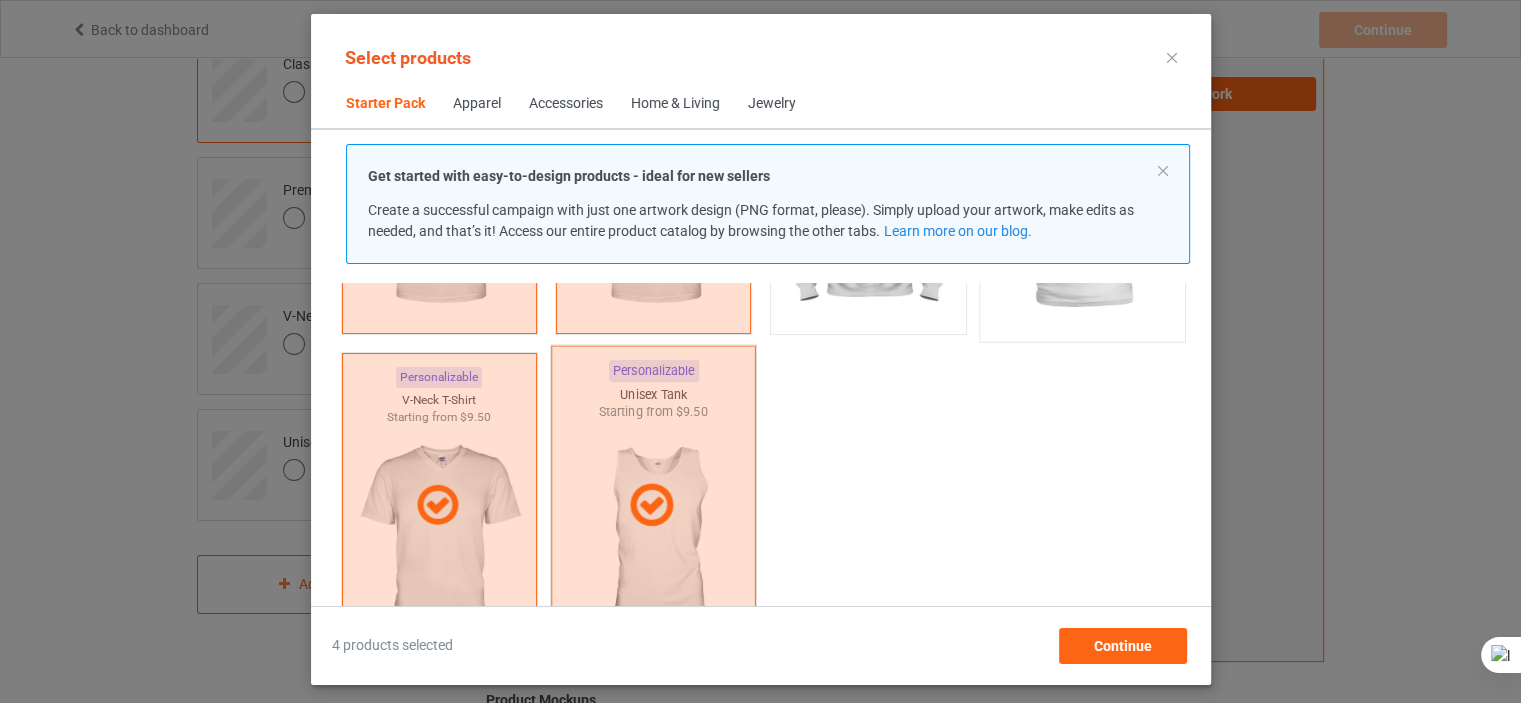 click at bounding box center [653, 506] 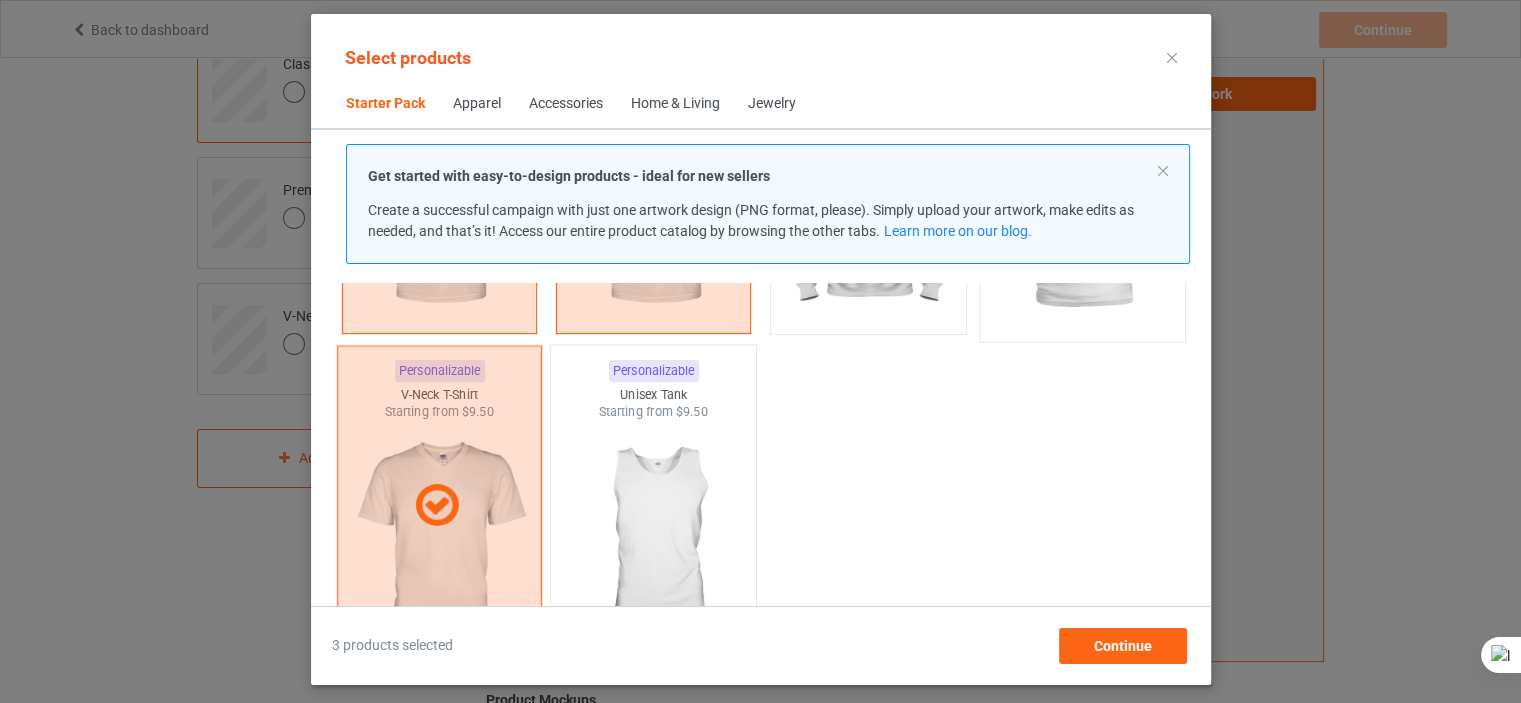 click at bounding box center (438, 506) 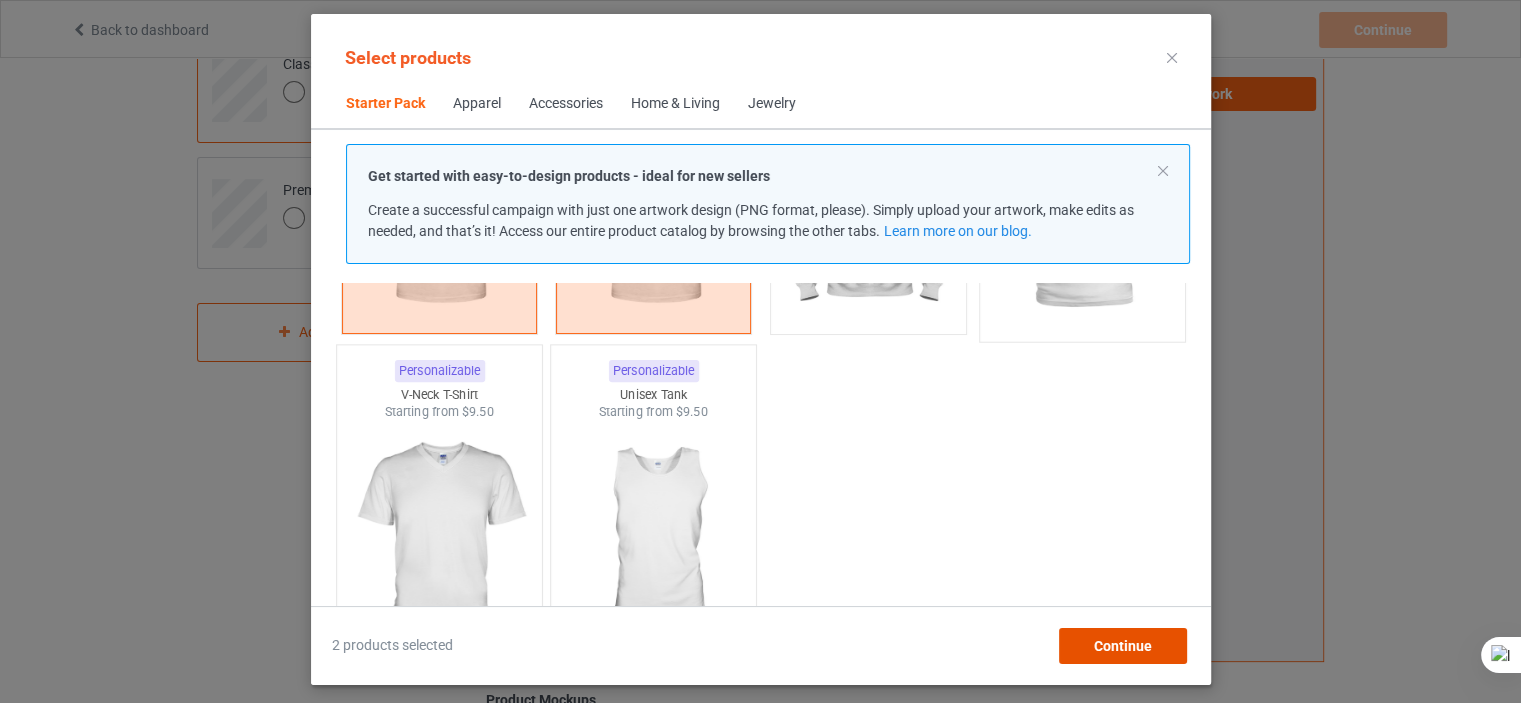click on "Continue" at bounding box center (1122, 646) 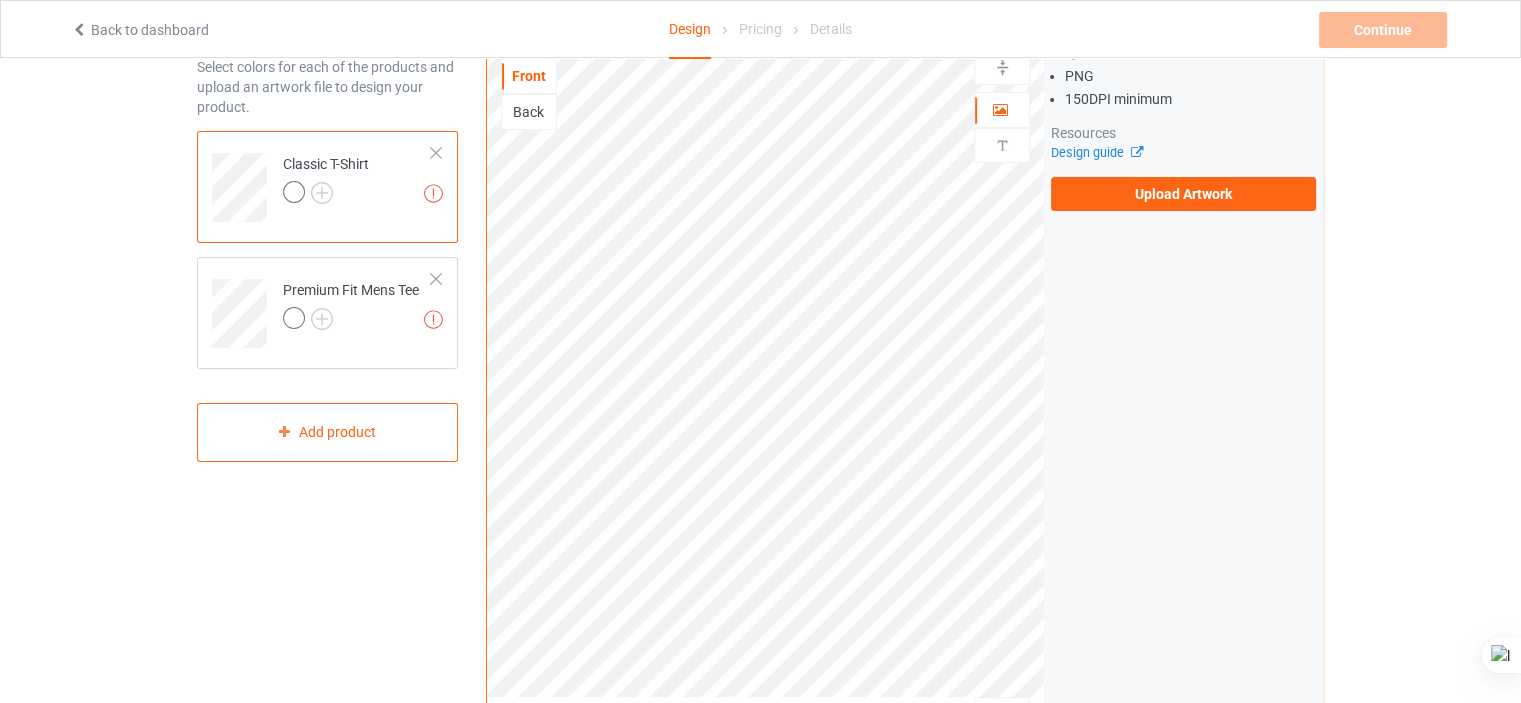 scroll, scrollTop: 0, scrollLeft: 0, axis: both 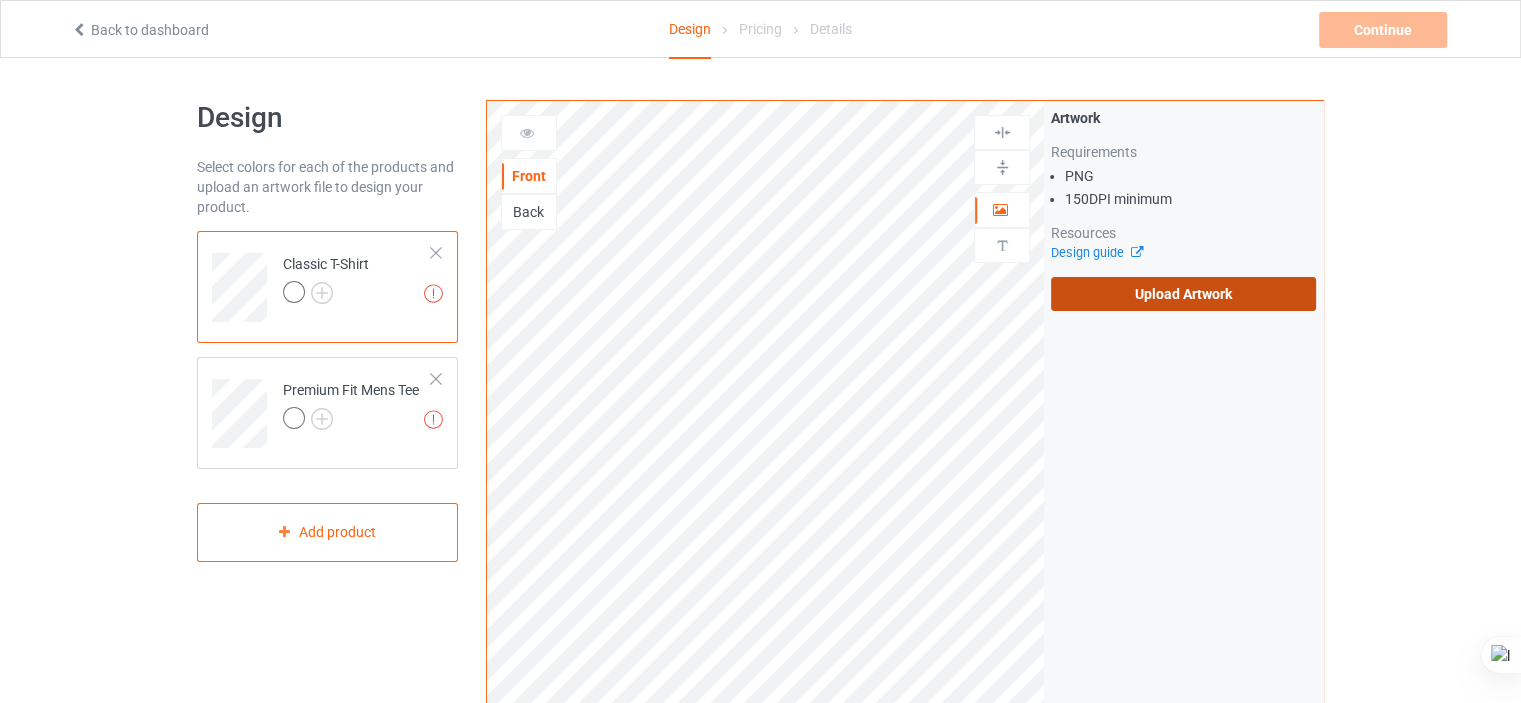 click on "Upload Artwork" at bounding box center (1183, 294) 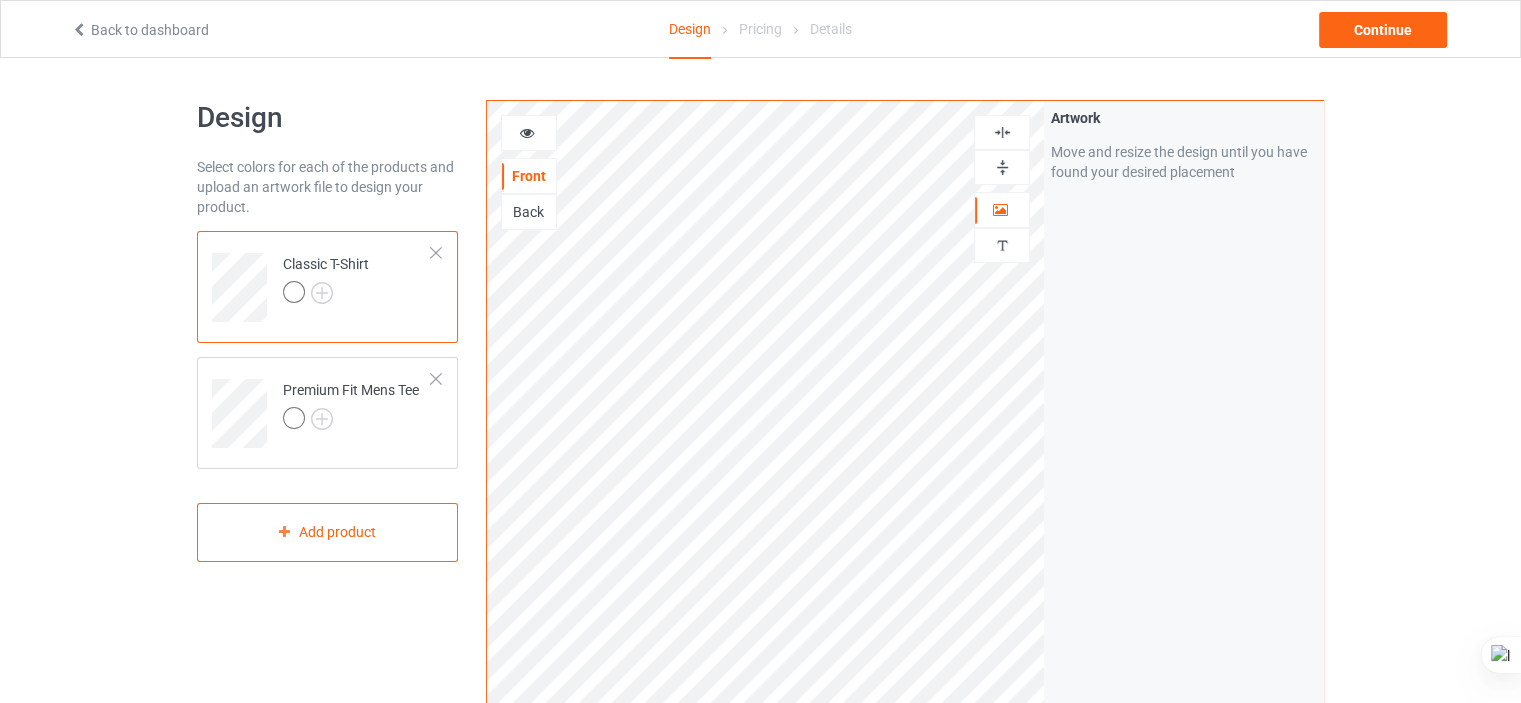 click at bounding box center (1002, 167) 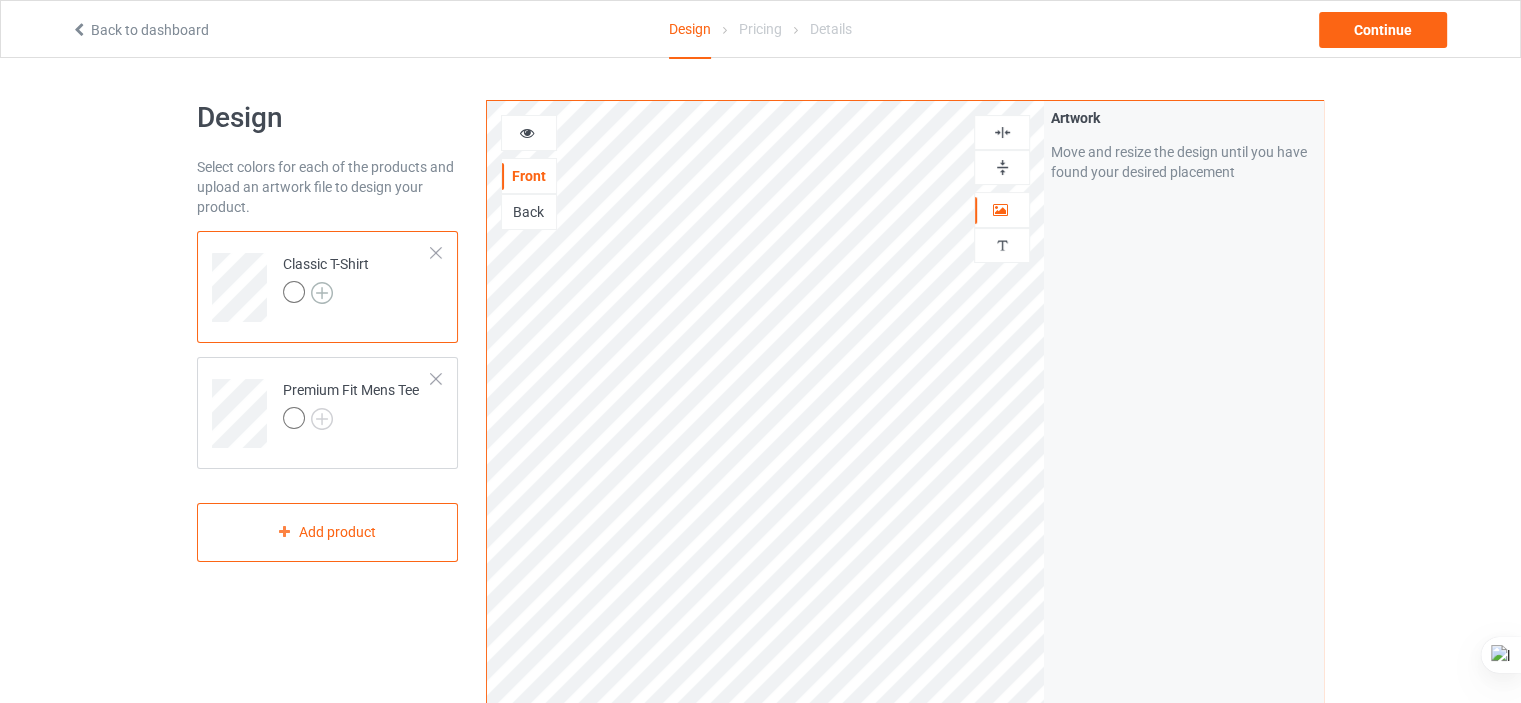 click at bounding box center (322, 293) 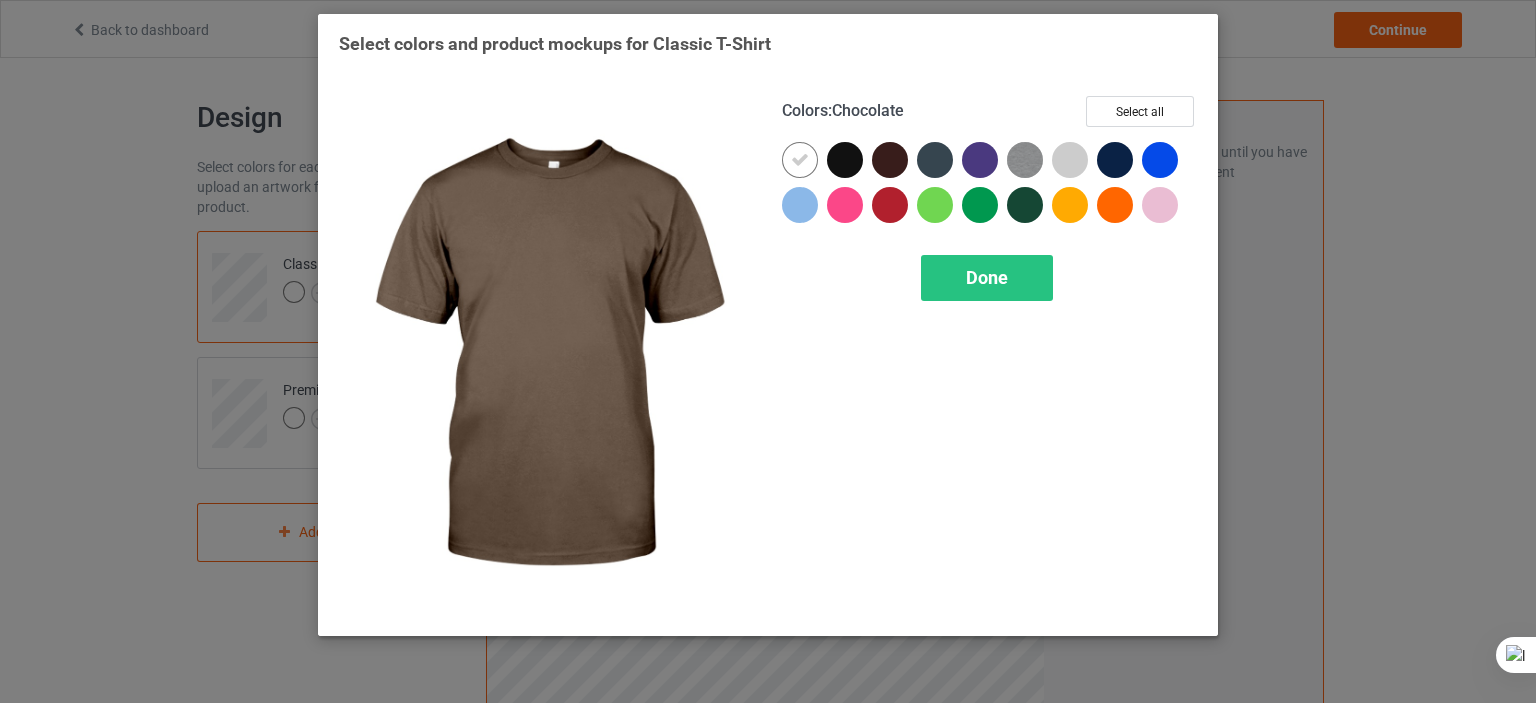 click at bounding box center (890, 160) 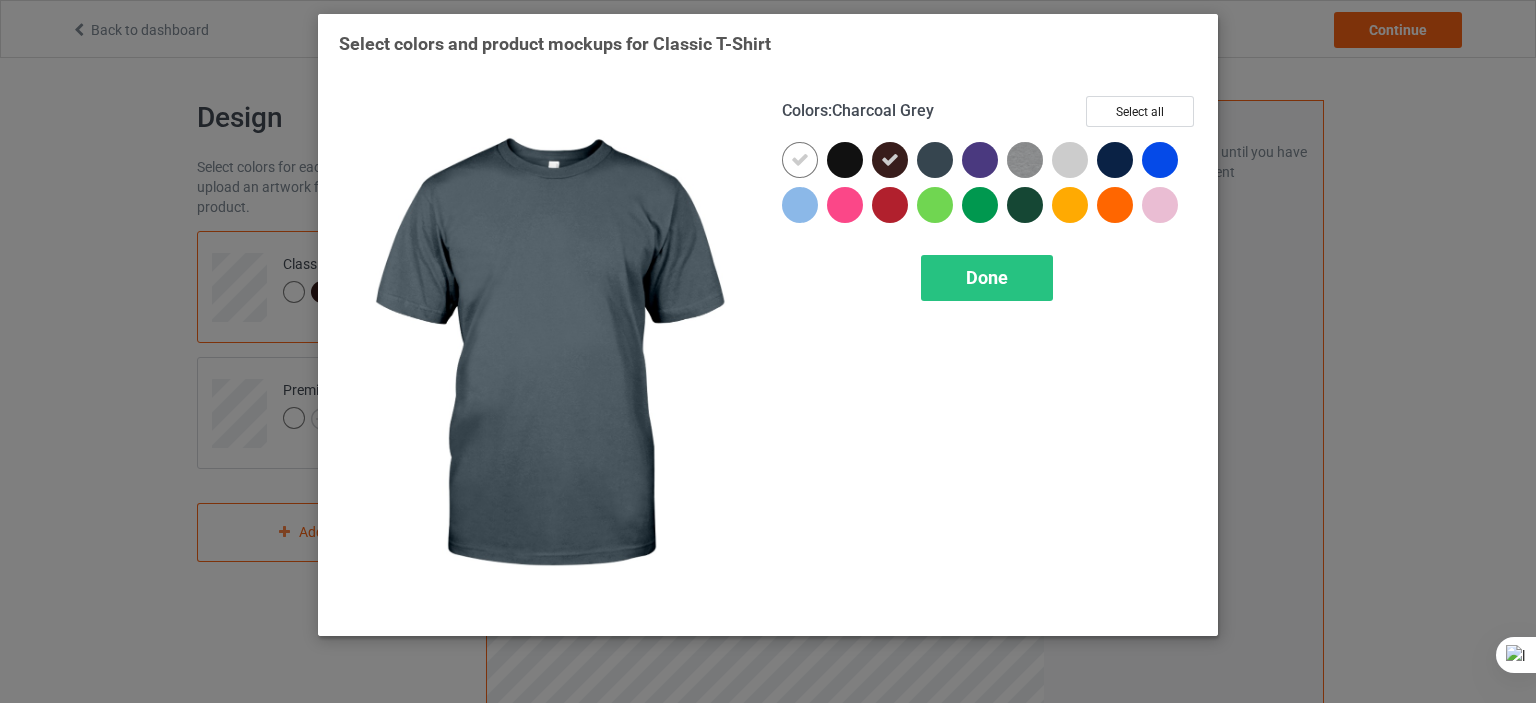 click at bounding box center [935, 160] 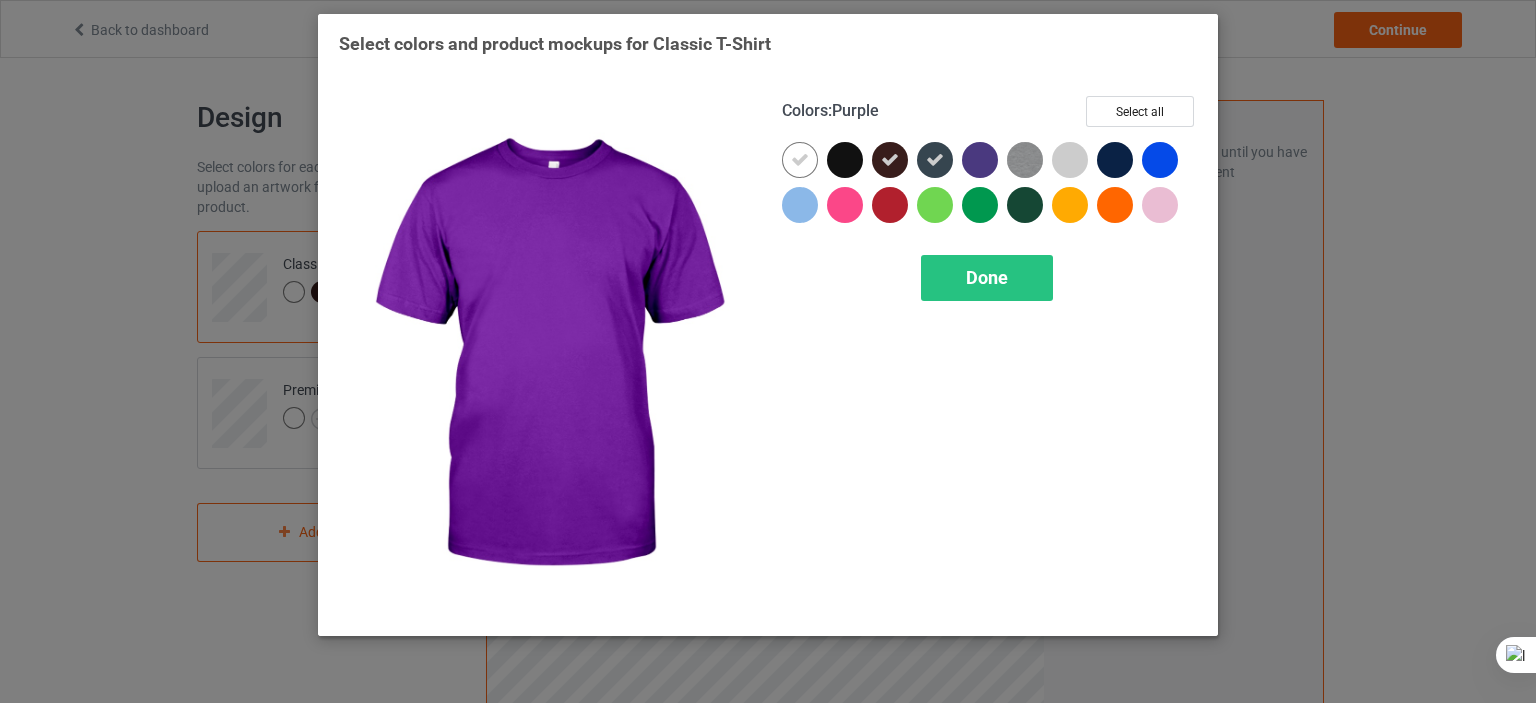 click at bounding box center [980, 160] 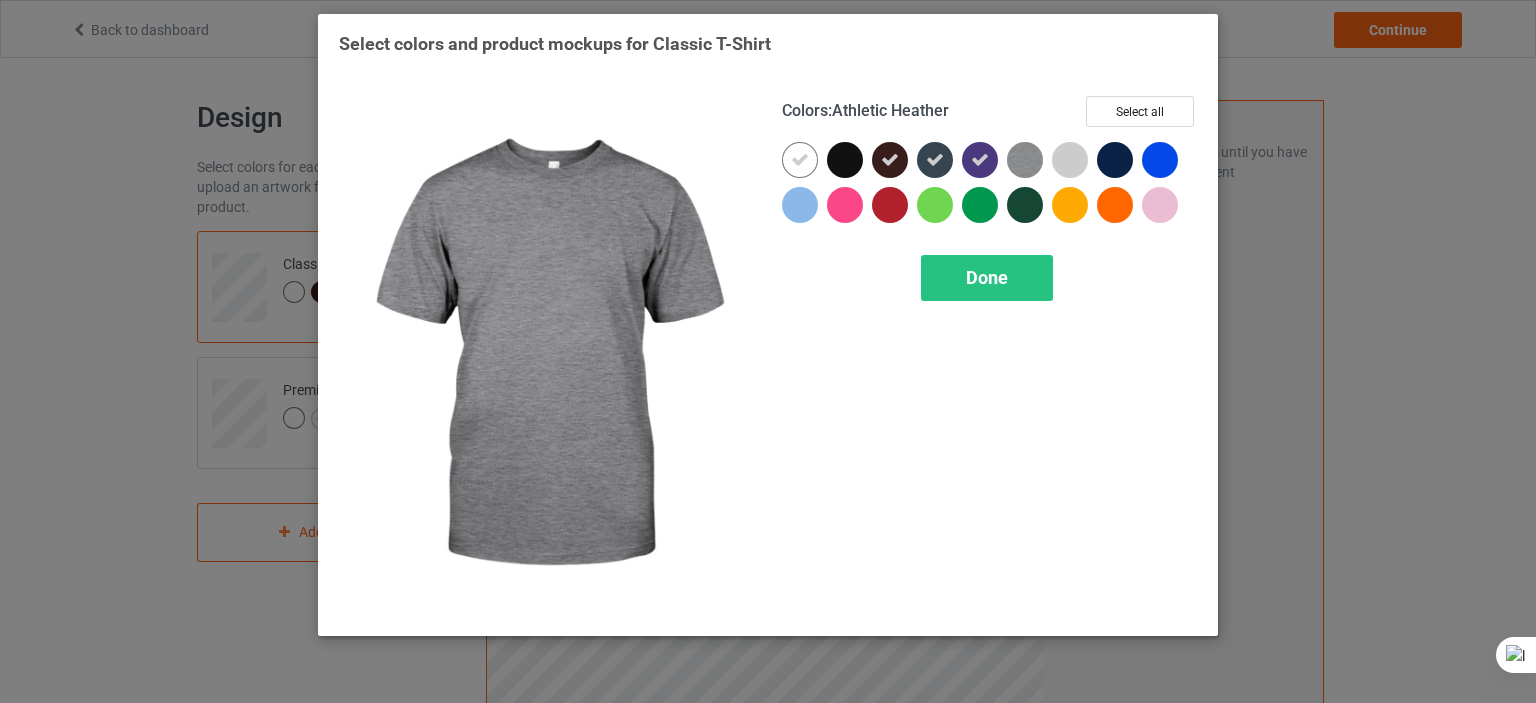 click at bounding box center [1025, 160] 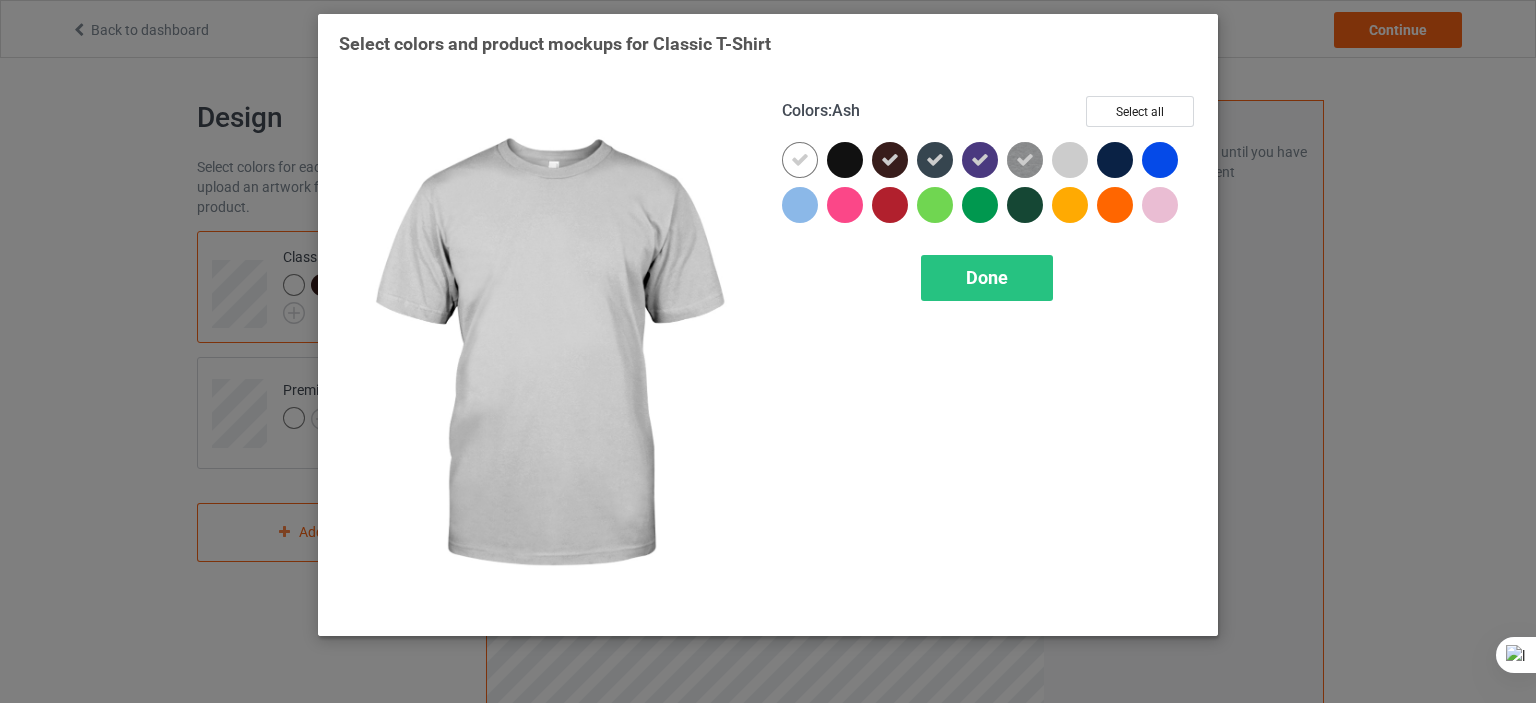 click at bounding box center (1070, 160) 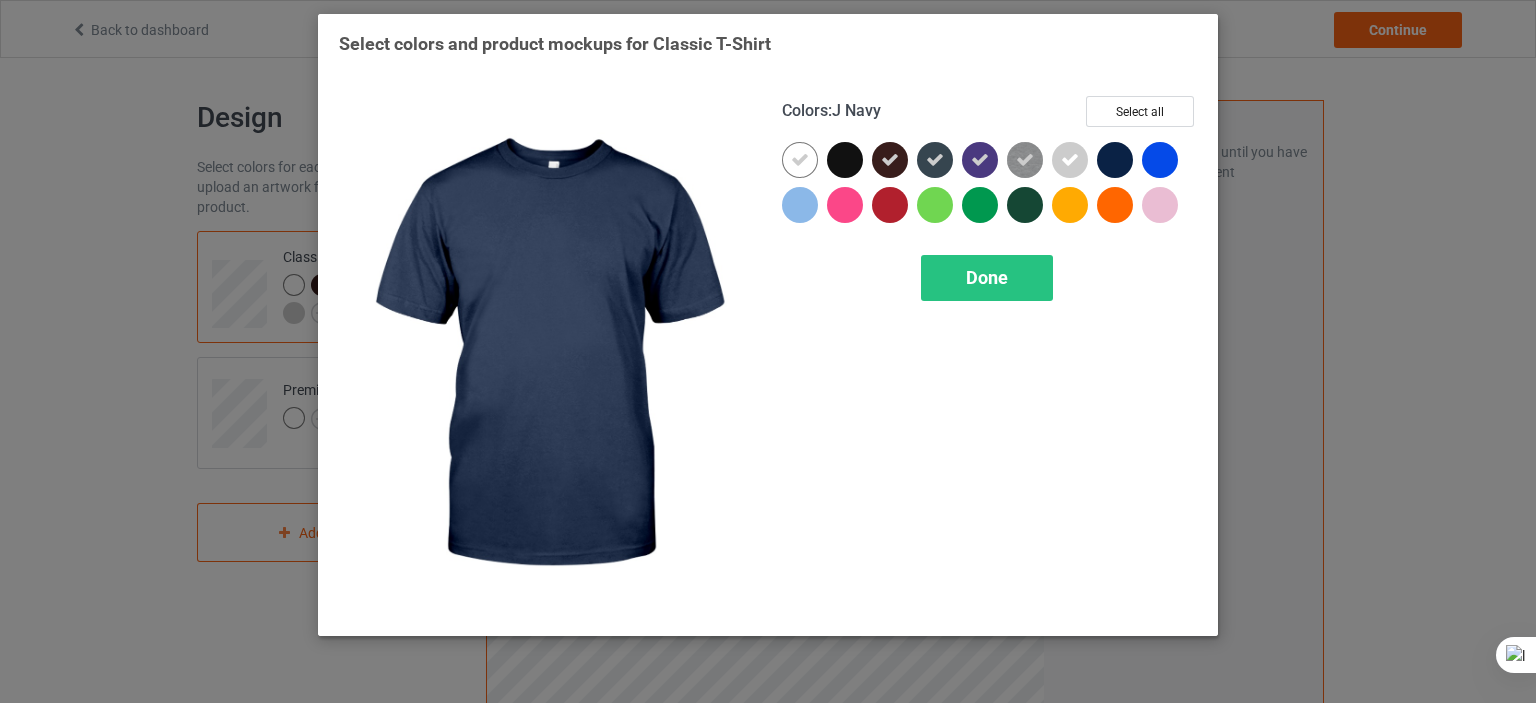 click at bounding box center [1115, 160] 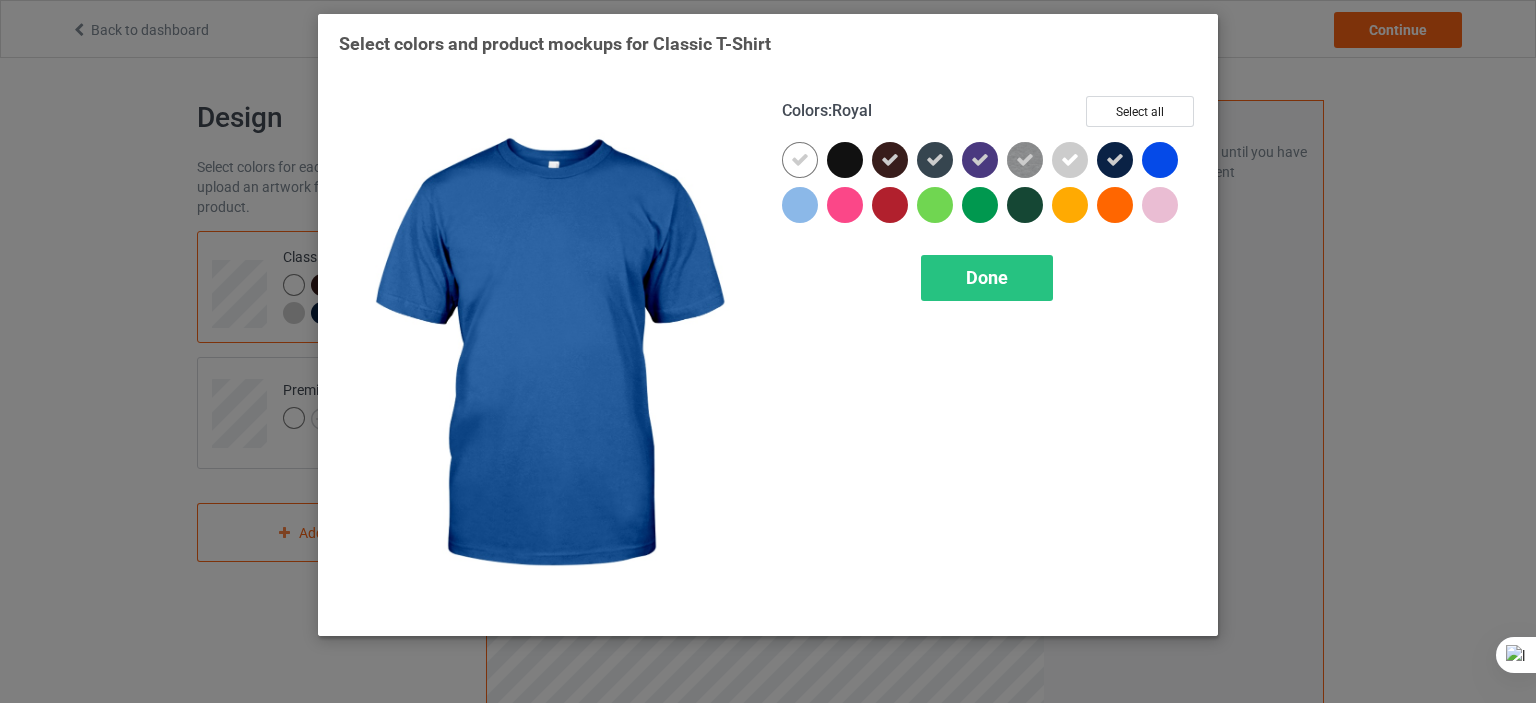 click at bounding box center (1160, 160) 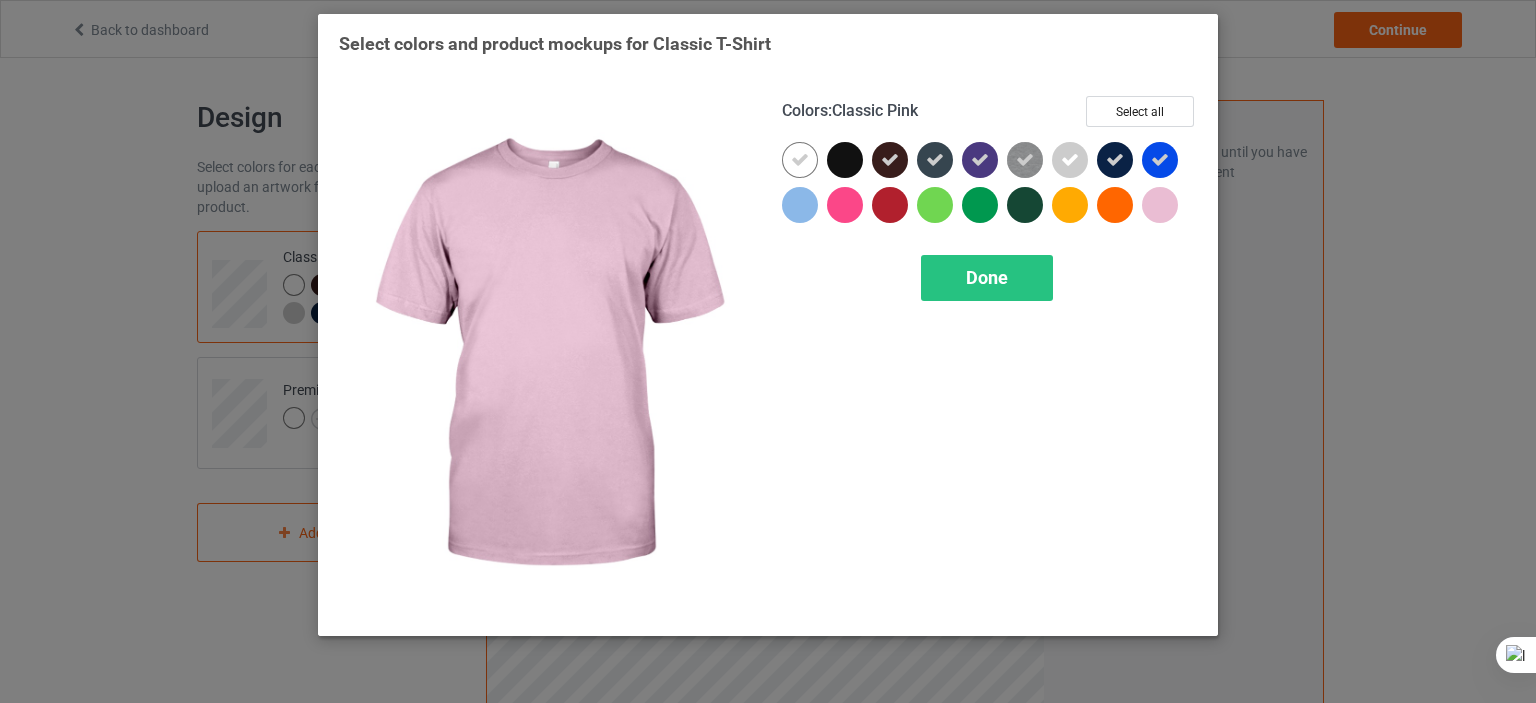 click at bounding box center (1160, 205) 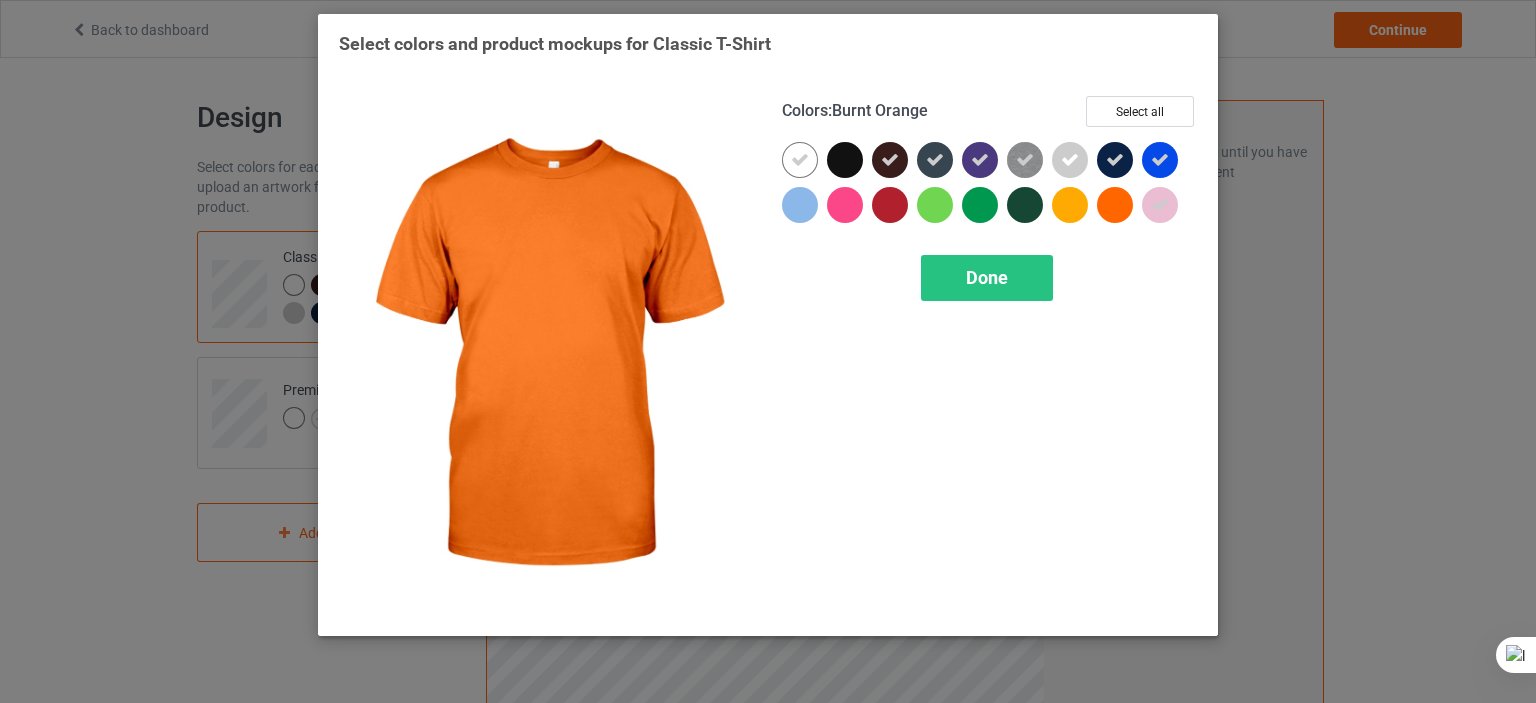 click at bounding box center (1115, 205) 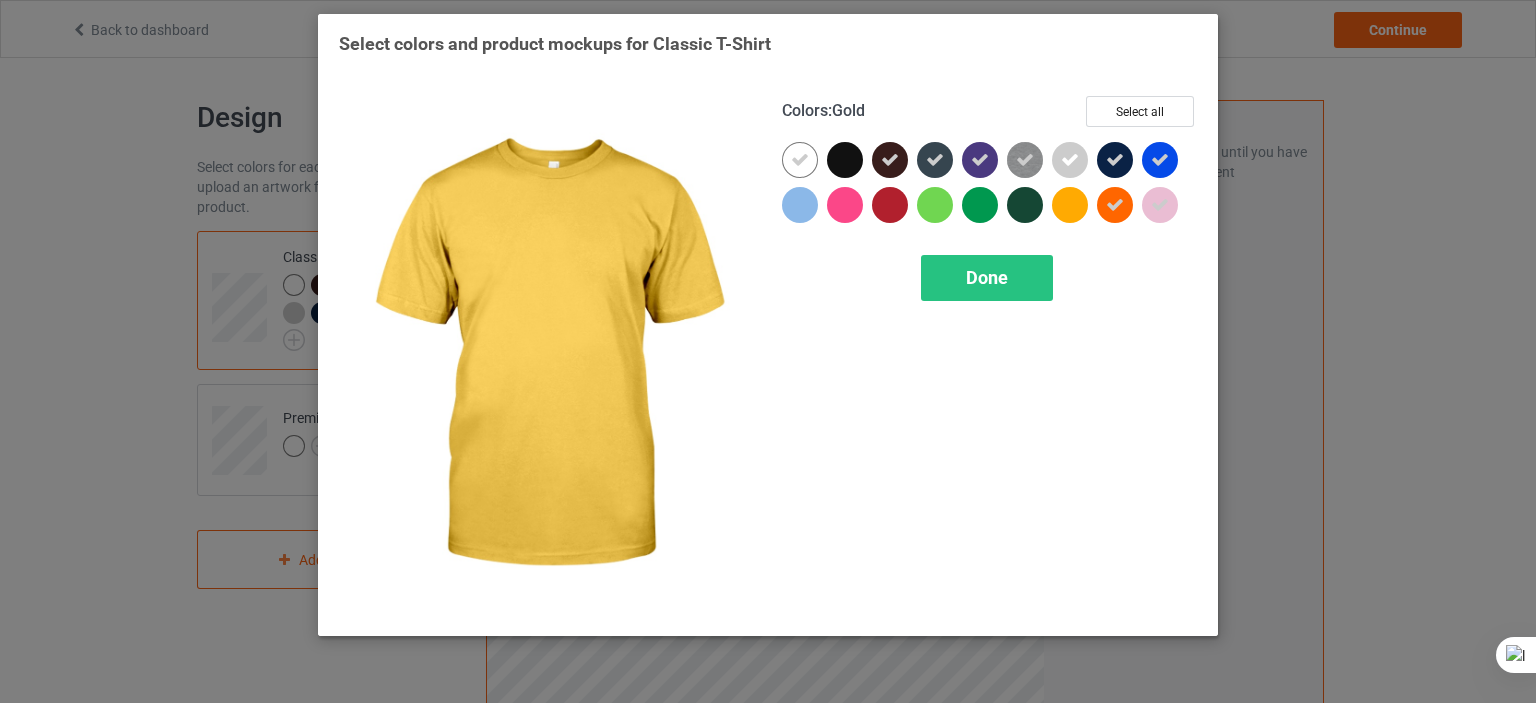 click at bounding box center (1070, 205) 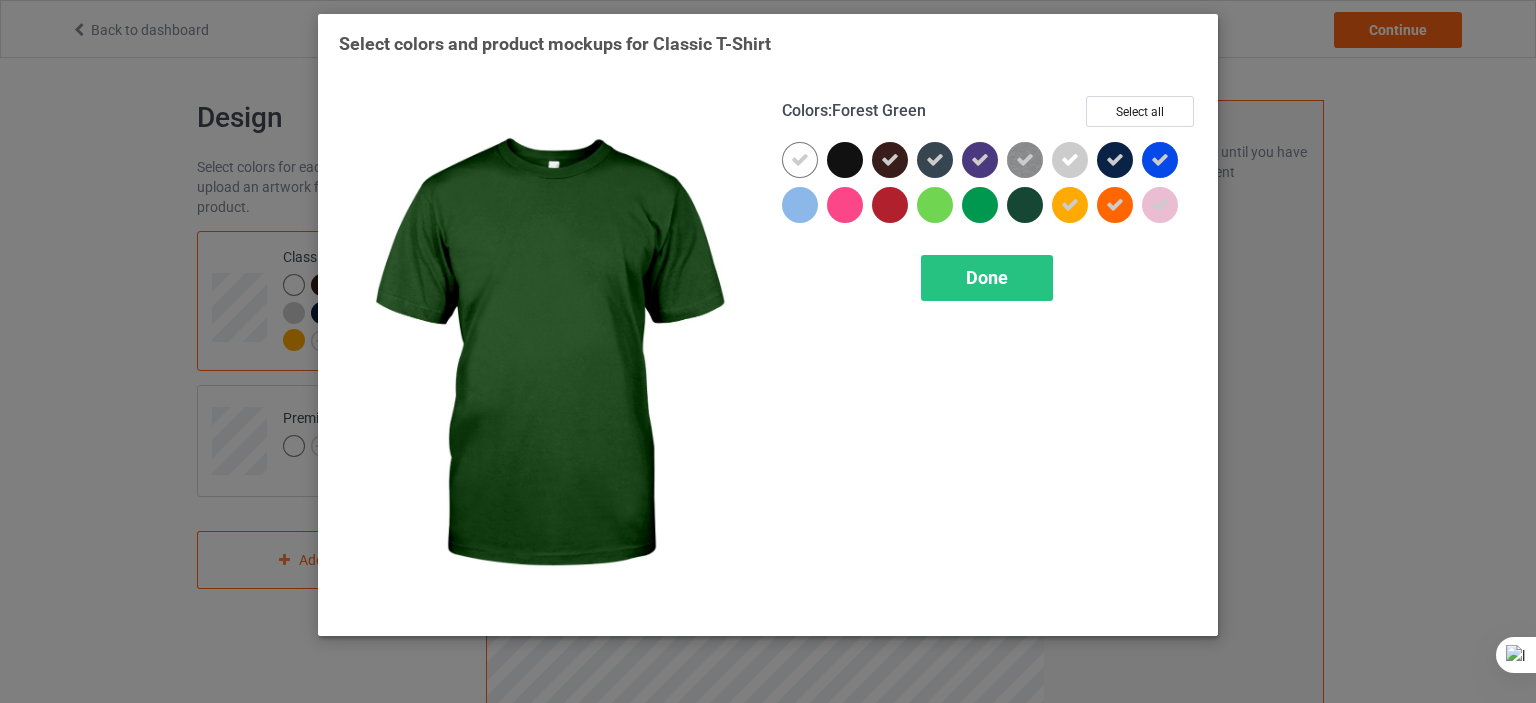 click at bounding box center [1025, 205] 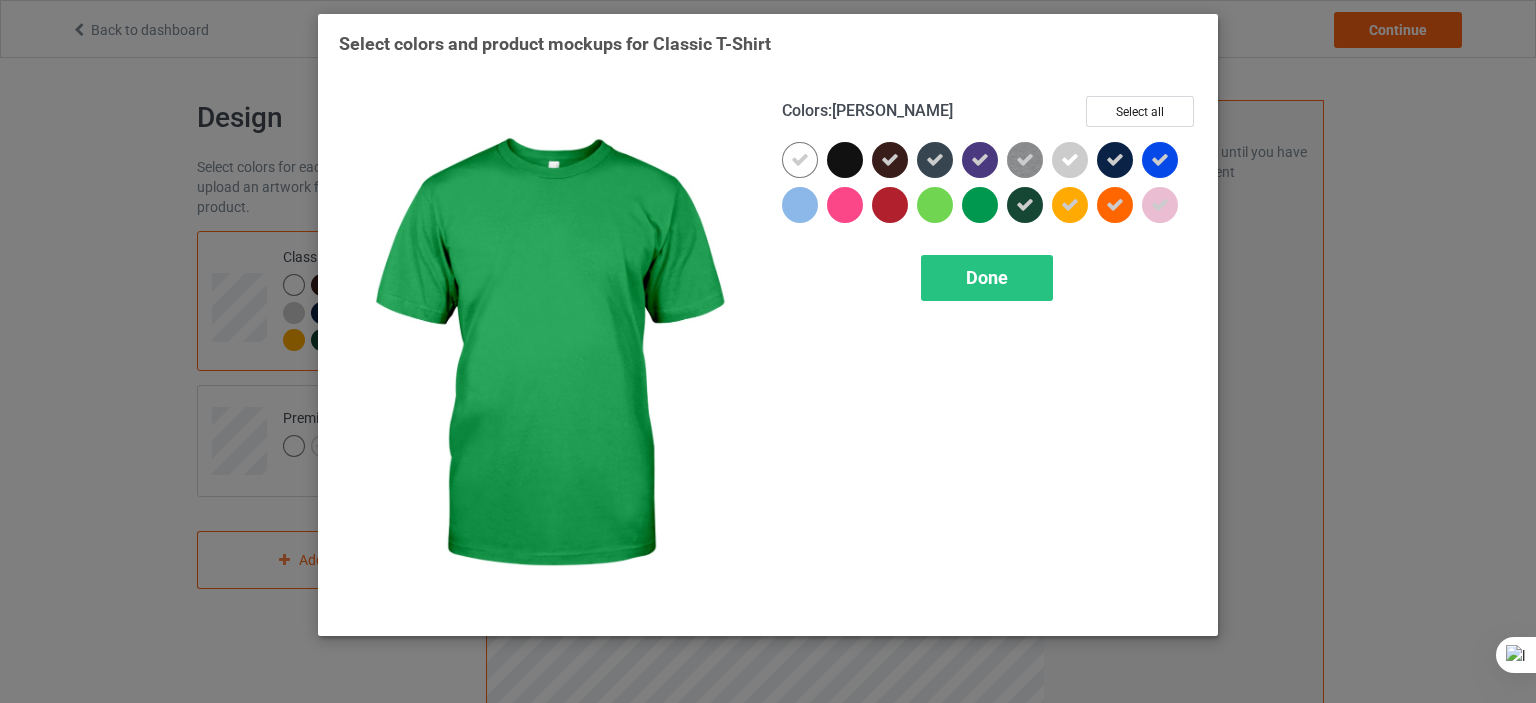 click at bounding box center (980, 205) 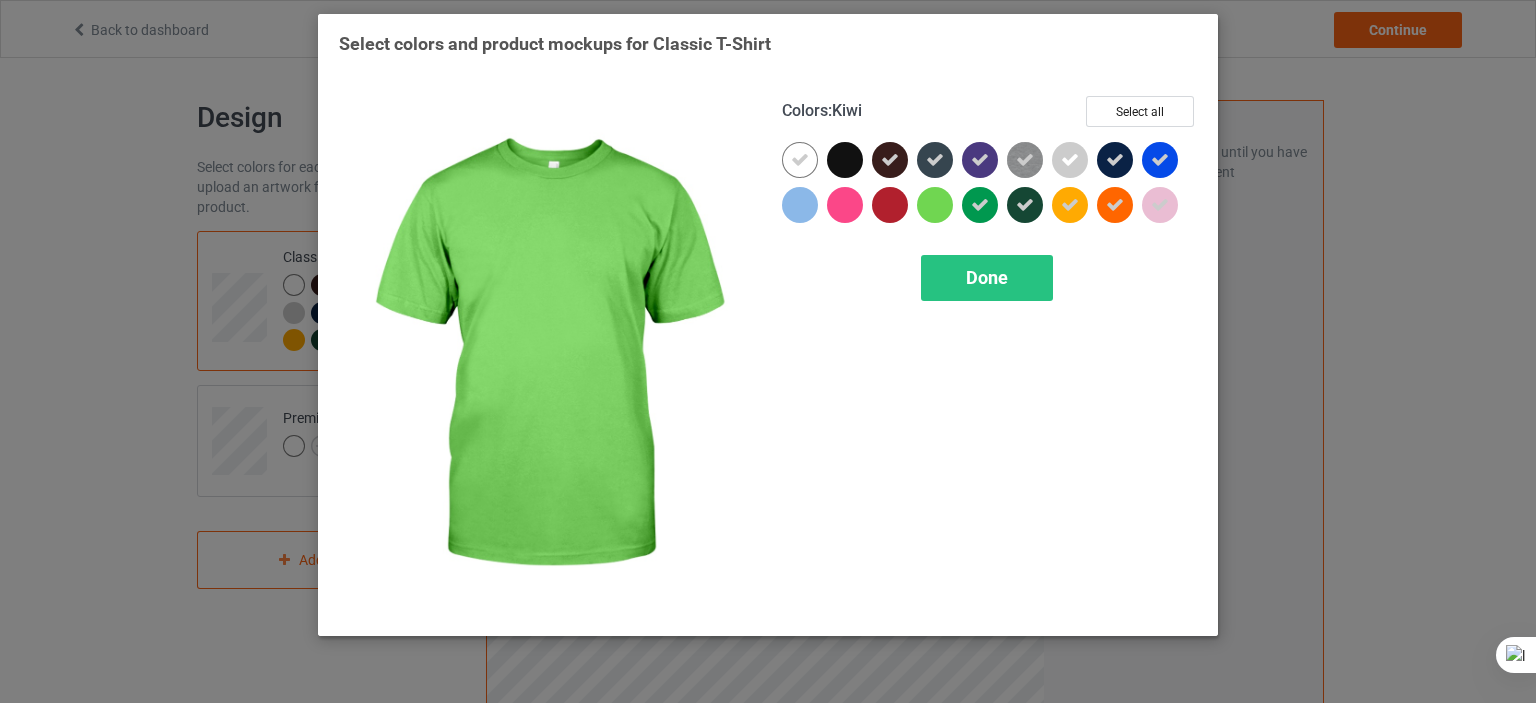 click at bounding box center (935, 205) 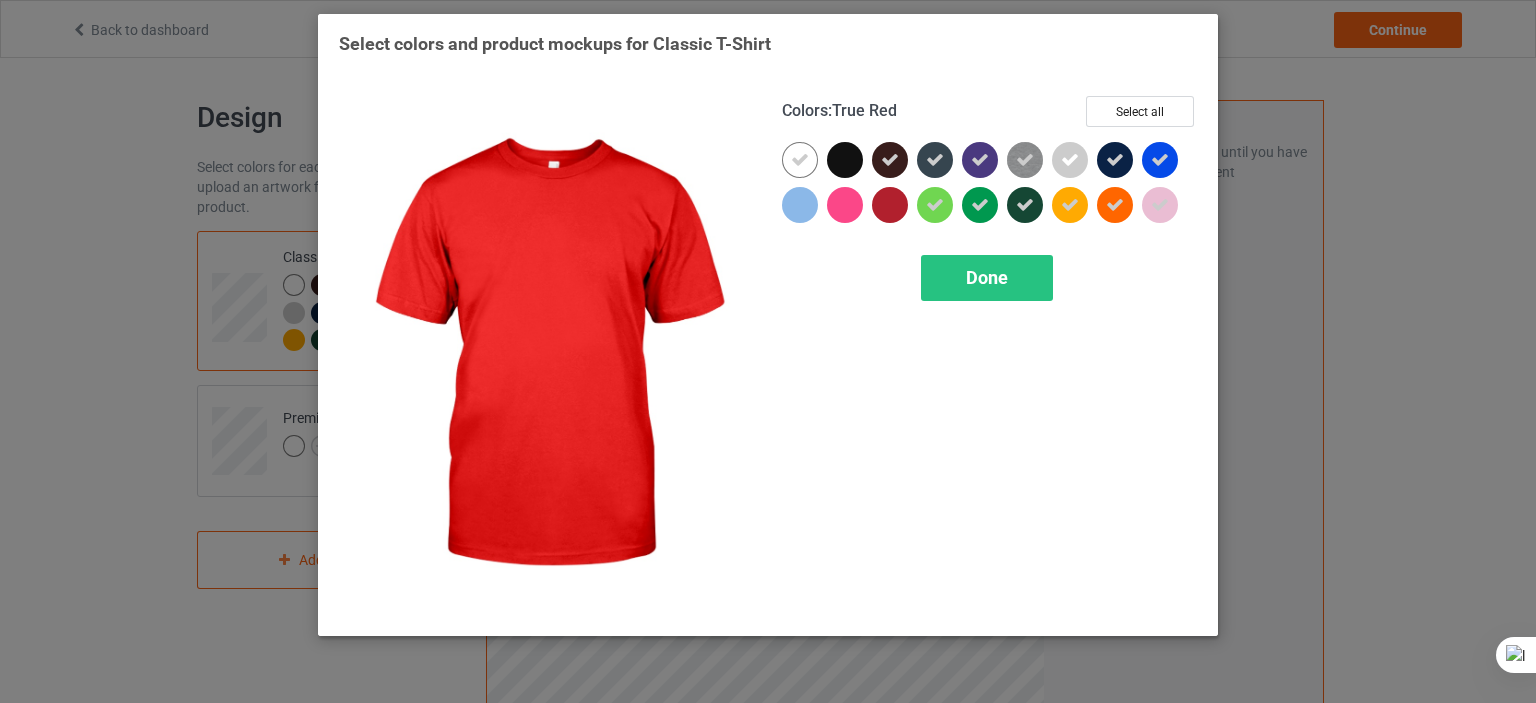 click at bounding box center [890, 205] 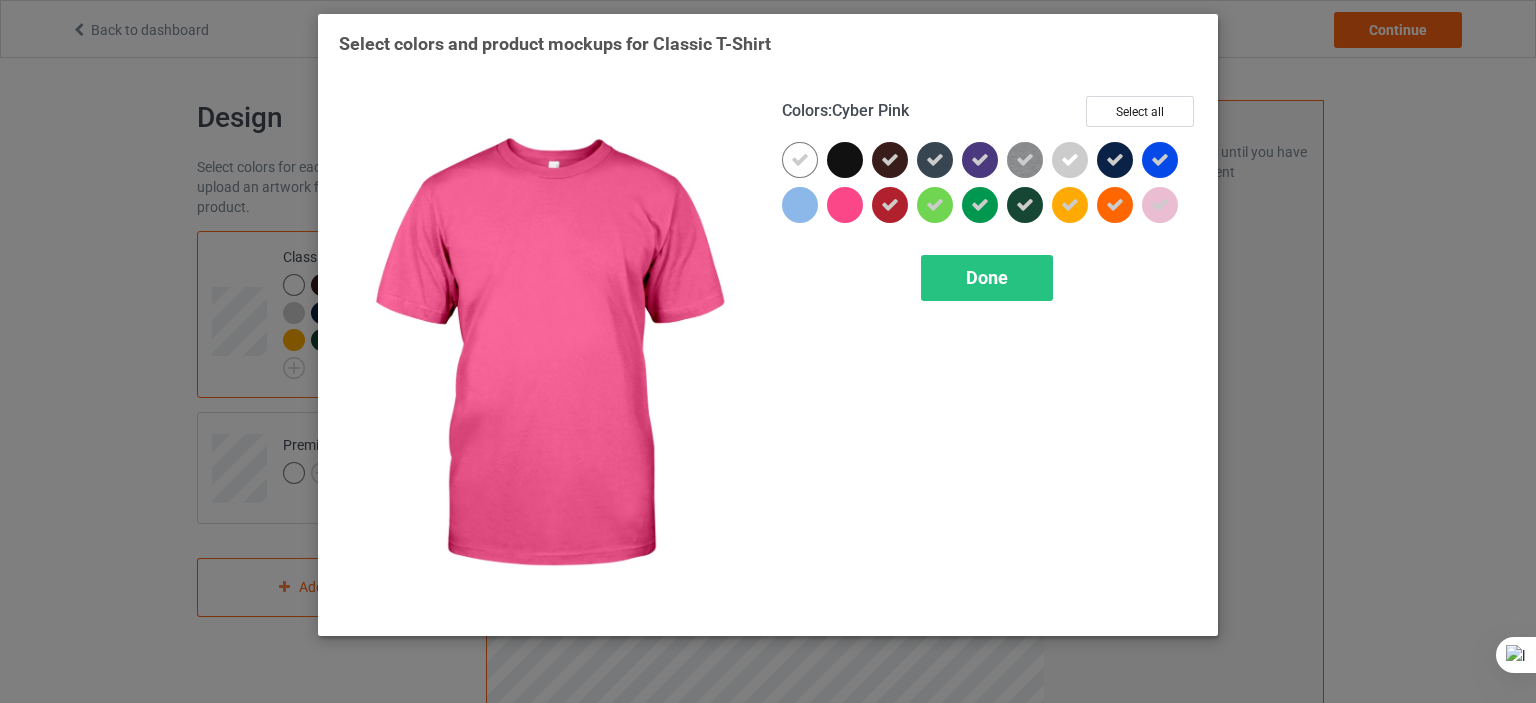 click at bounding box center [845, 205] 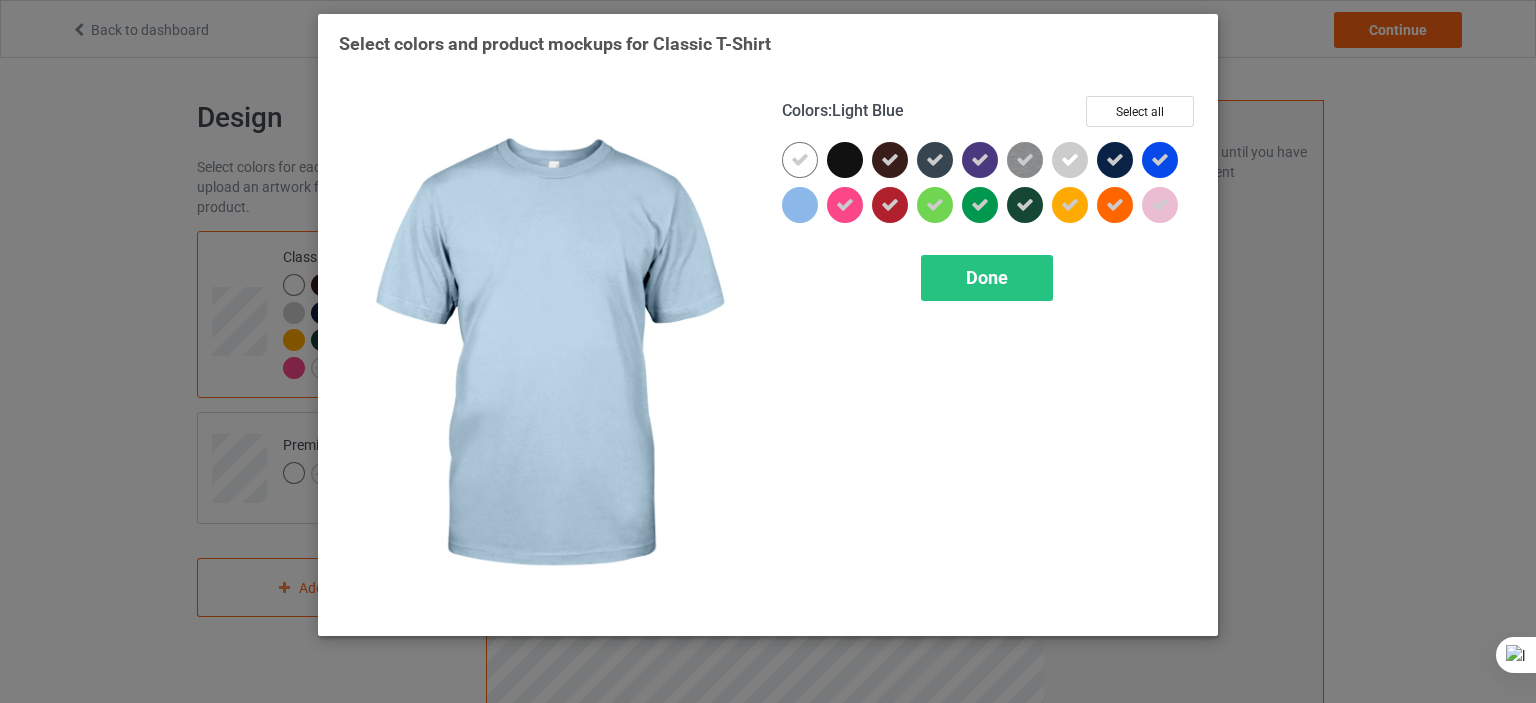 click at bounding box center [800, 205] 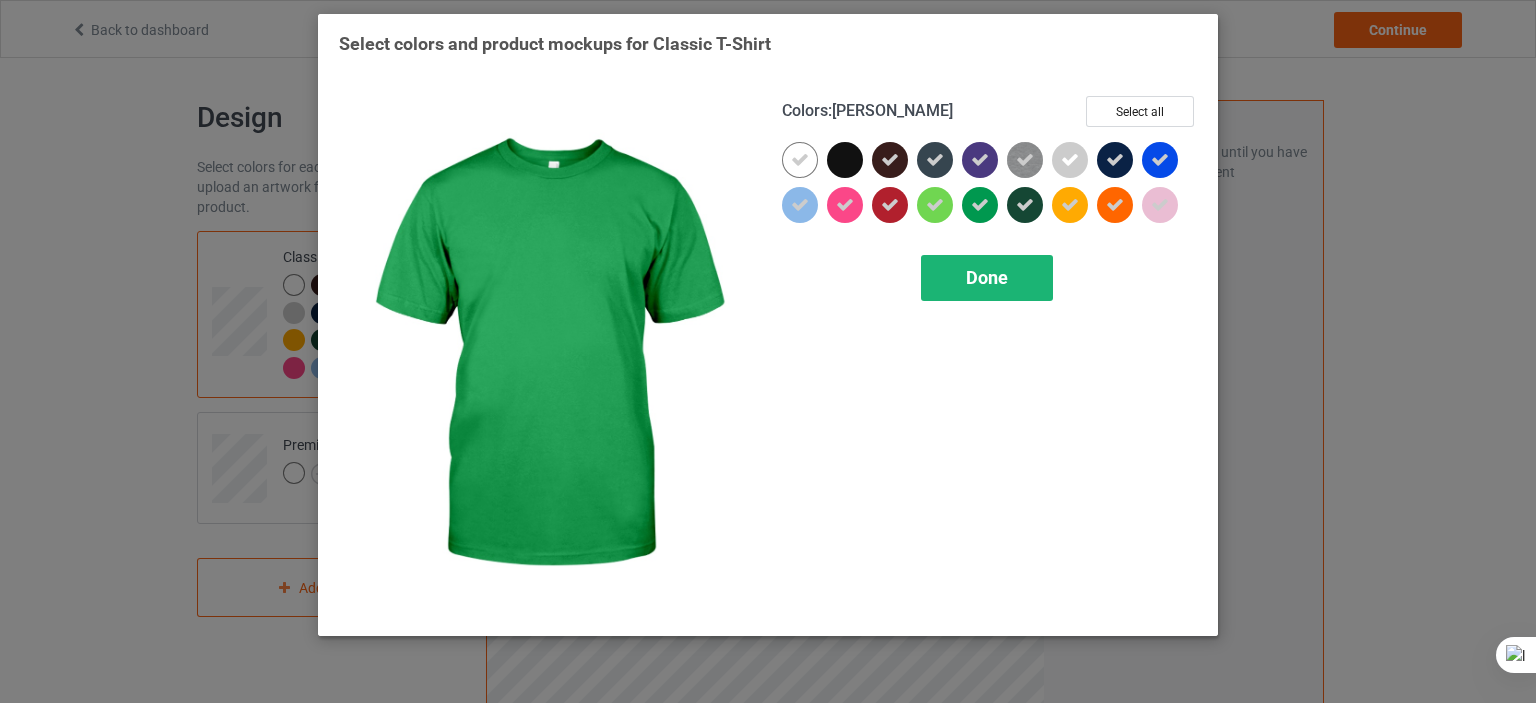 click on "Done" at bounding box center (987, 277) 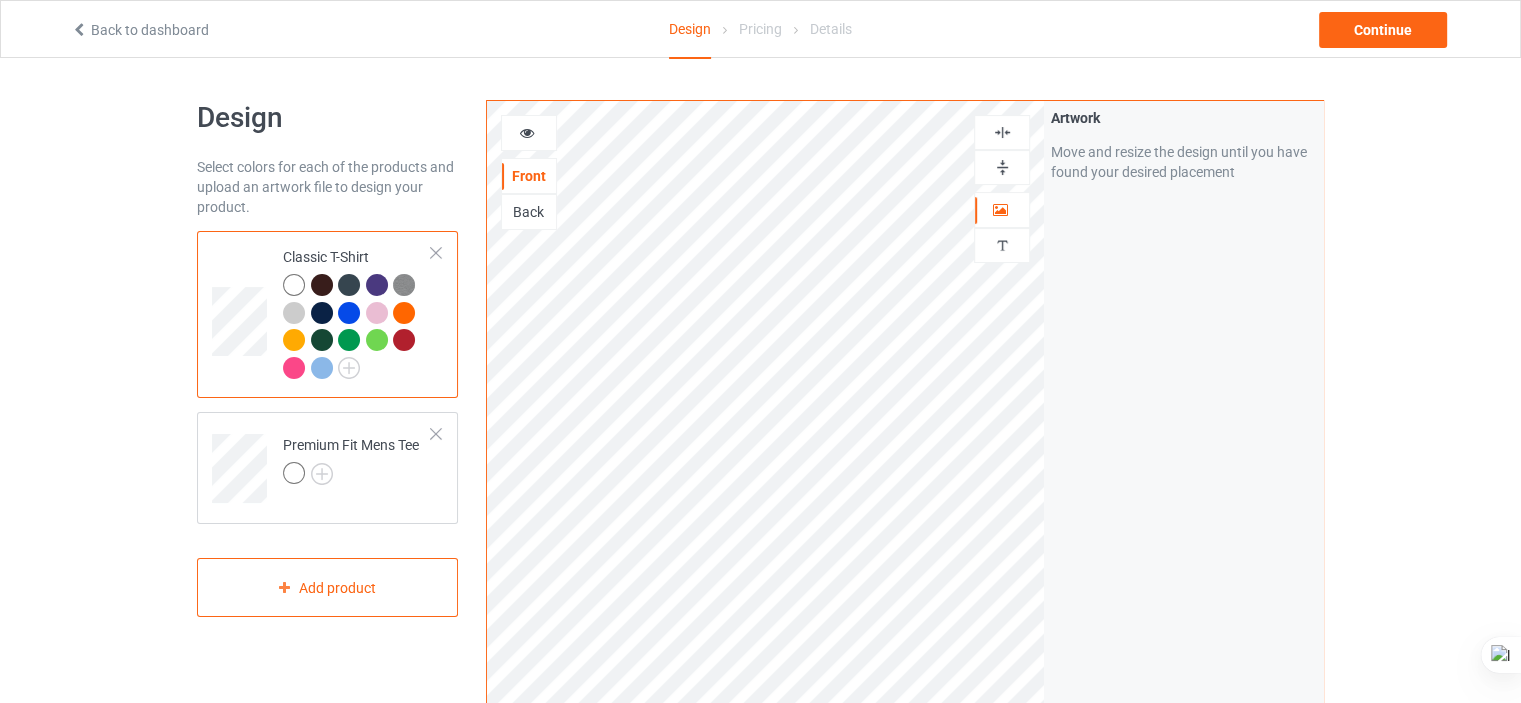click at bounding box center (322, 285) 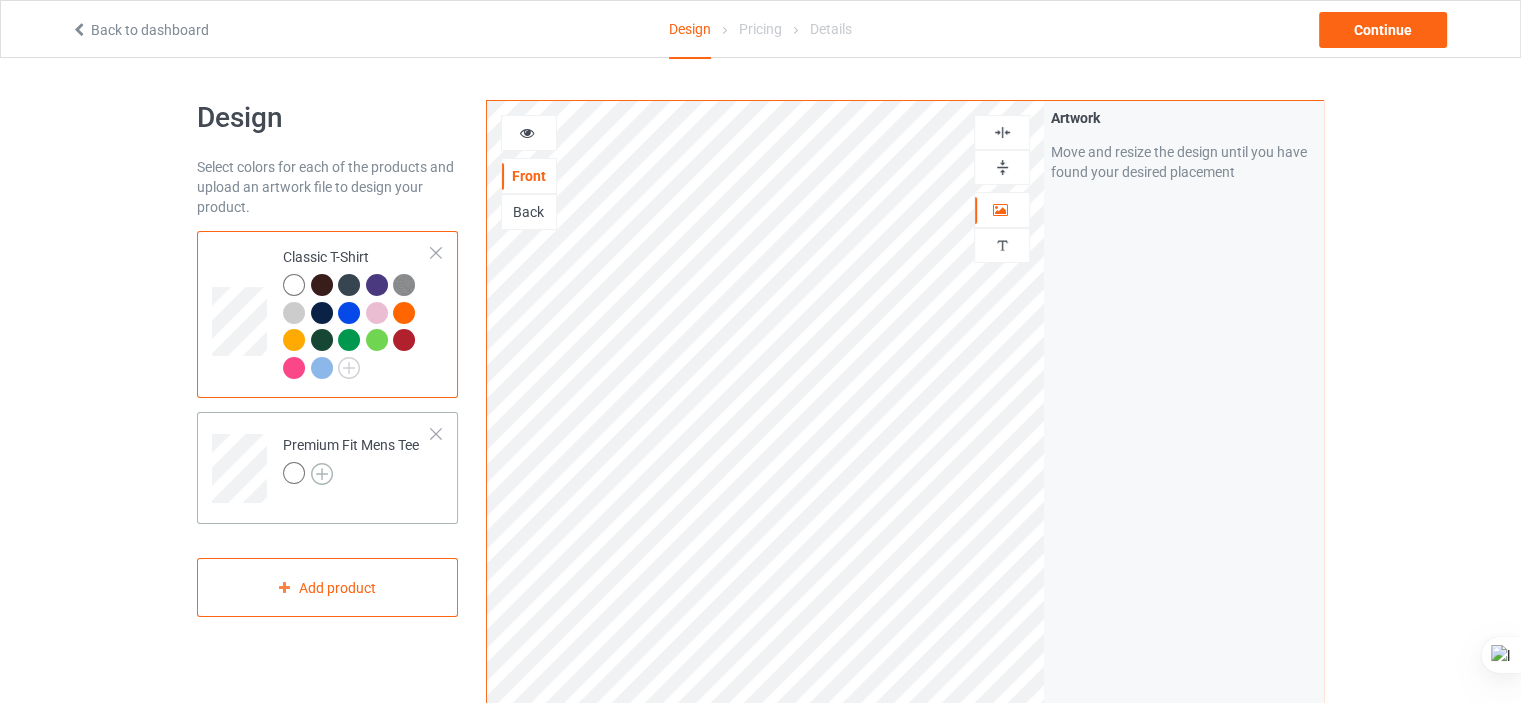 click at bounding box center [322, 474] 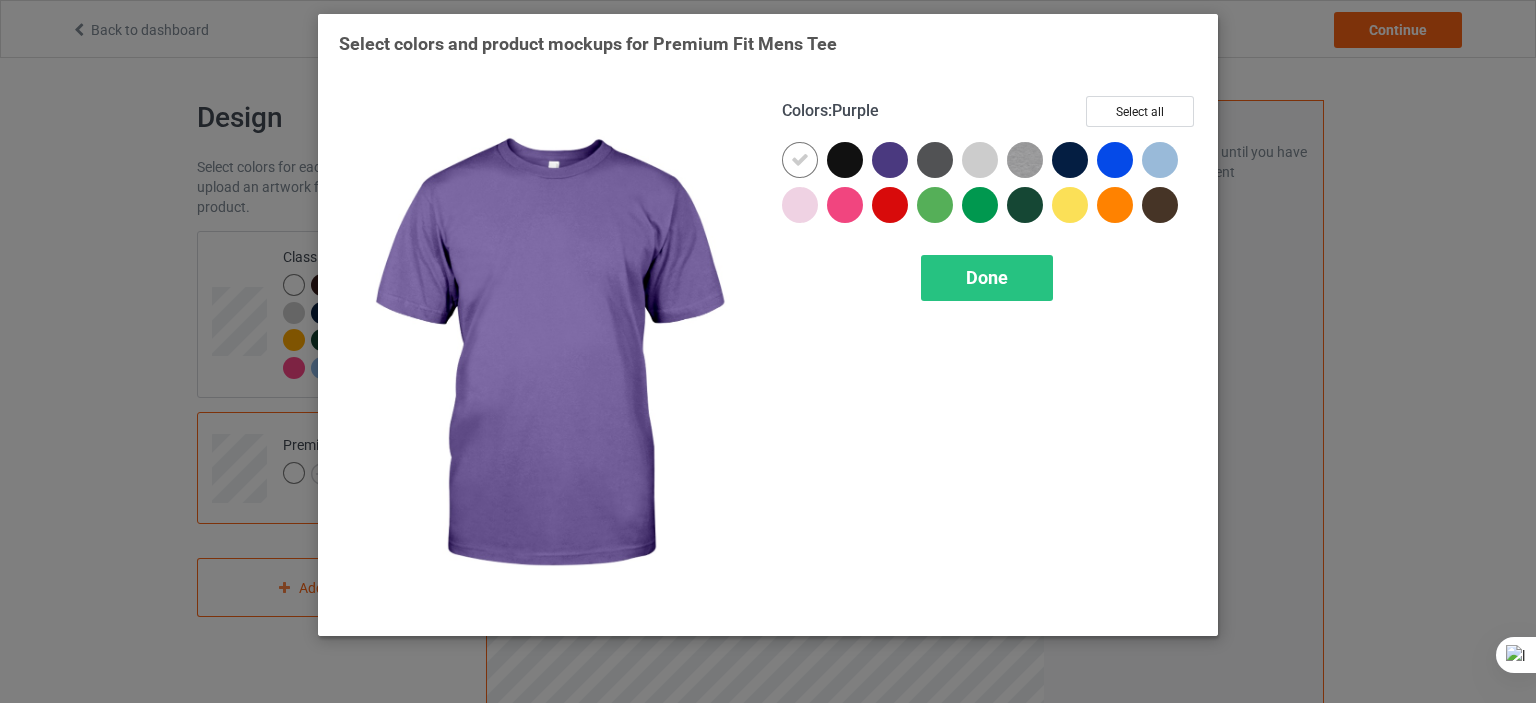 click at bounding box center (890, 160) 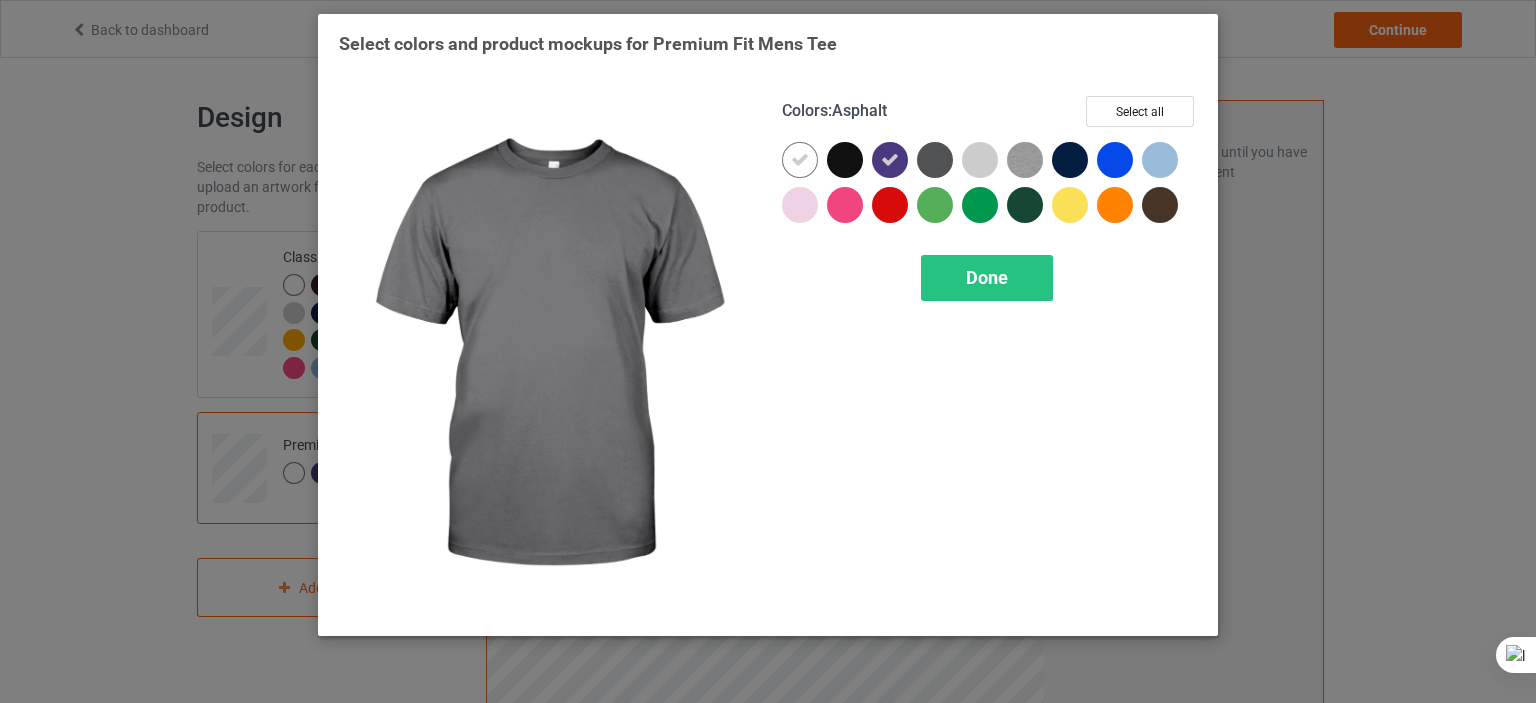 drag, startPoint x: 932, startPoint y: 159, endPoint x: 972, endPoint y: 162, distance: 40.112343 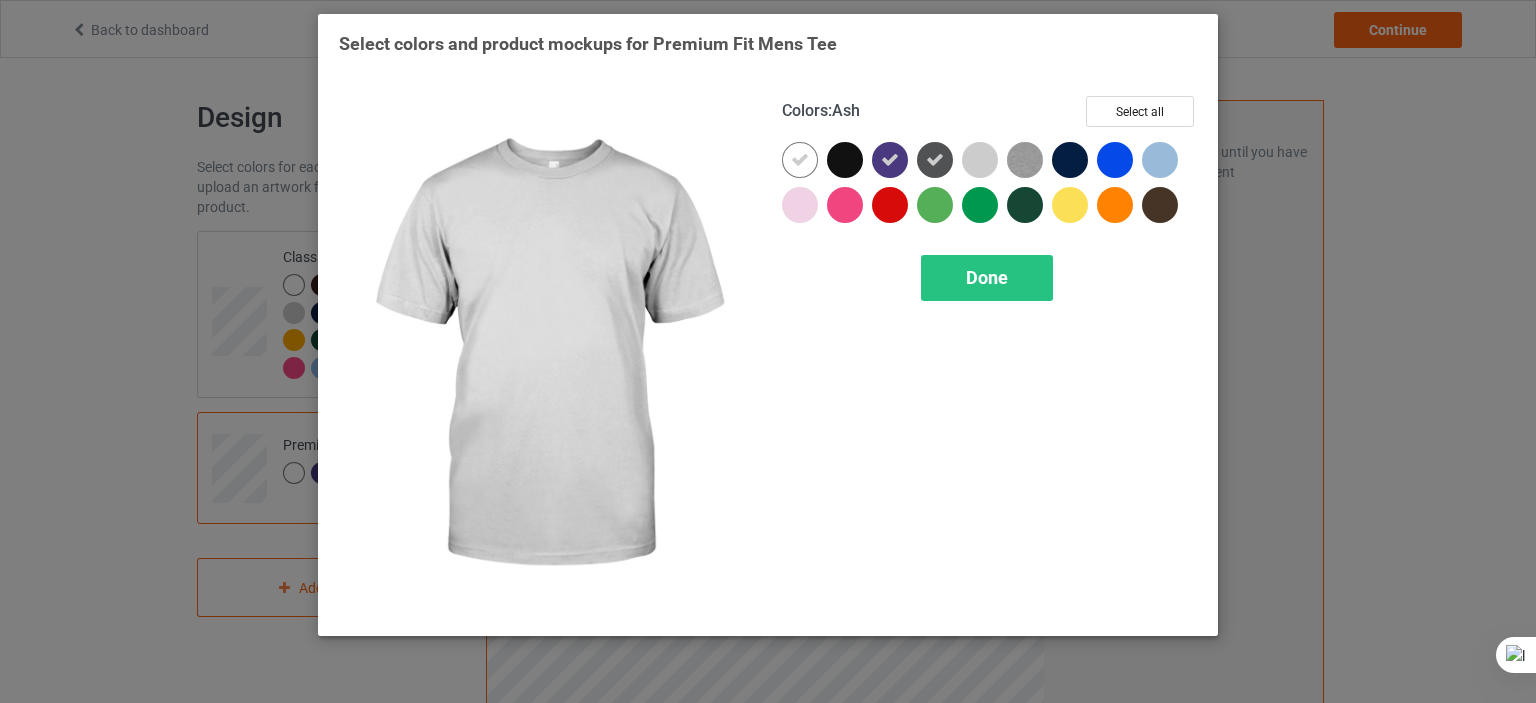 click at bounding box center [980, 160] 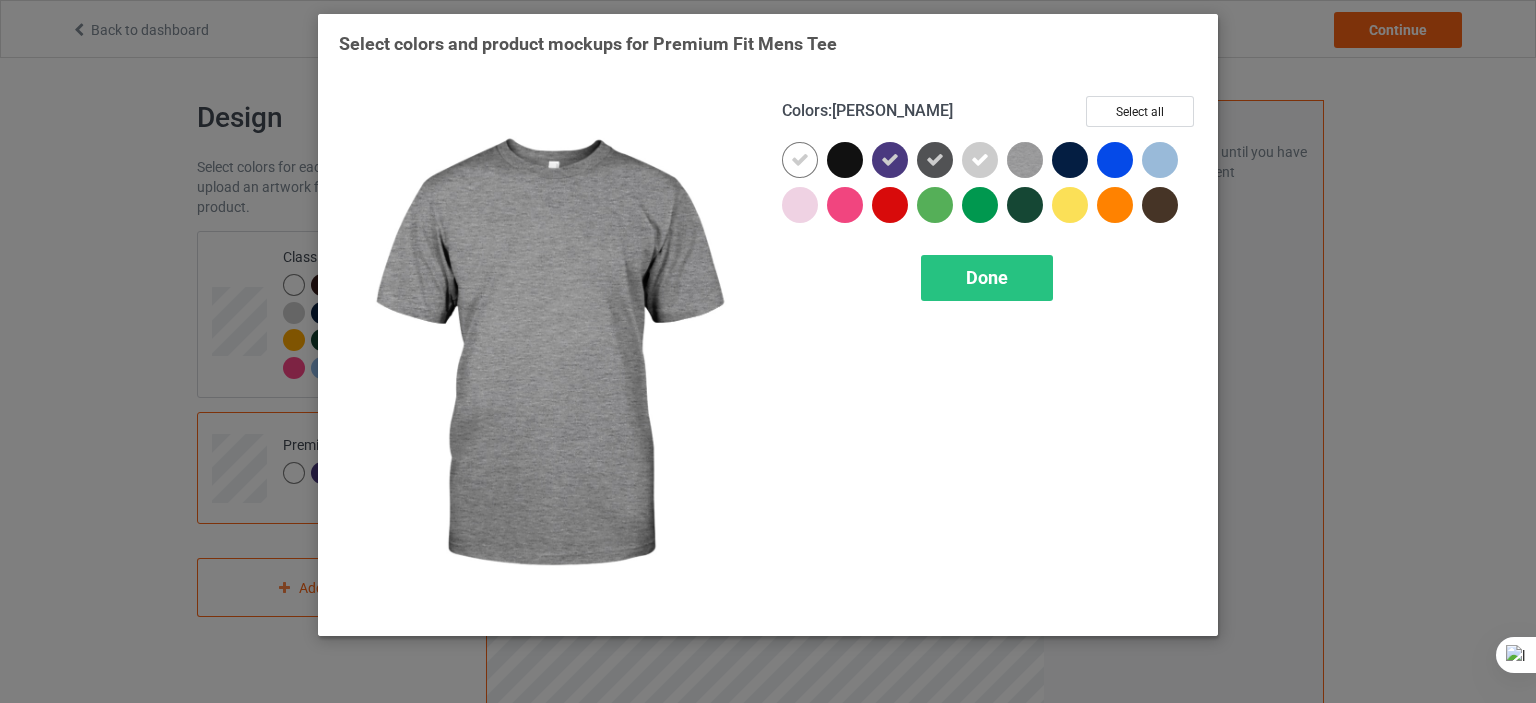 click at bounding box center [1025, 160] 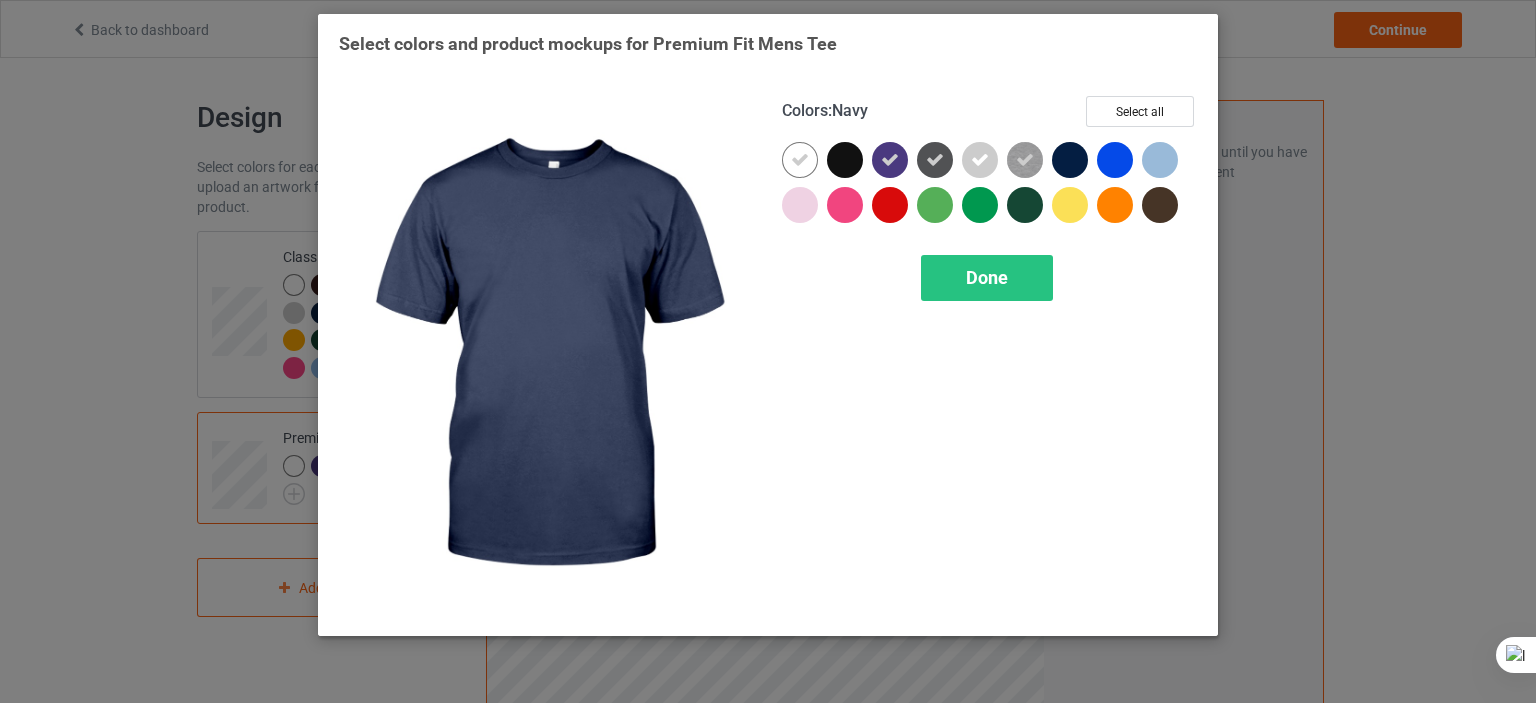 click at bounding box center [1070, 160] 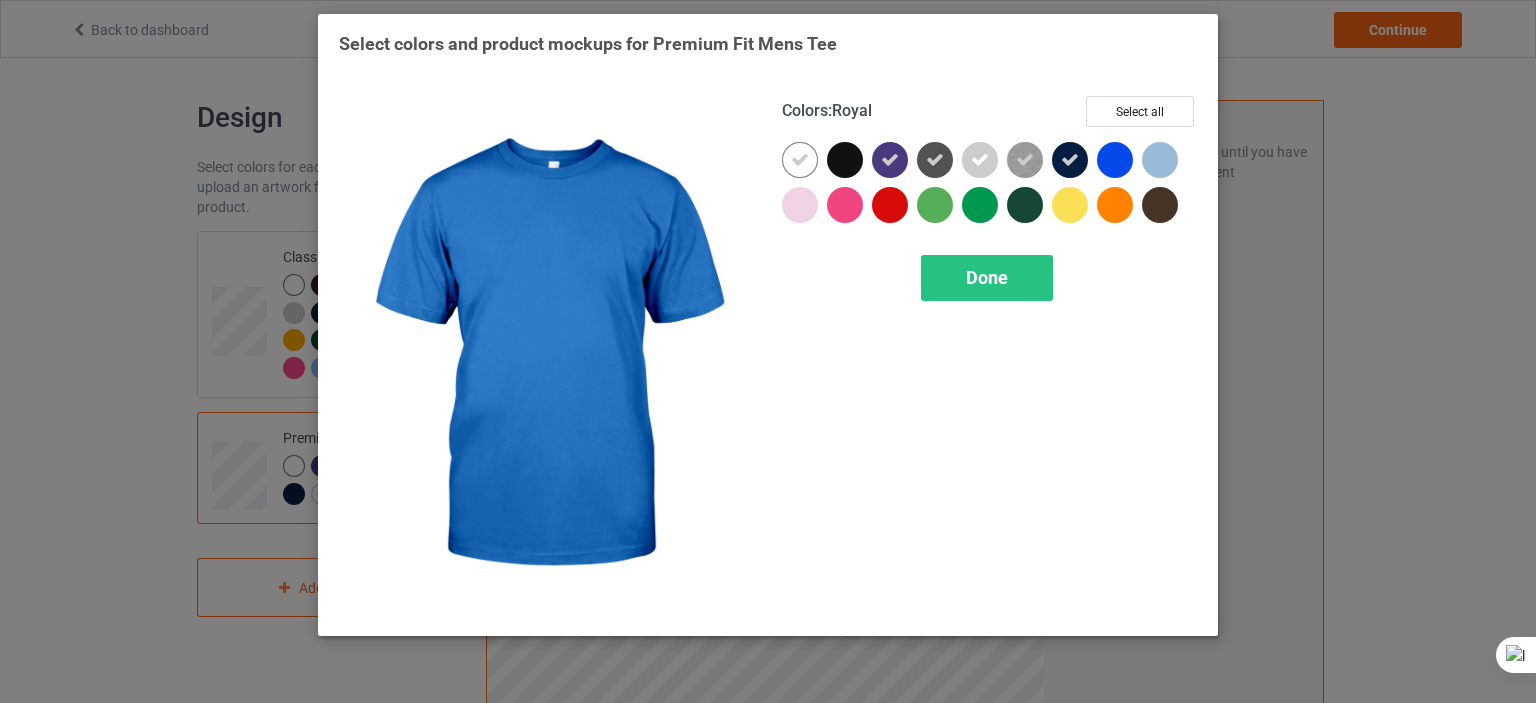 drag, startPoint x: 1114, startPoint y: 161, endPoint x: 1140, endPoint y: 162, distance: 26.019224 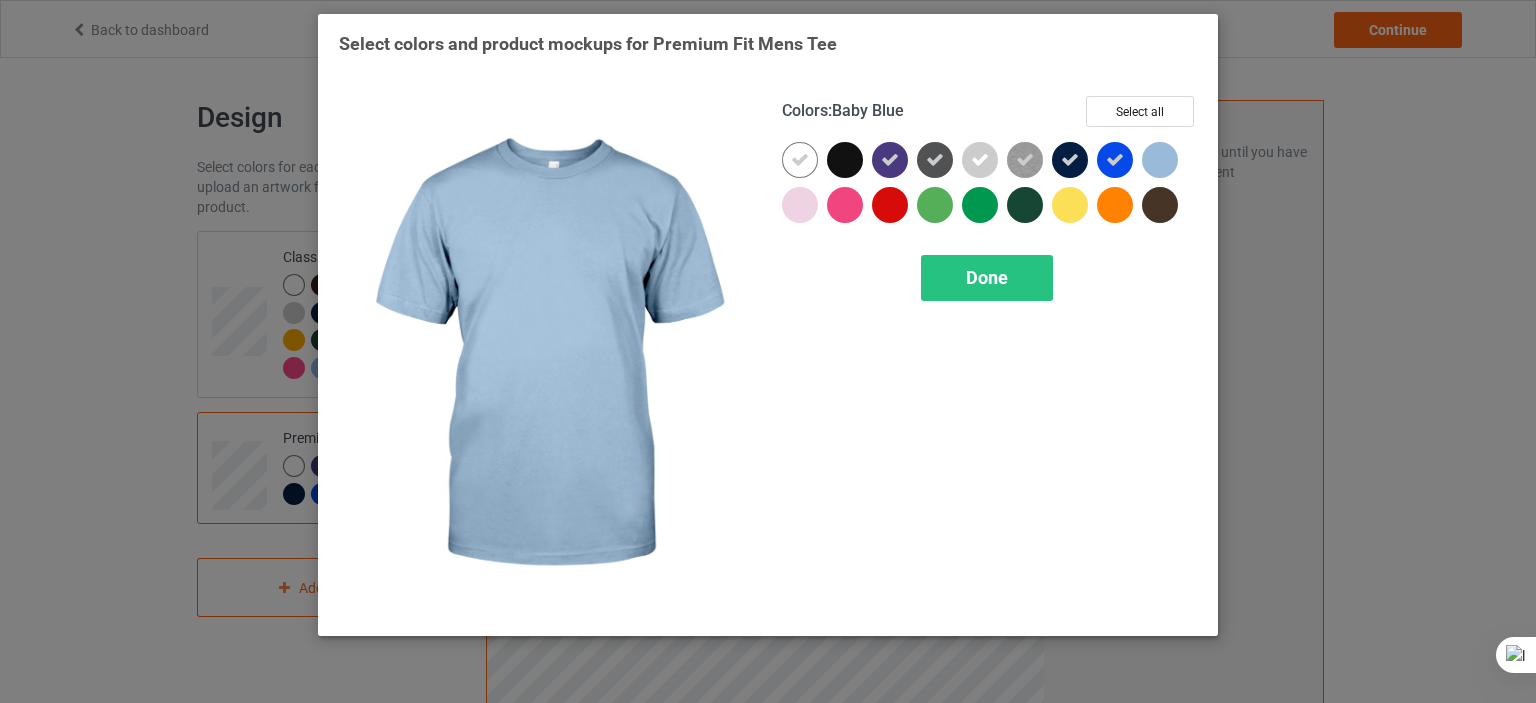 click at bounding box center [1160, 160] 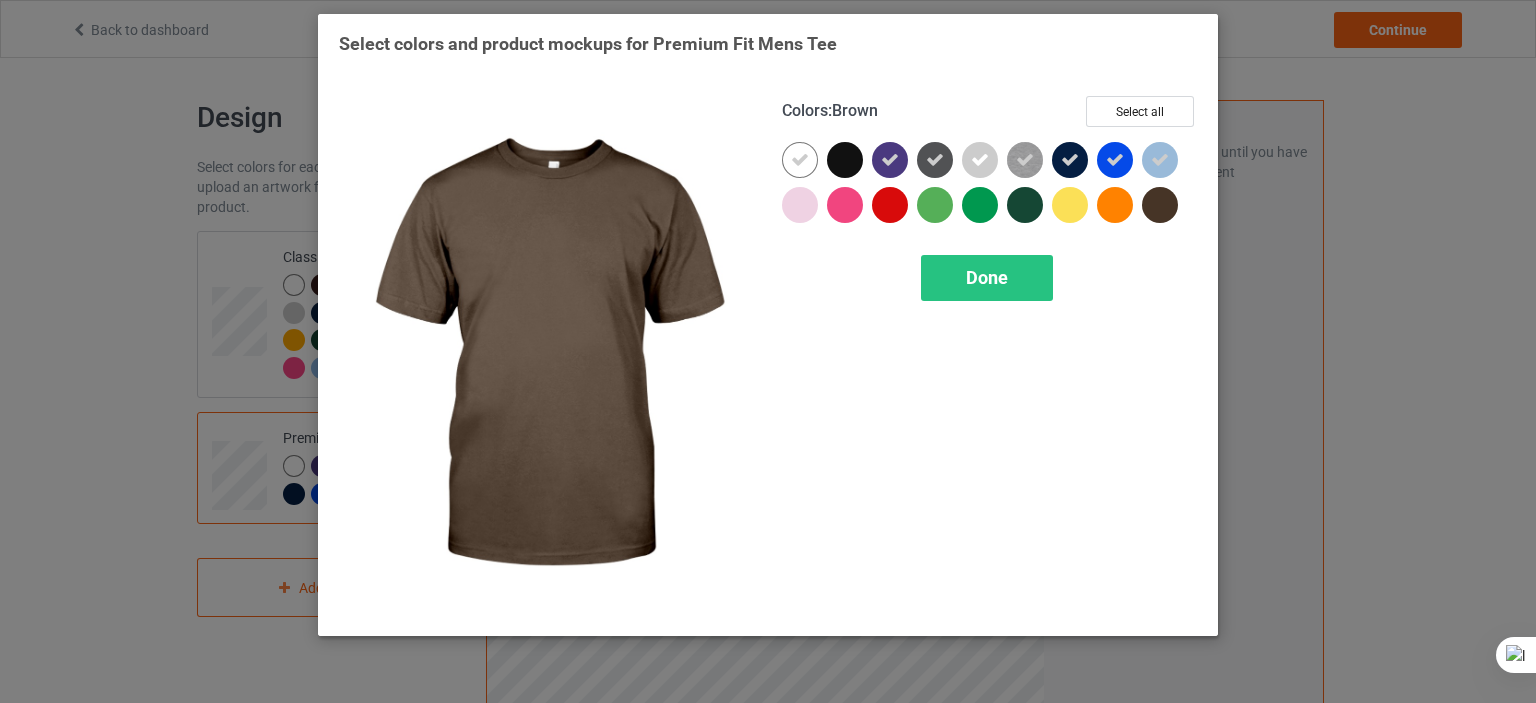 click at bounding box center (1160, 205) 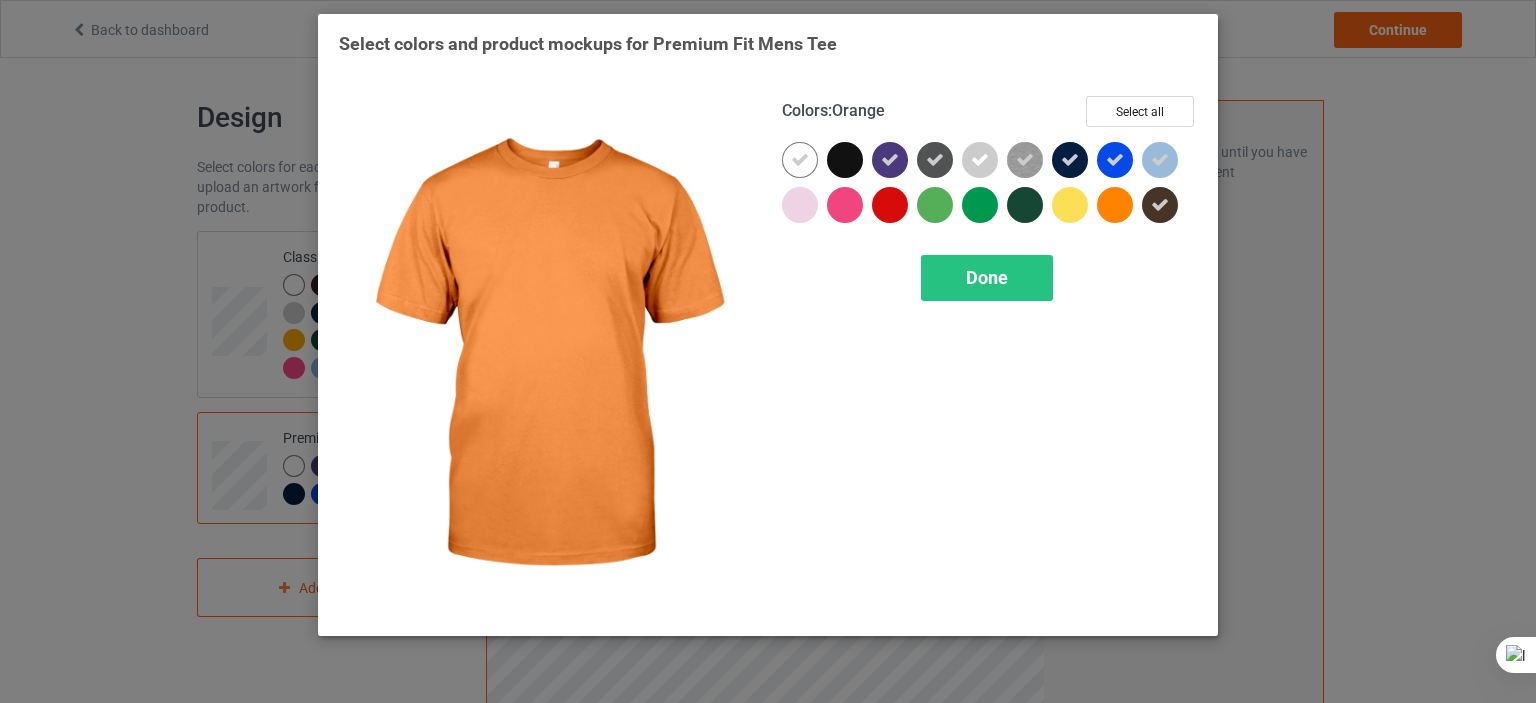 click at bounding box center (1115, 205) 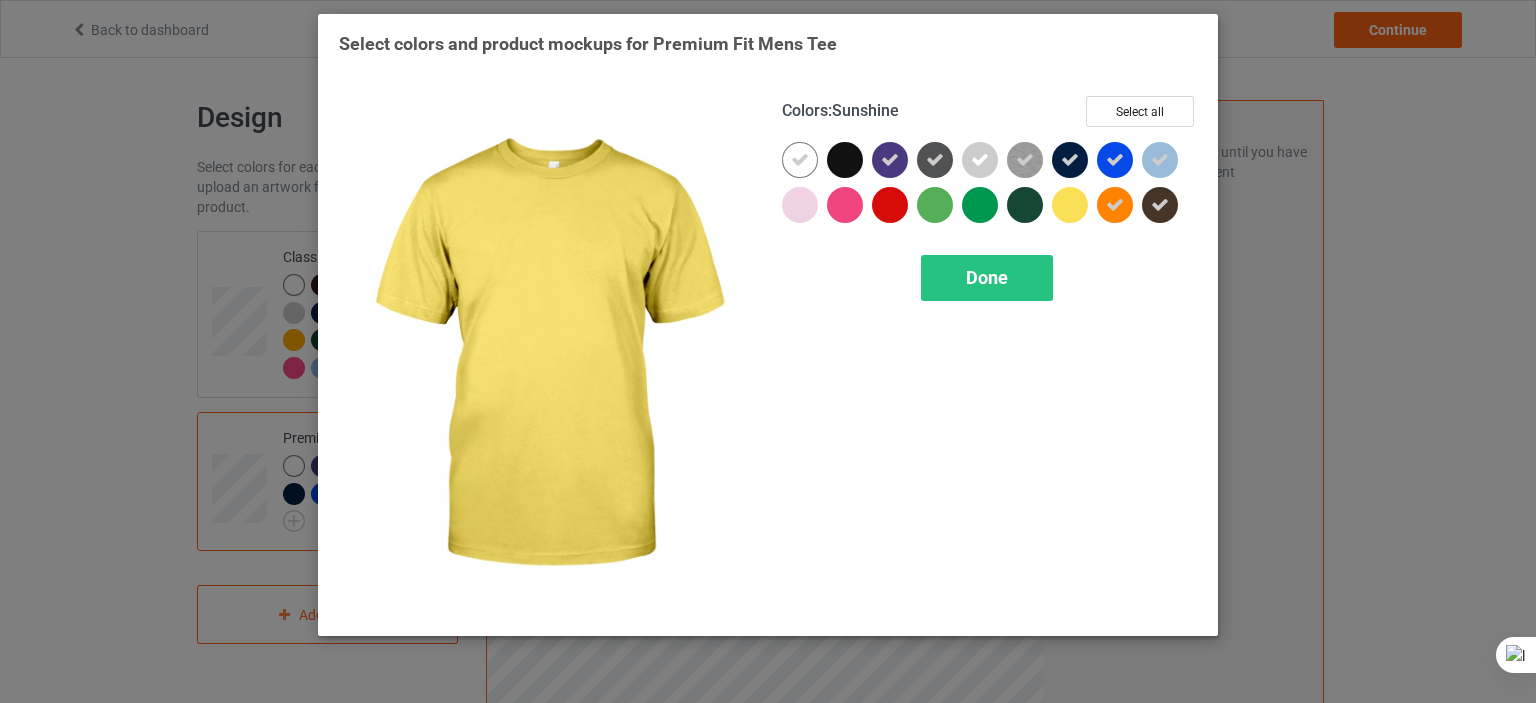 click at bounding box center (1070, 205) 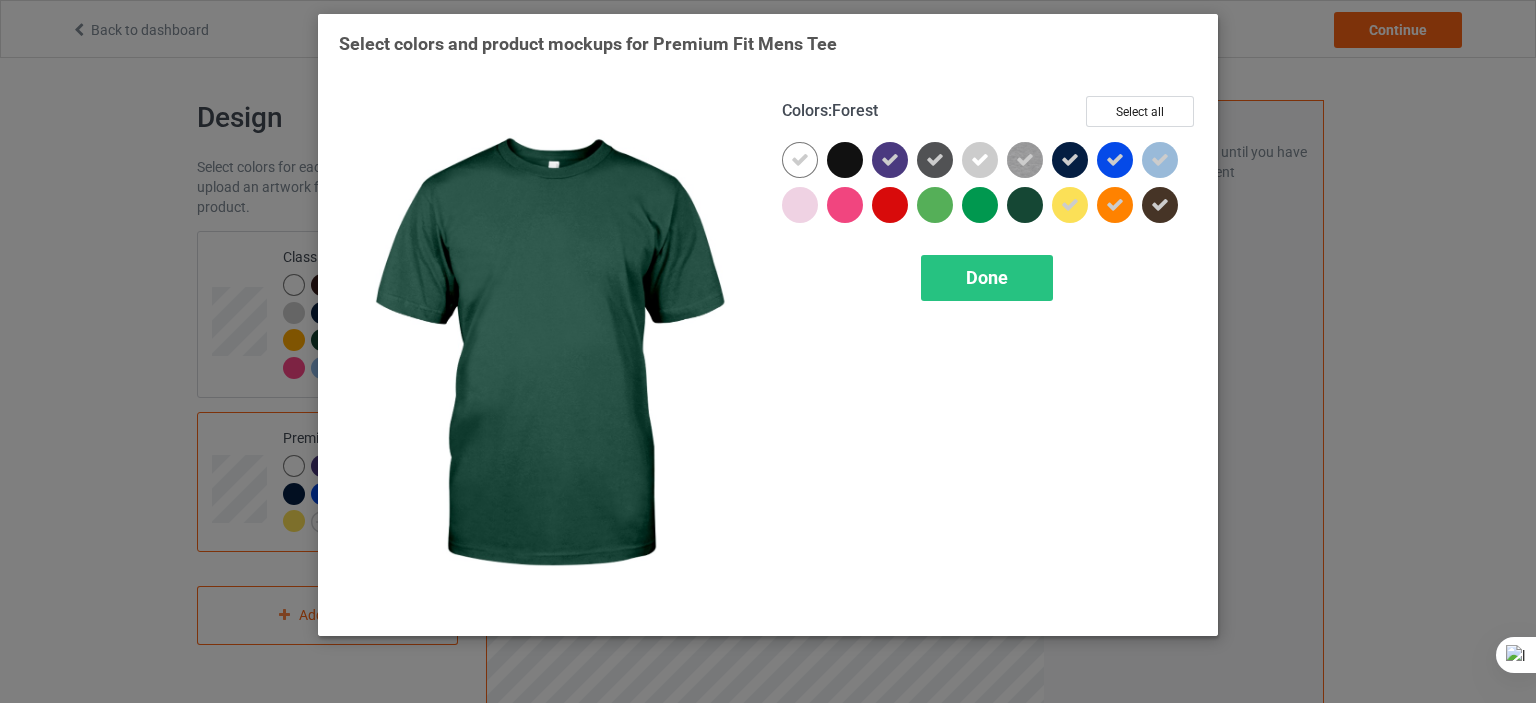 click at bounding box center [1025, 205] 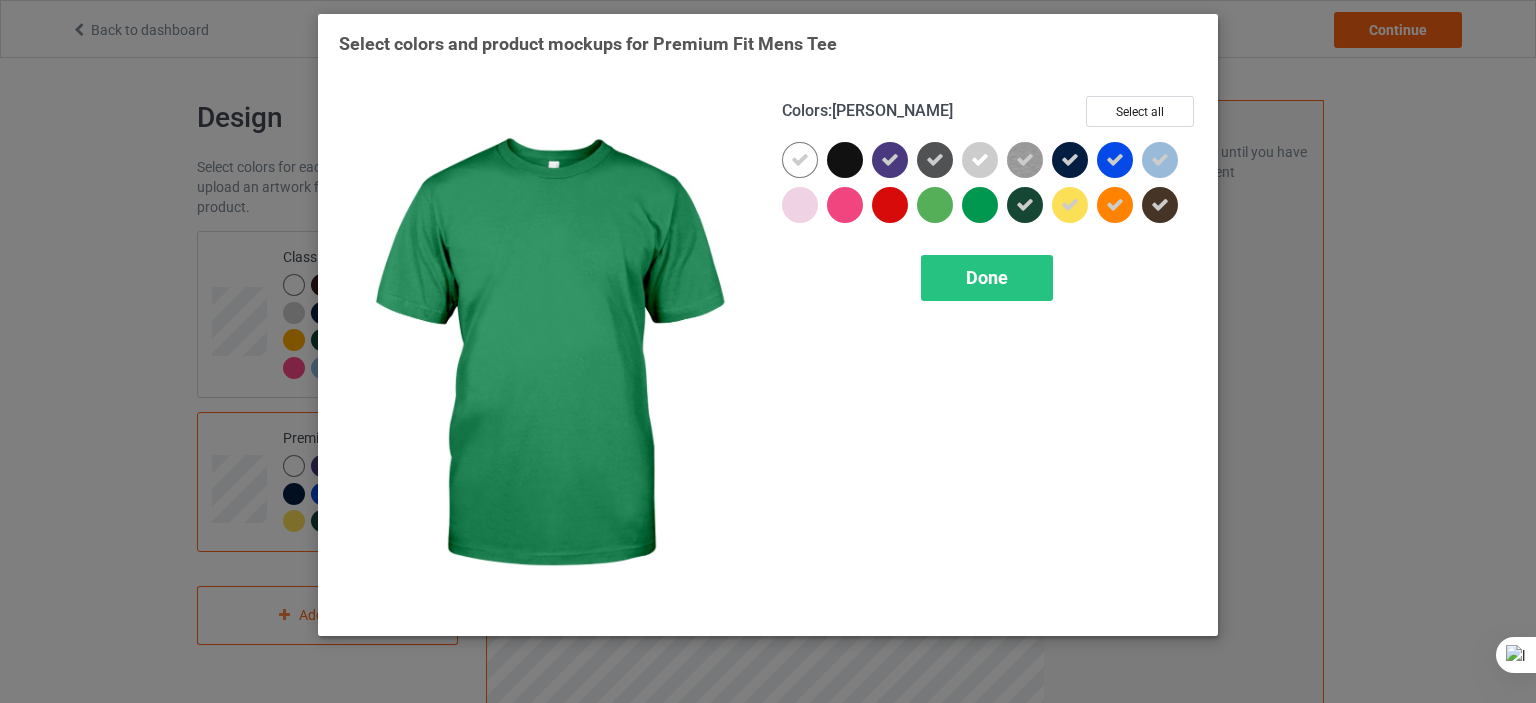 click at bounding box center [980, 205] 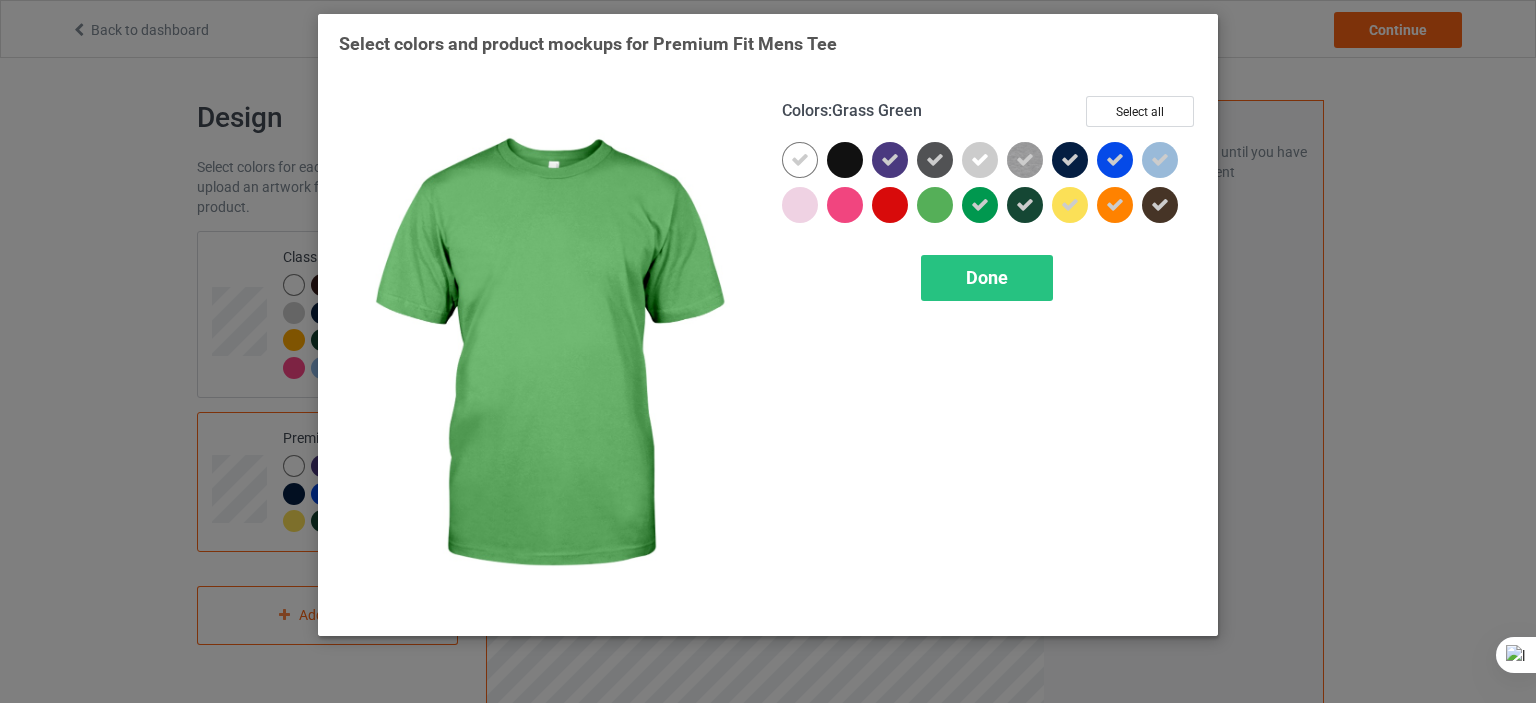 click at bounding box center [935, 205] 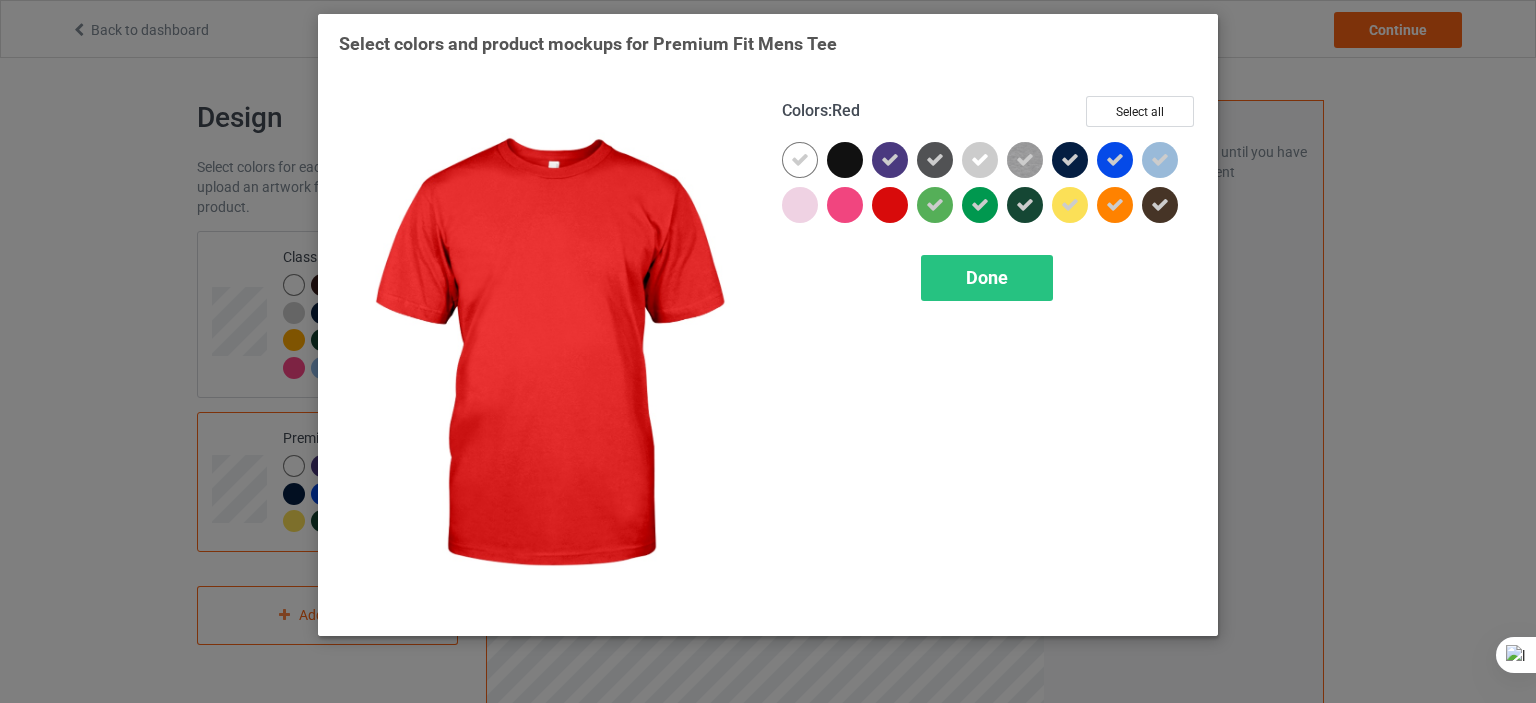 click at bounding box center [890, 205] 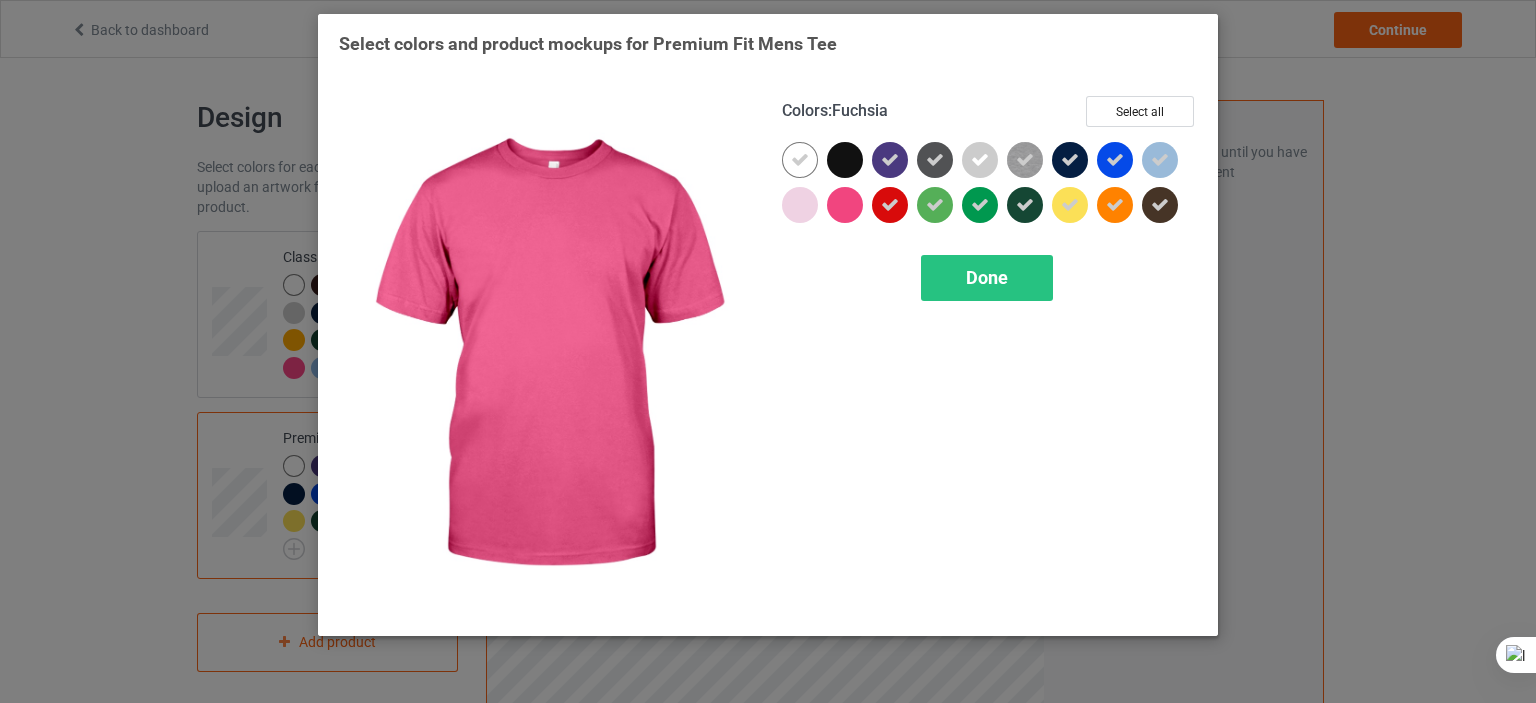 click at bounding box center (845, 205) 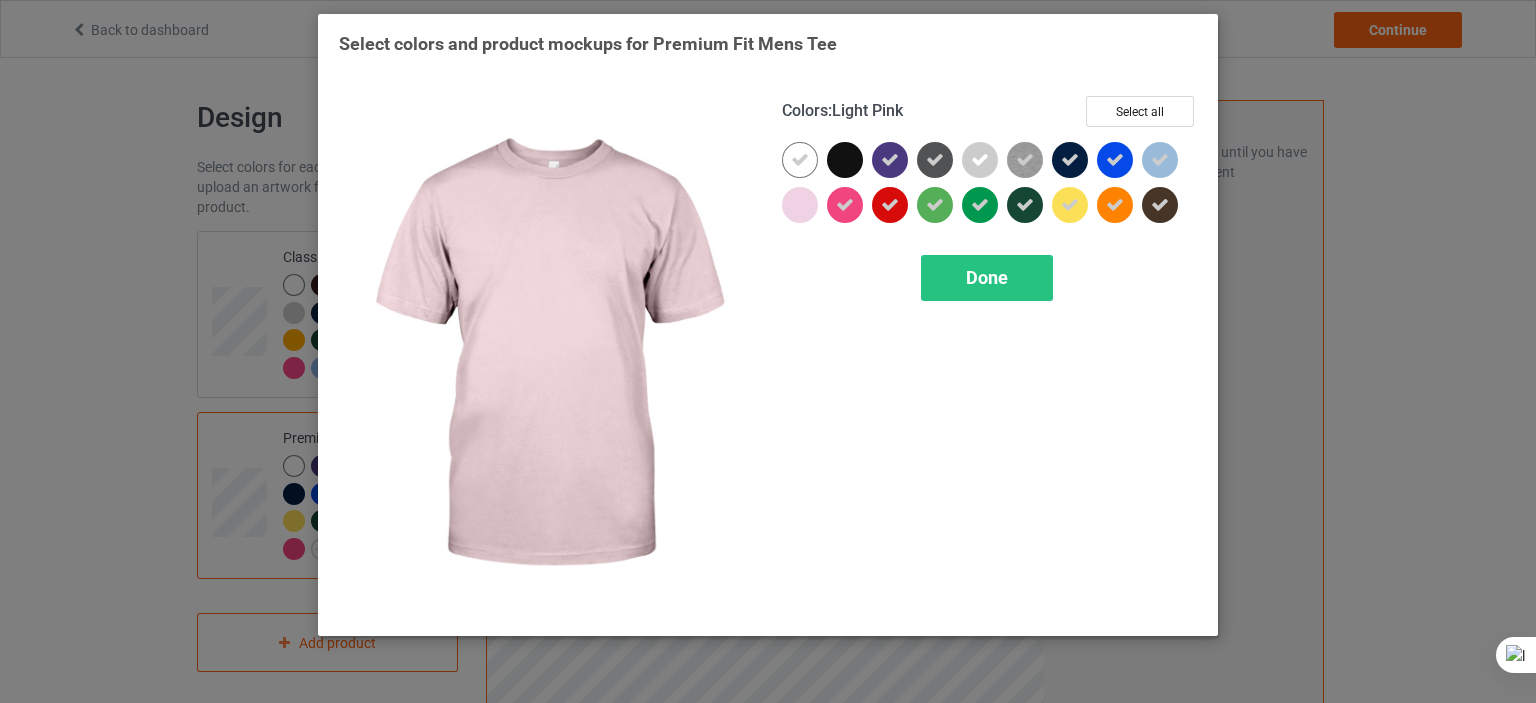 click at bounding box center (800, 205) 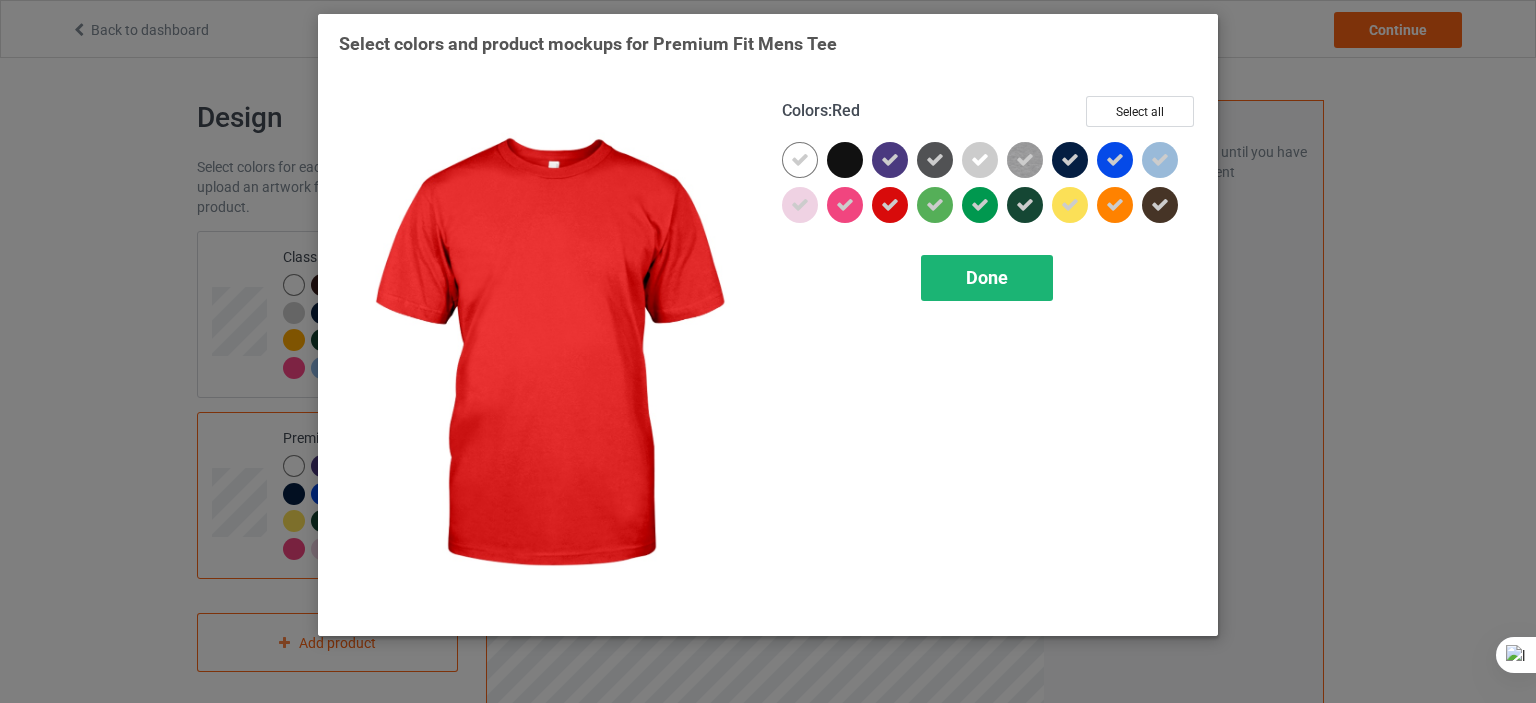 click on "Done" at bounding box center [987, 277] 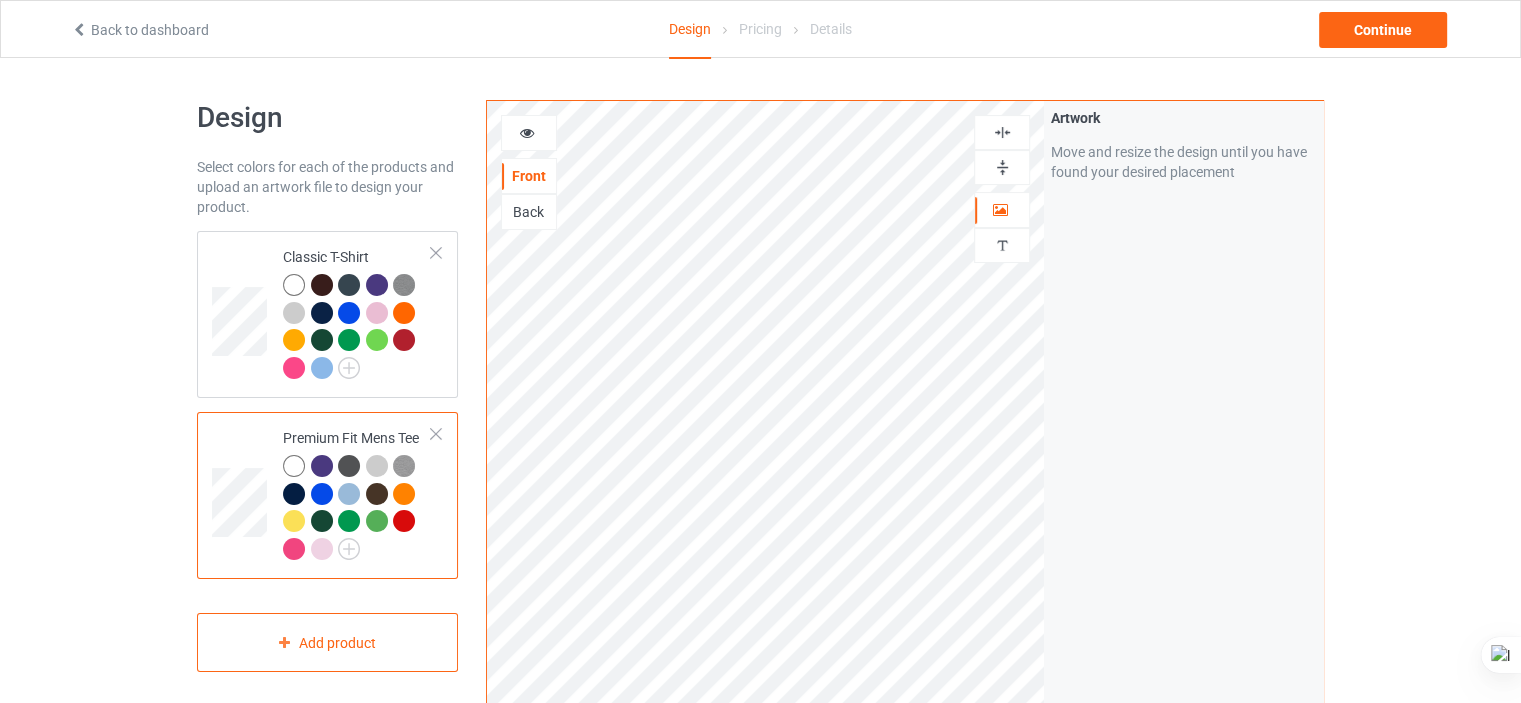 click at bounding box center [529, 133] 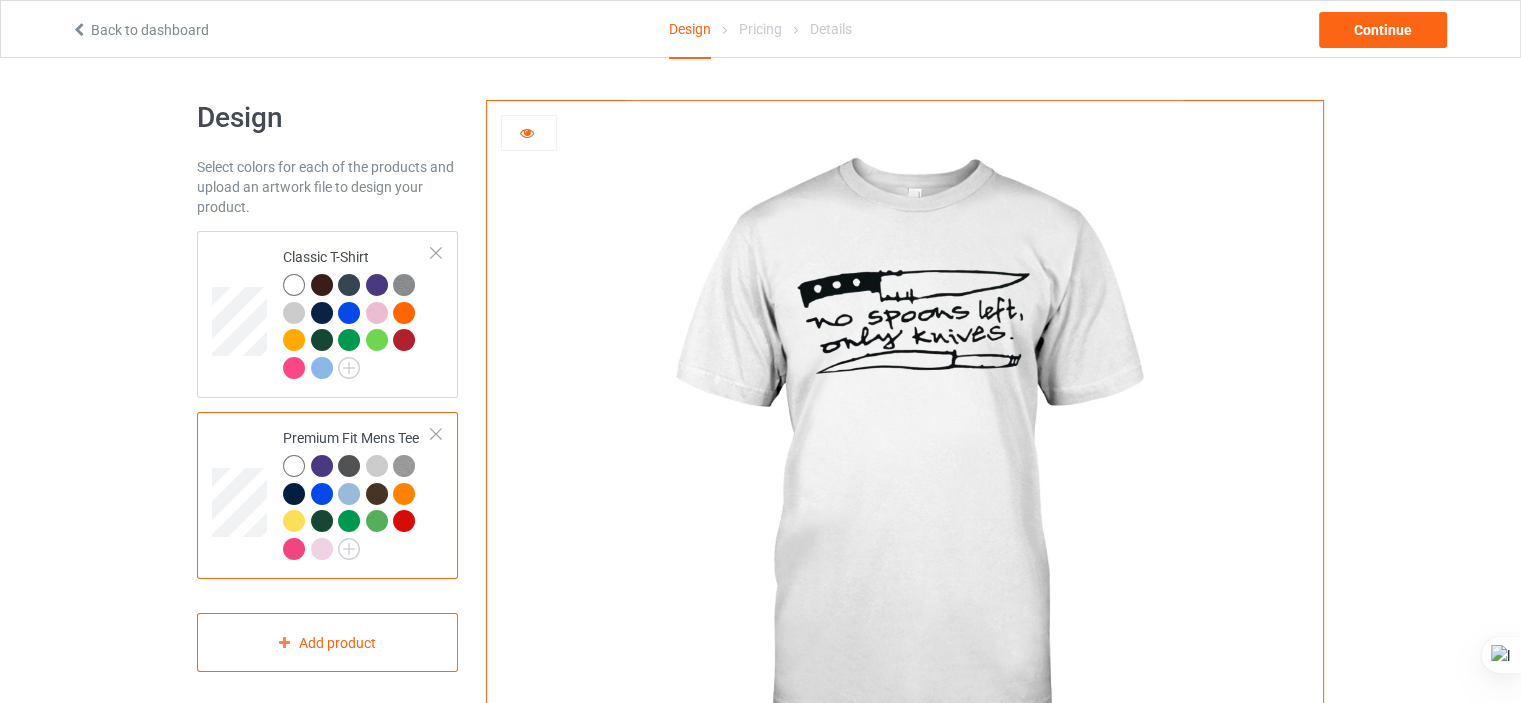 click at bounding box center (527, 130) 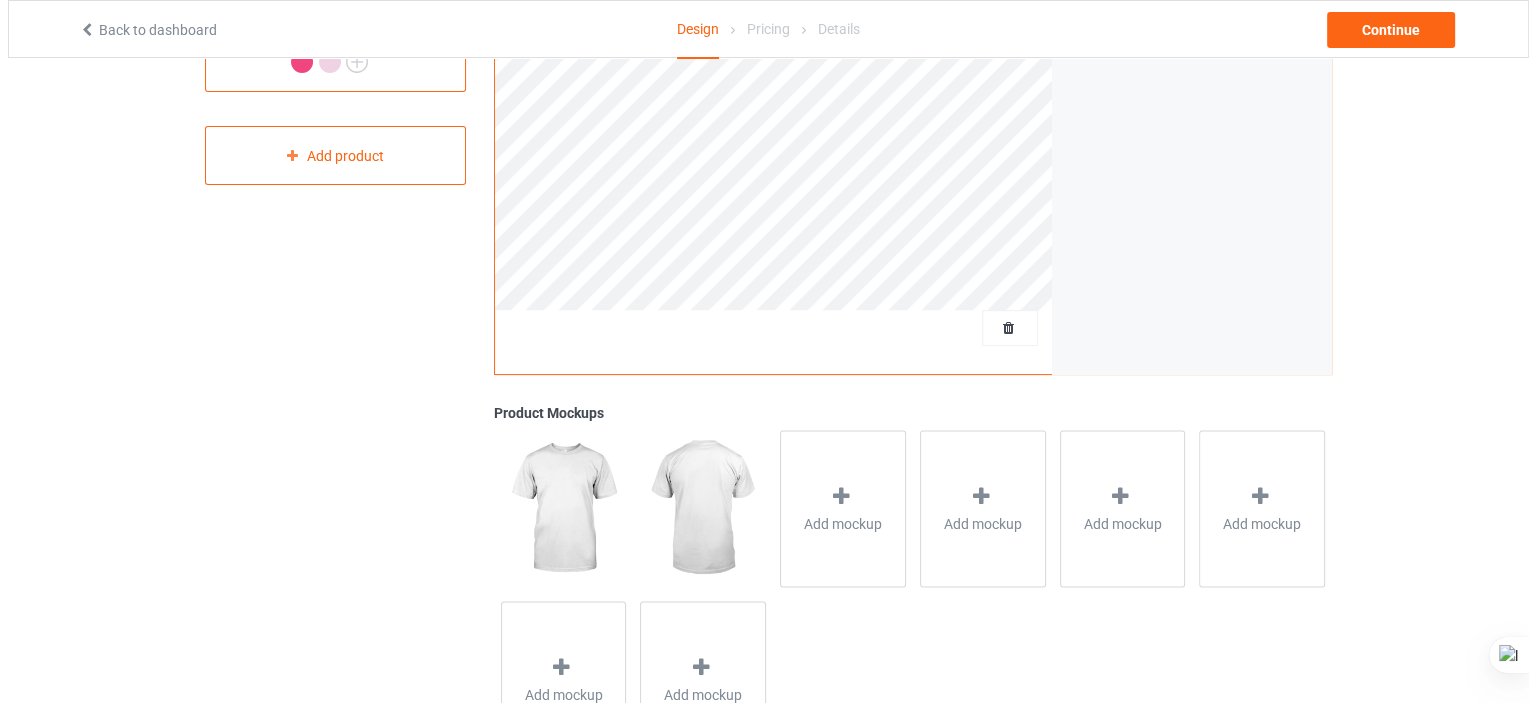 scroll, scrollTop: 590, scrollLeft: 0, axis: vertical 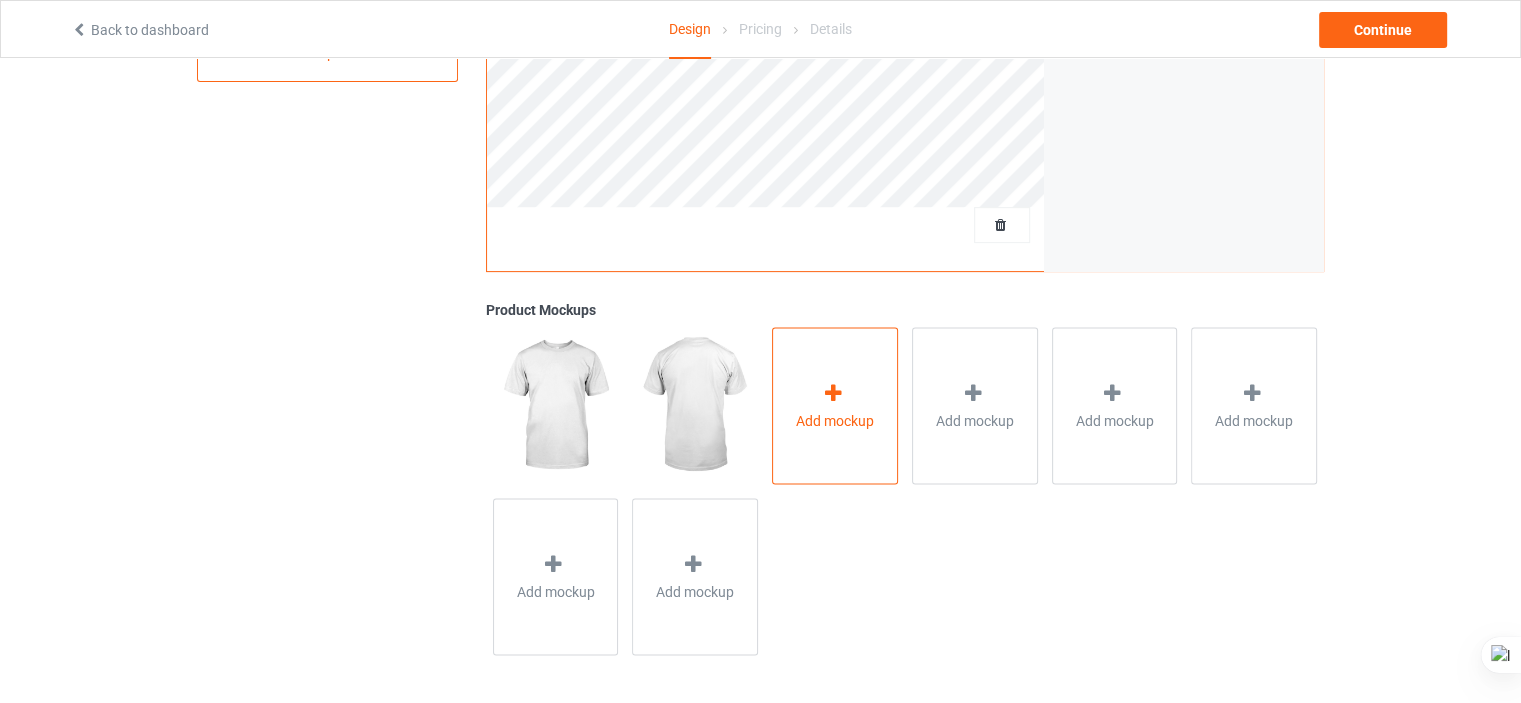 click on "Add mockup" at bounding box center (835, 405) 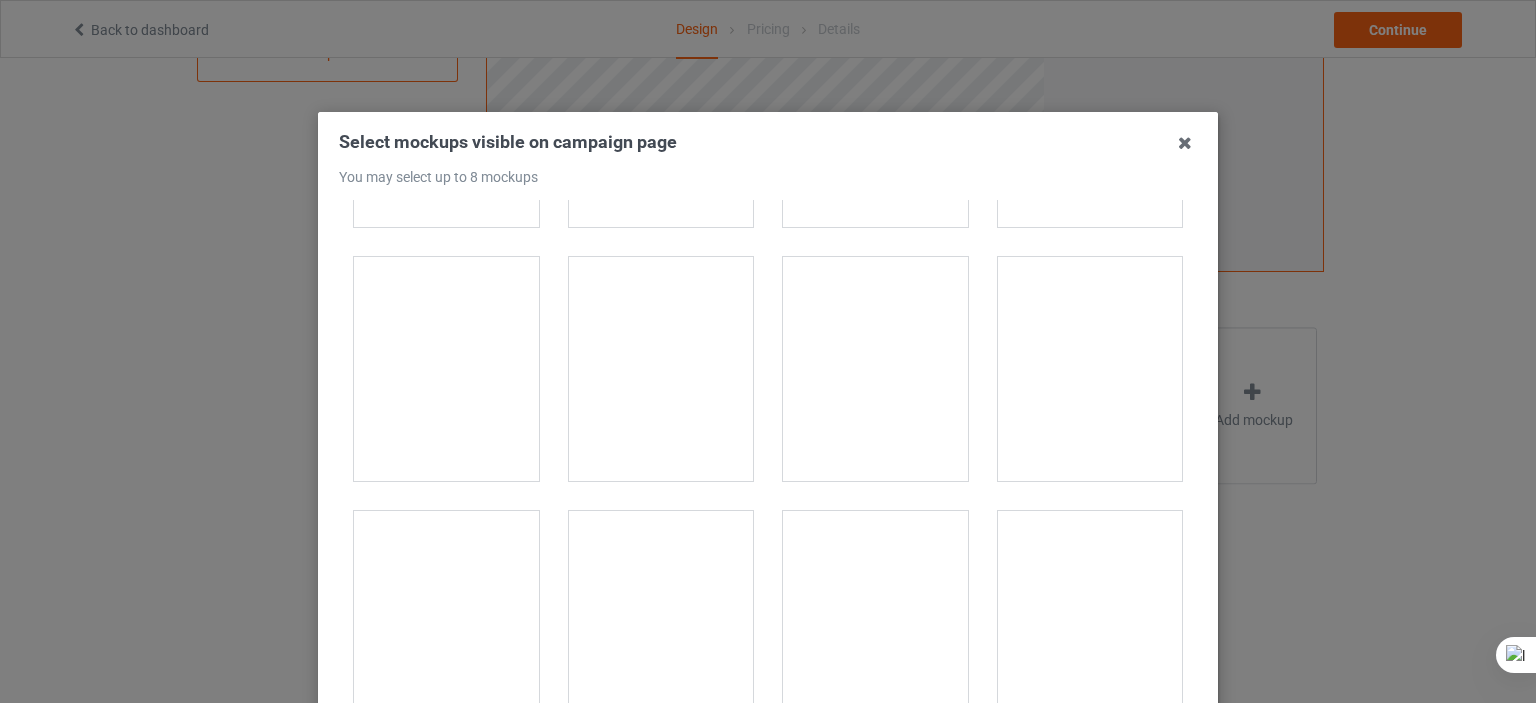 scroll, scrollTop: 6284, scrollLeft: 0, axis: vertical 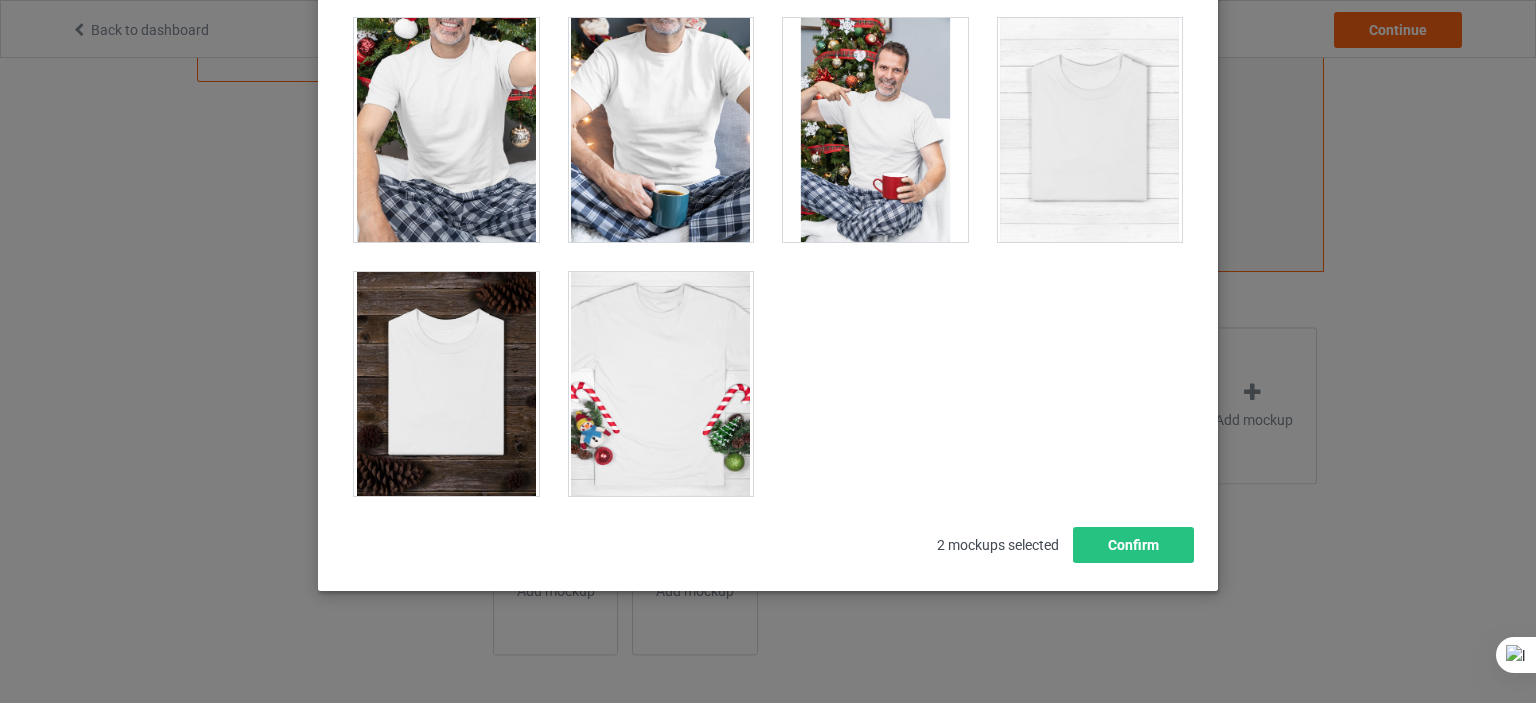 click at bounding box center (446, 384) 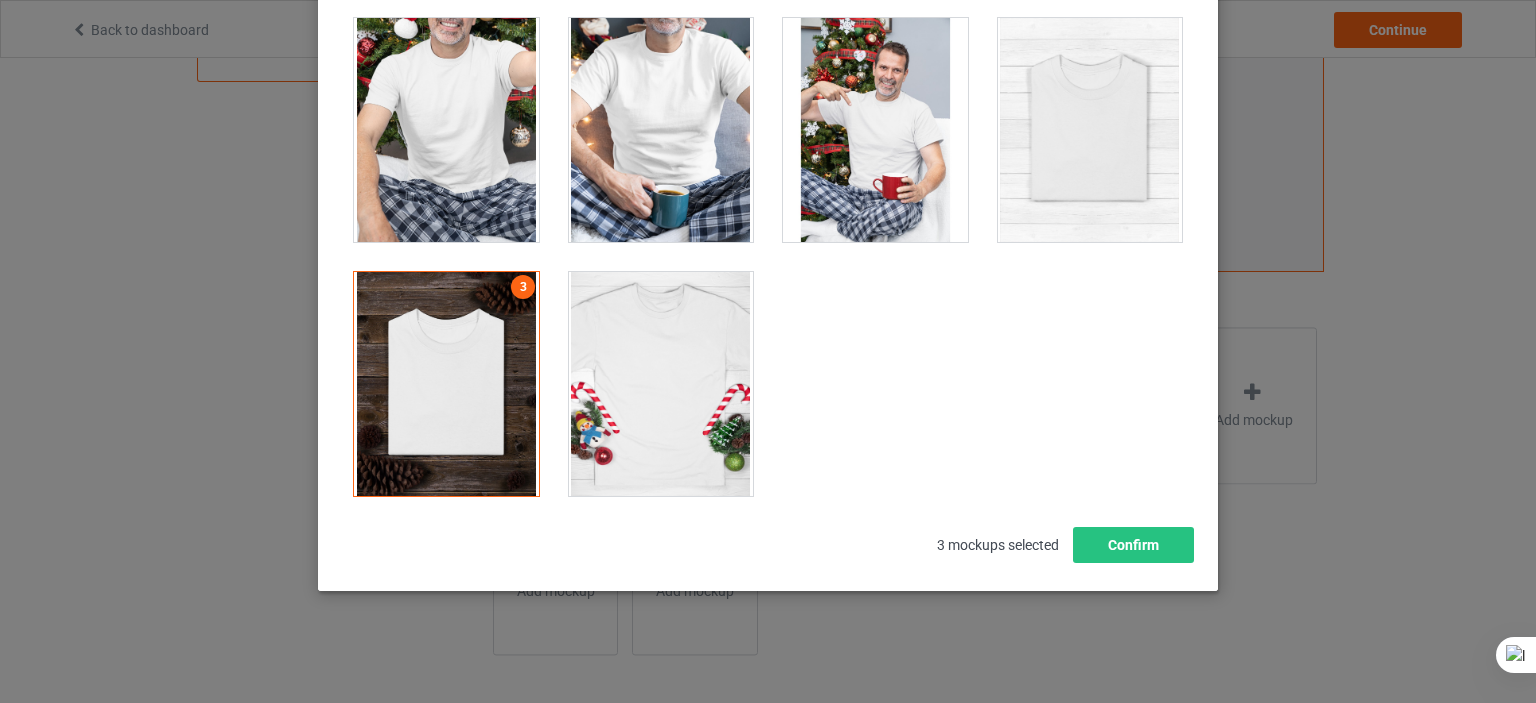 click at bounding box center [446, 384] 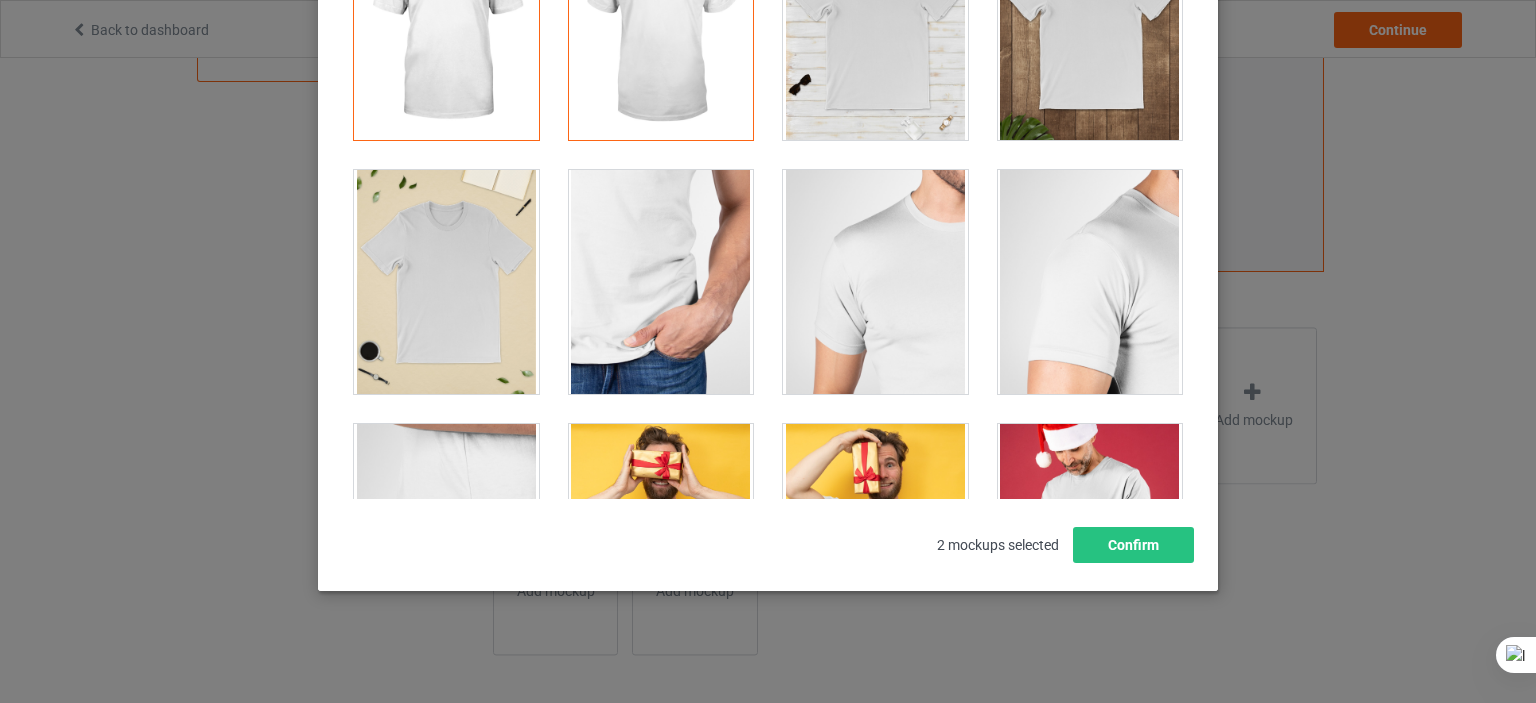 scroll, scrollTop: 0, scrollLeft: 0, axis: both 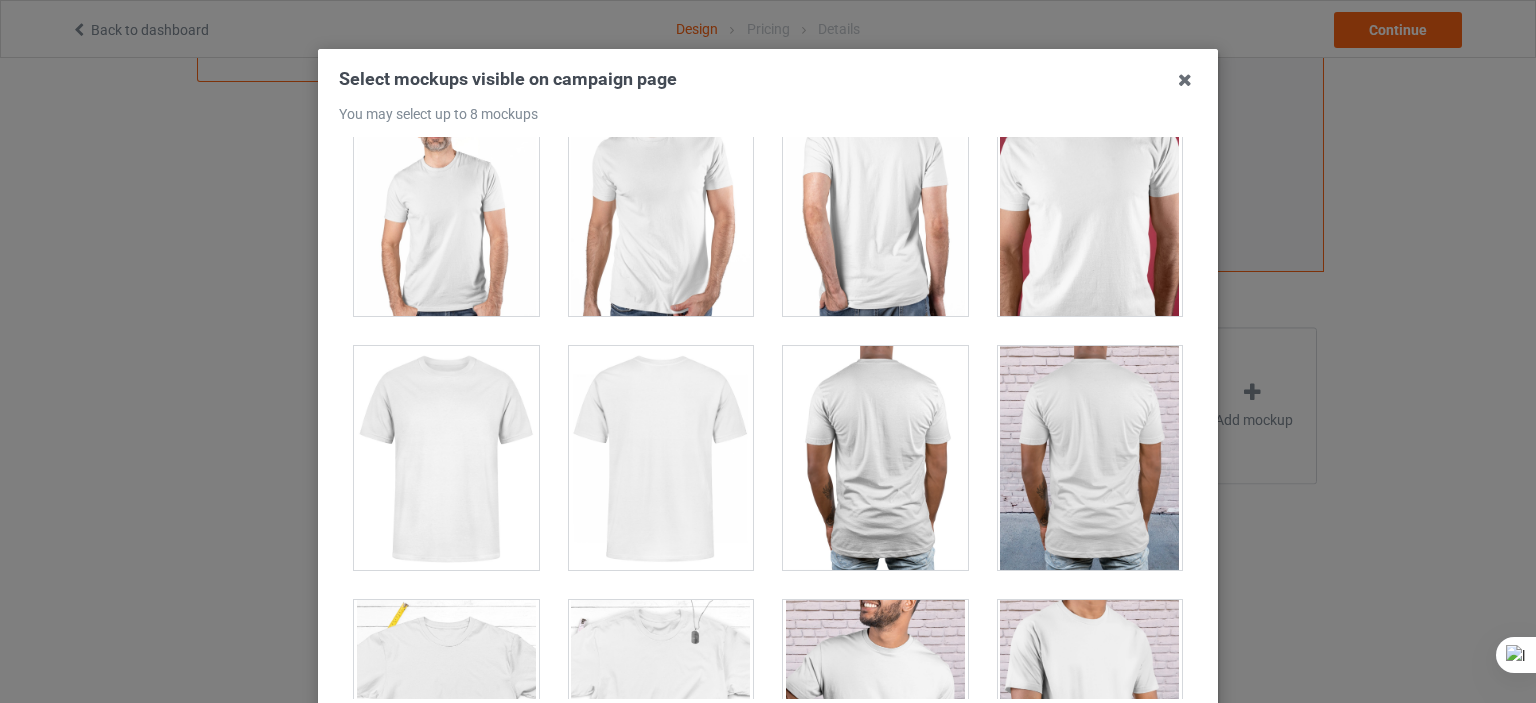 click at bounding box center [446, 458] 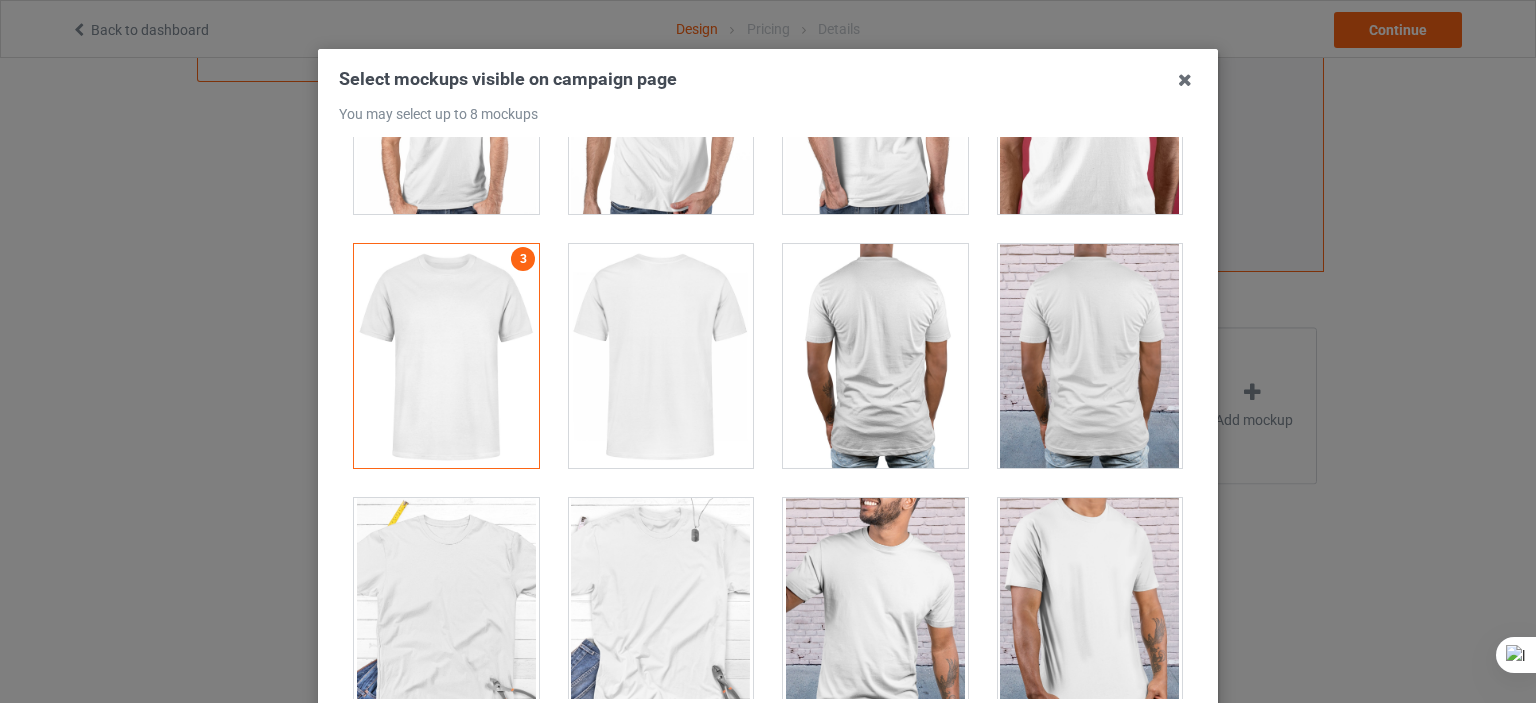 scroll, scrollTop: 2800, scrollLeft: 0, axis: vertical 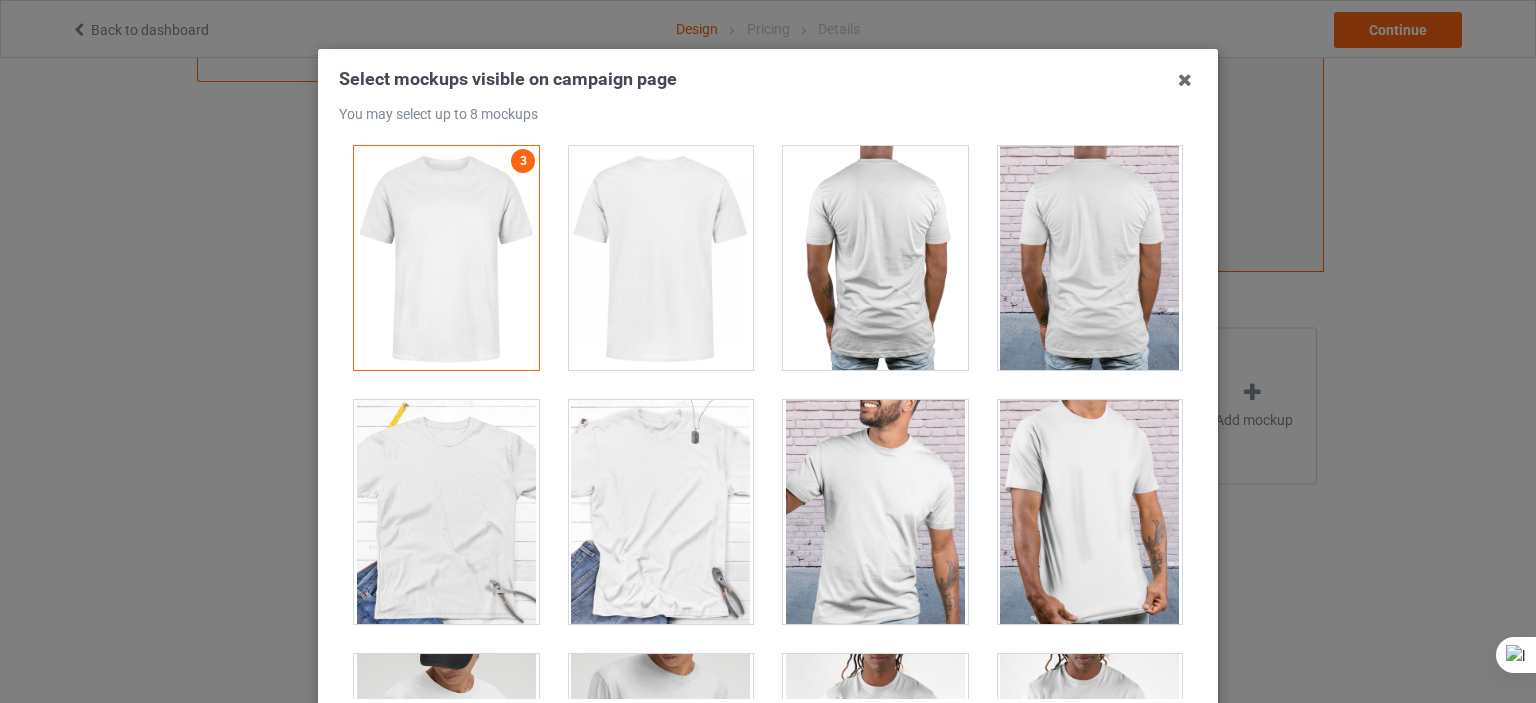 click at bounding box center (446, 258) 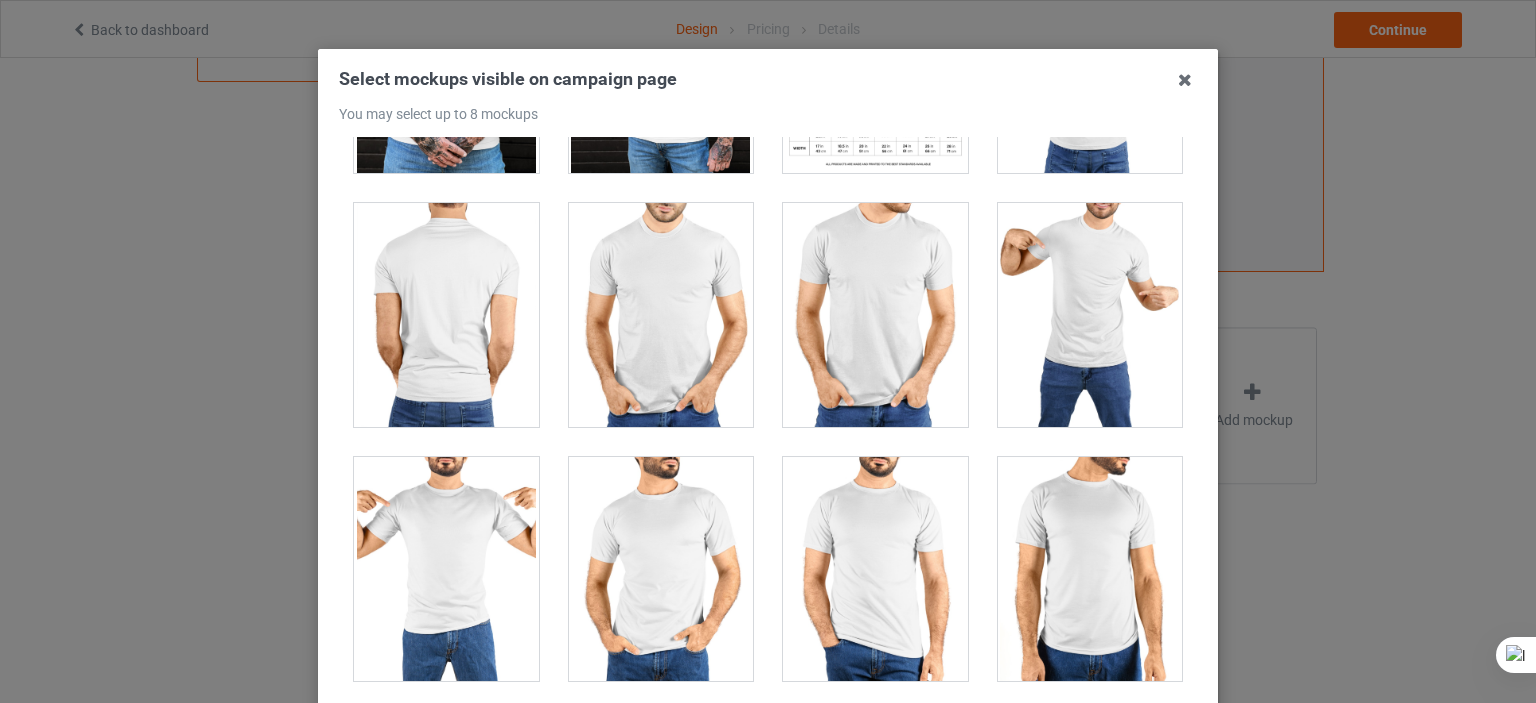 scroll, scrollTop: 4100, scrollLeft: 0, axis: vertical 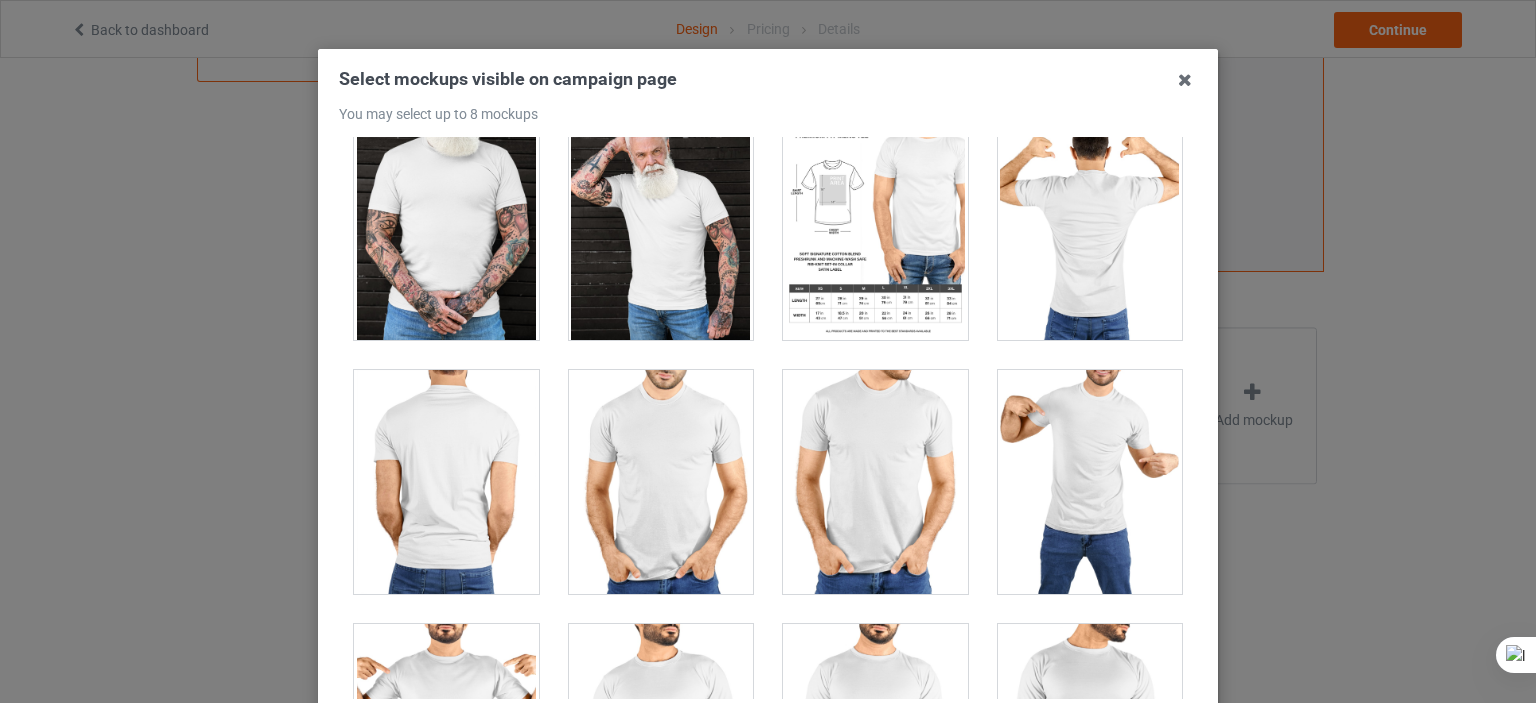 click at bounding box center [875, 228] 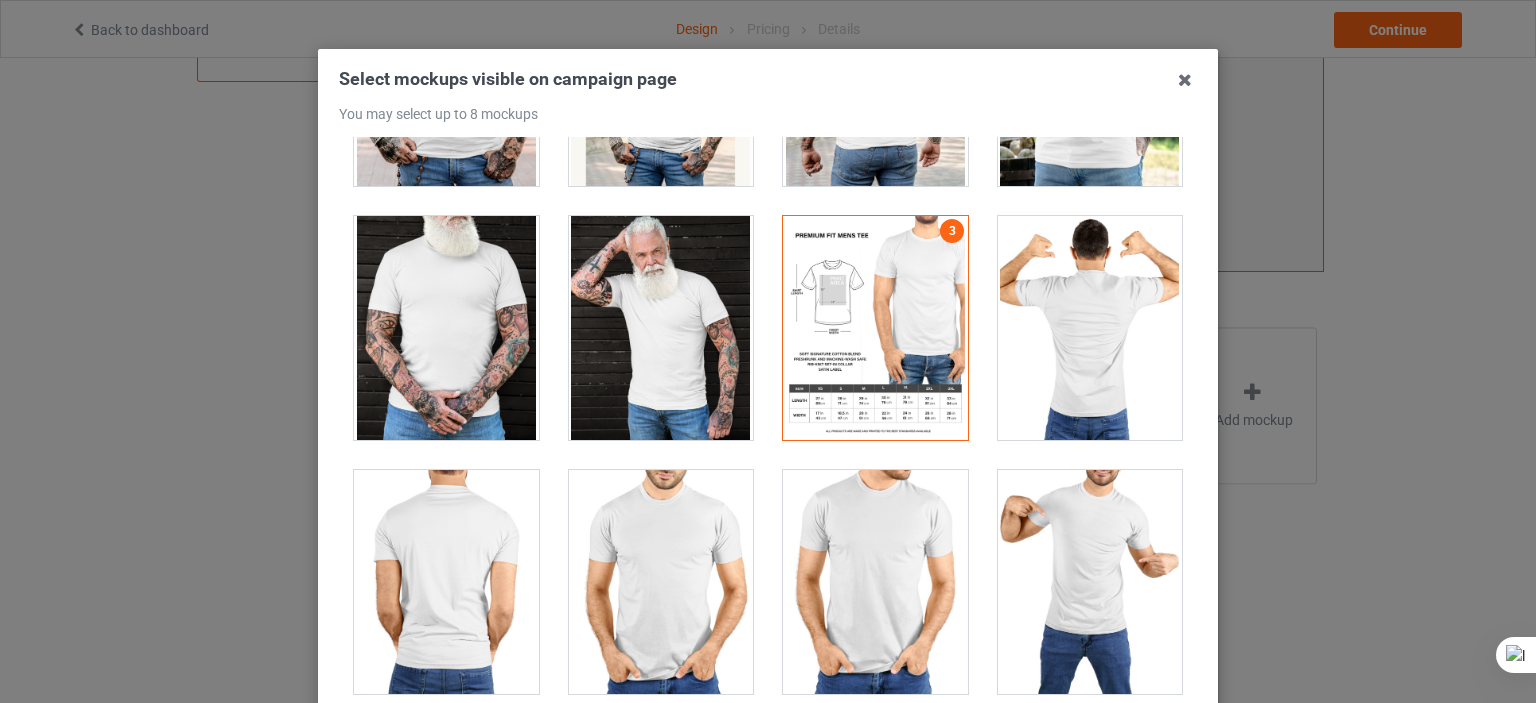 click at bounding box center [875, 328] 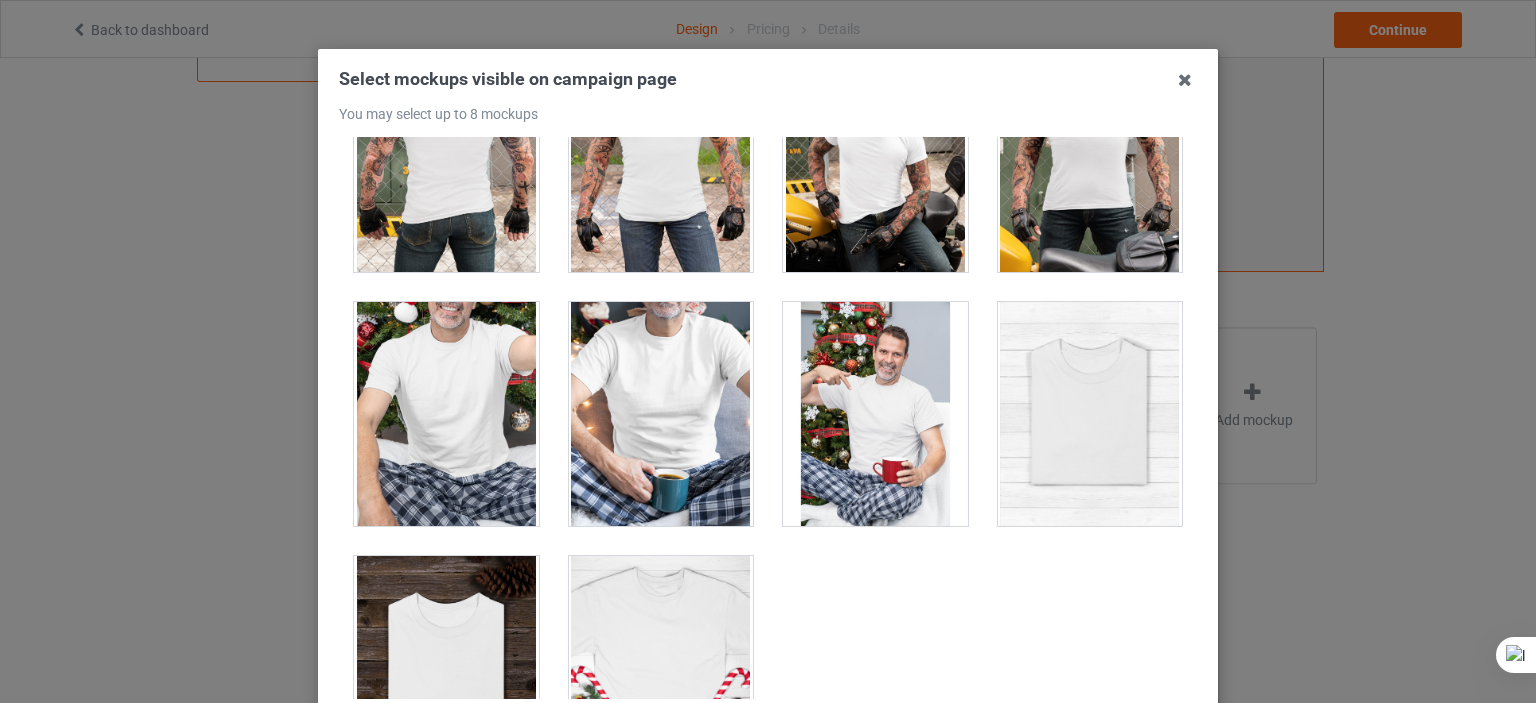 scroll, scrollTop: 6284, scrollLeft: 0, axis: vertical 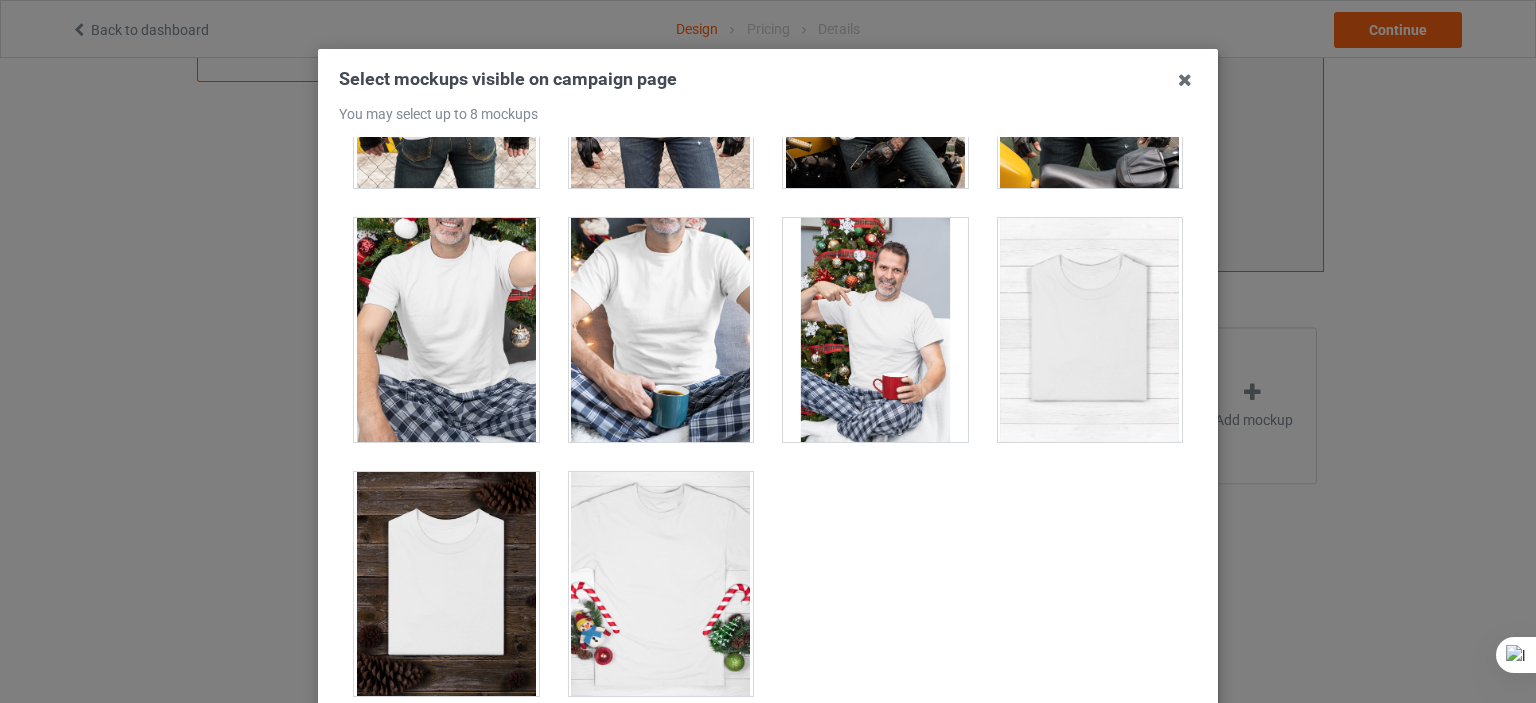 click at bounding box center (1090, 330) 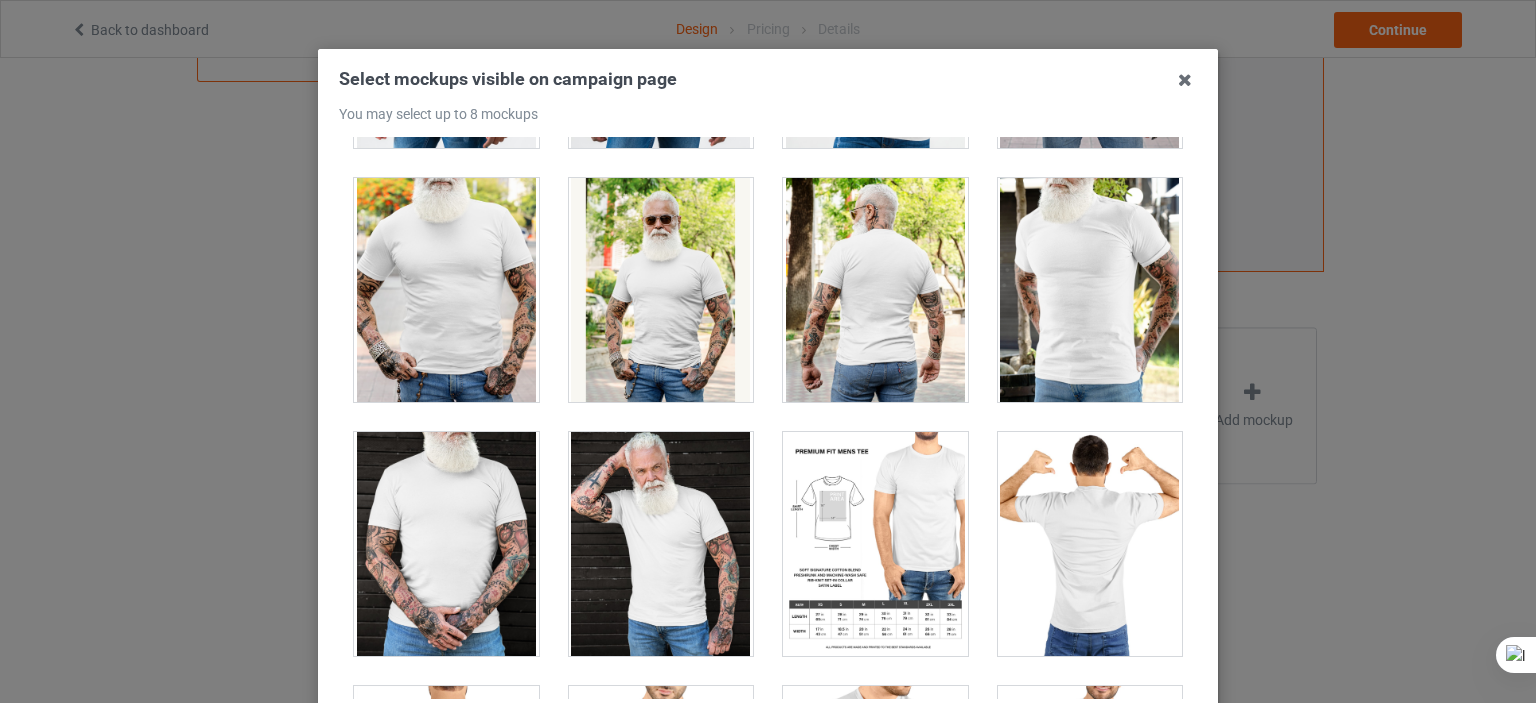 scroll, scrollTop: 3984, scrollLeft: 0, axis: vertical 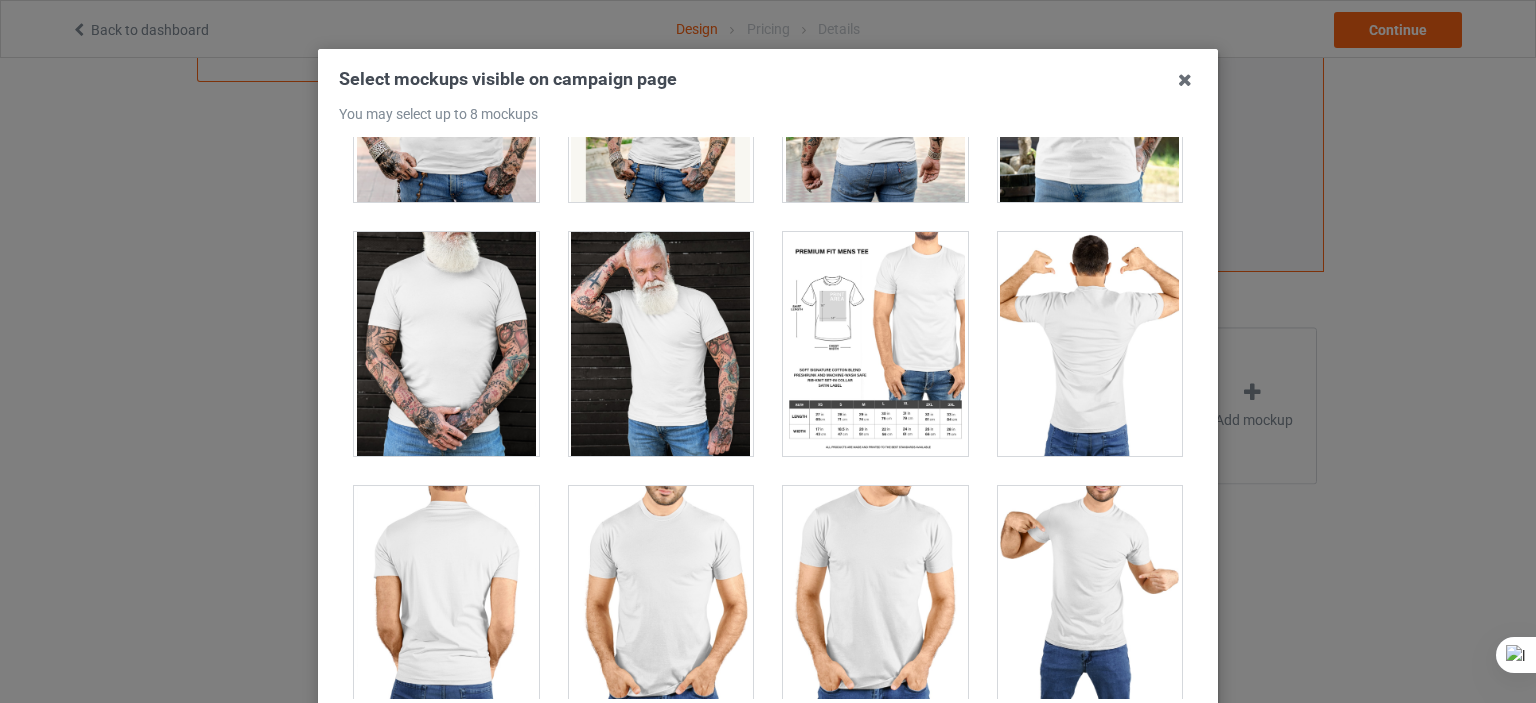 click at bounding box center [875, 344] 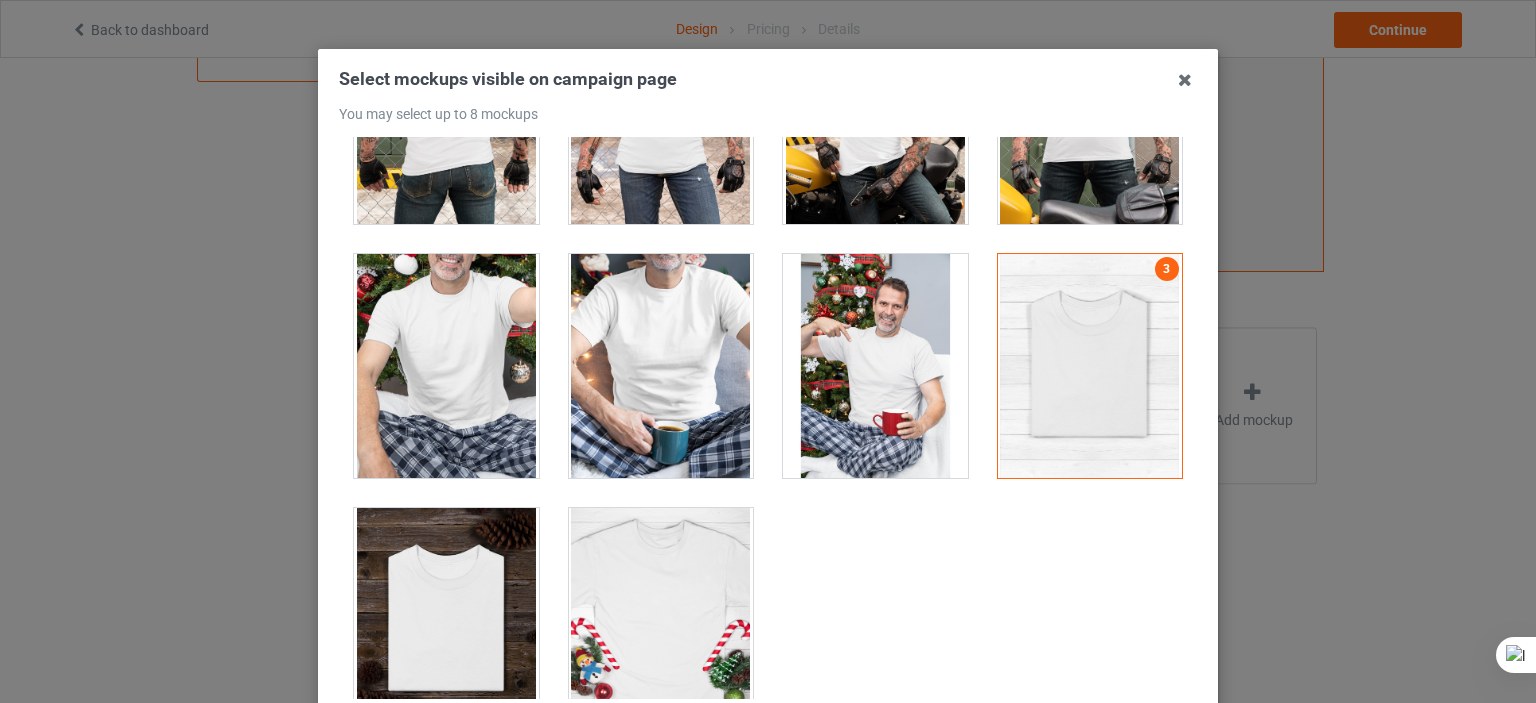 scroll, scrollTop: 6284, scrollLeft: 0, axis: vertical 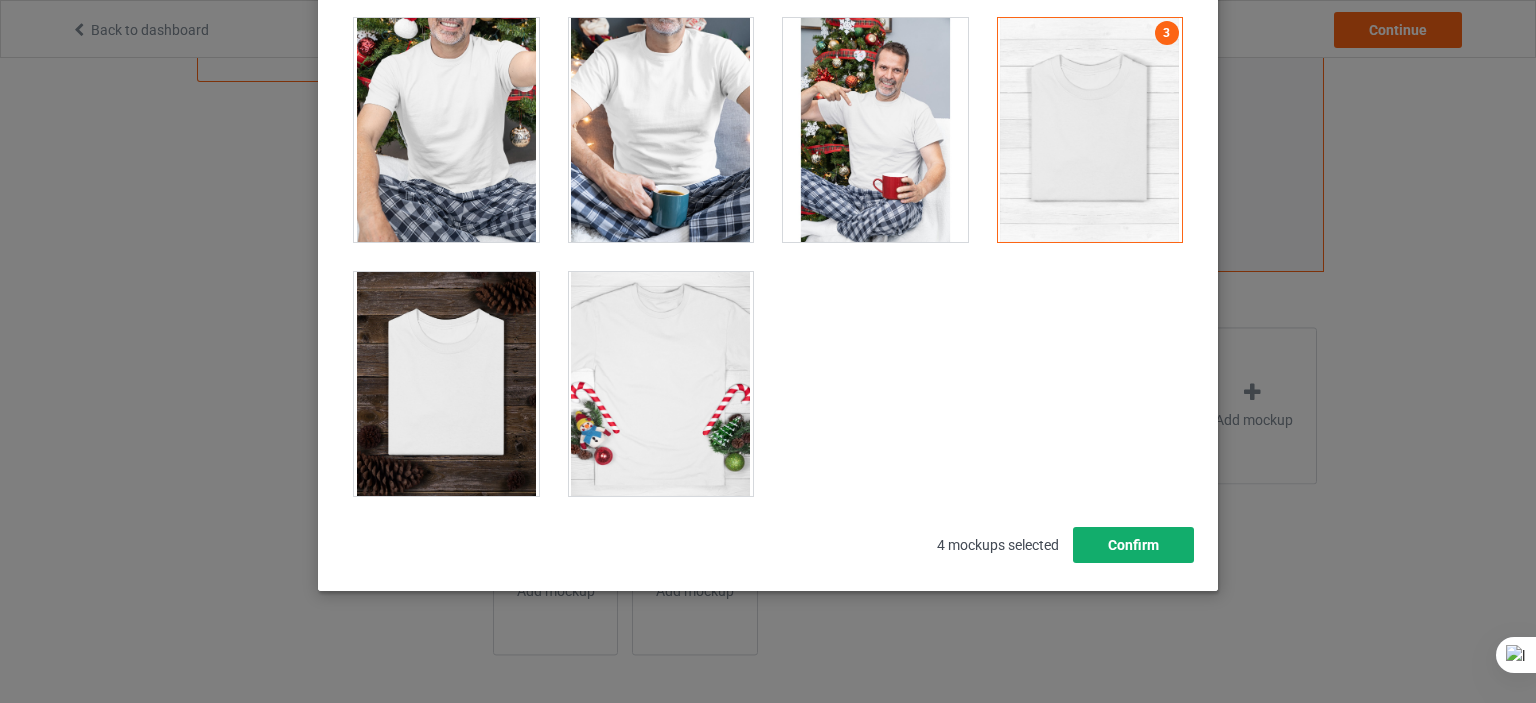 click on "Confirm" at bounding box center [1133, 545] 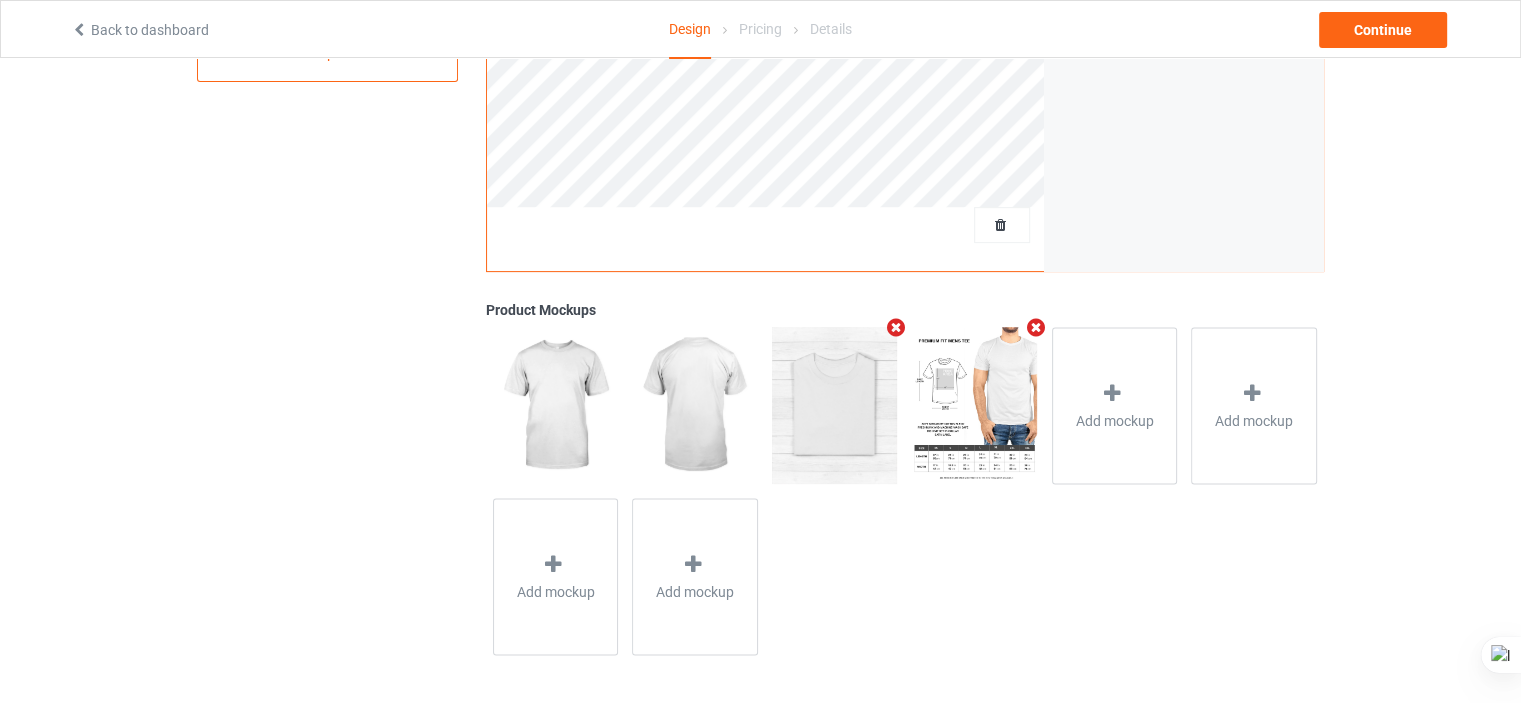 click at bounding box center [694, 405] 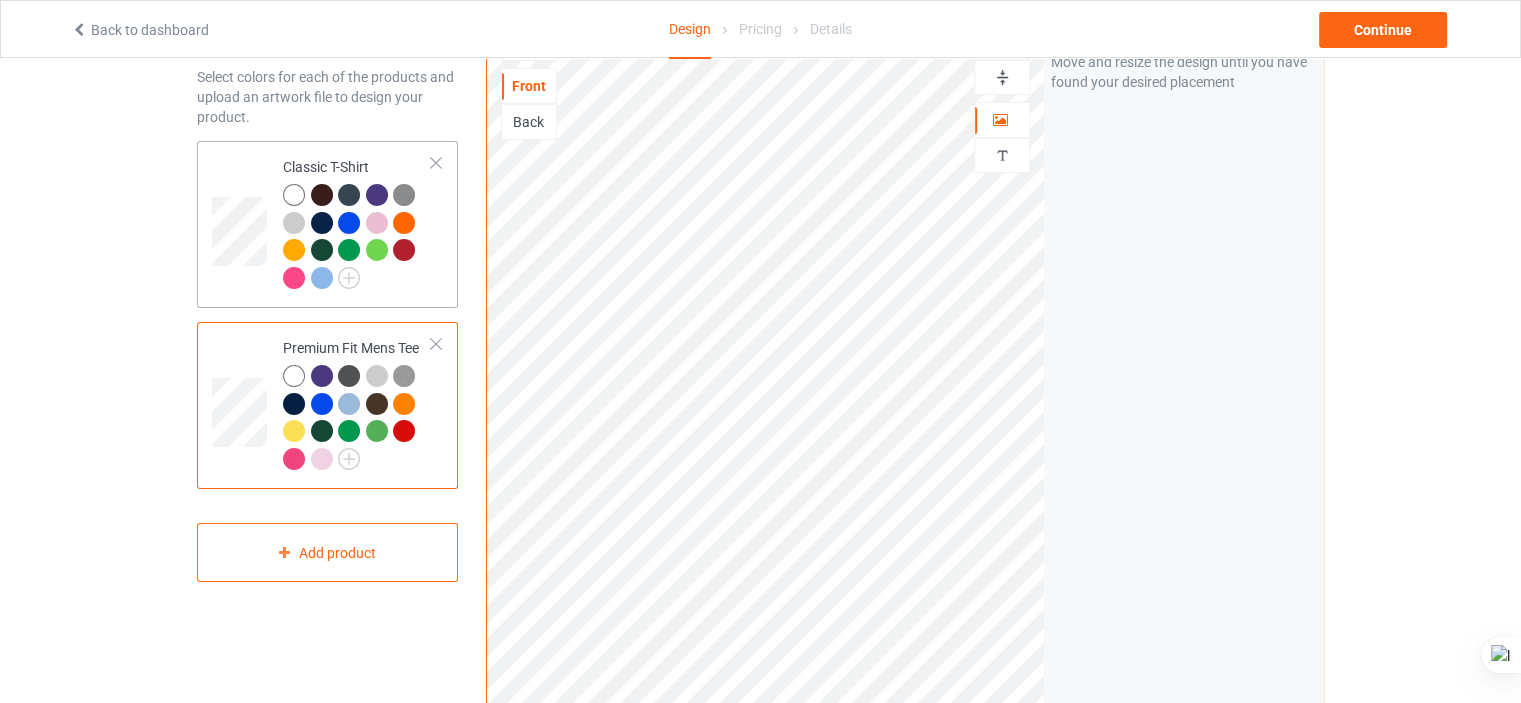 click at bounding box center (377, 250) 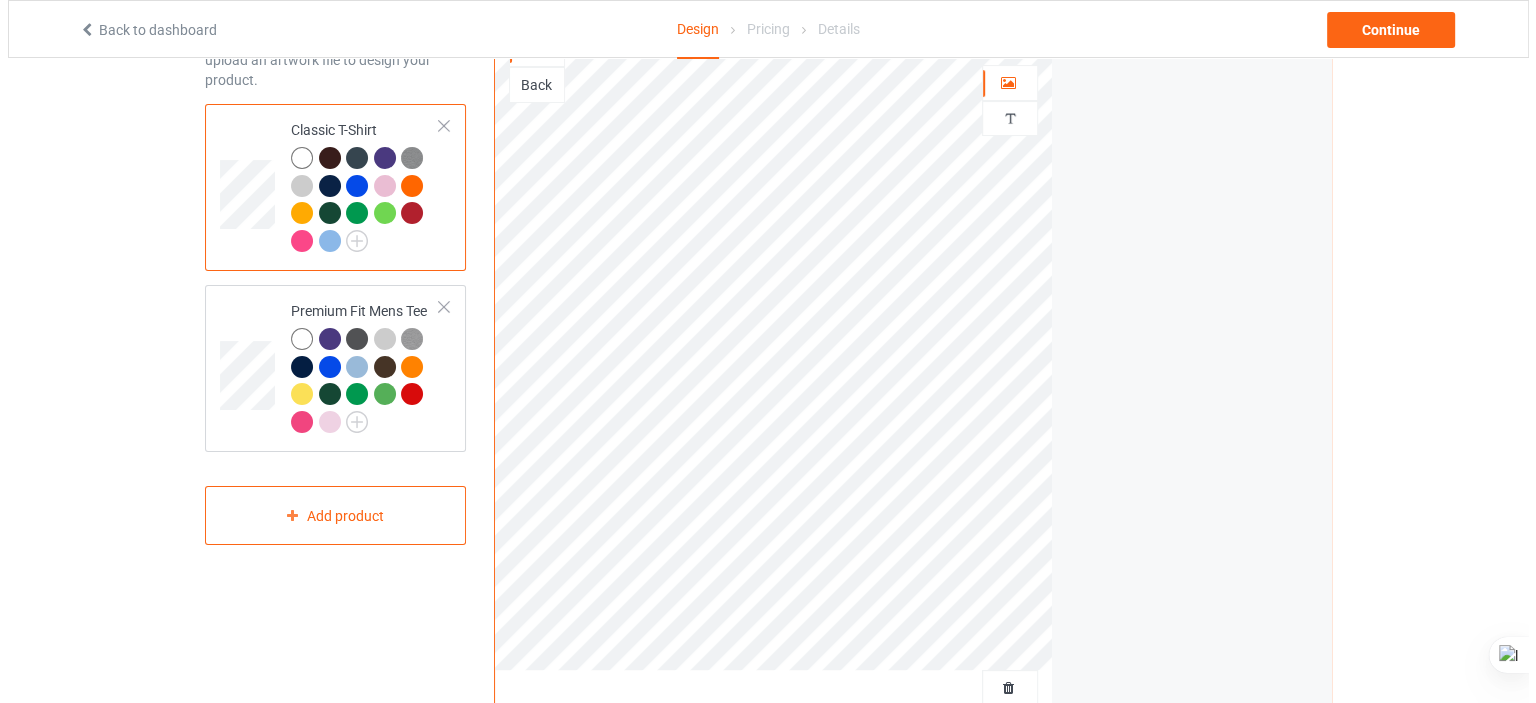 scroll, scrollTop: 590, scrollLeft: 0, axis: vertical 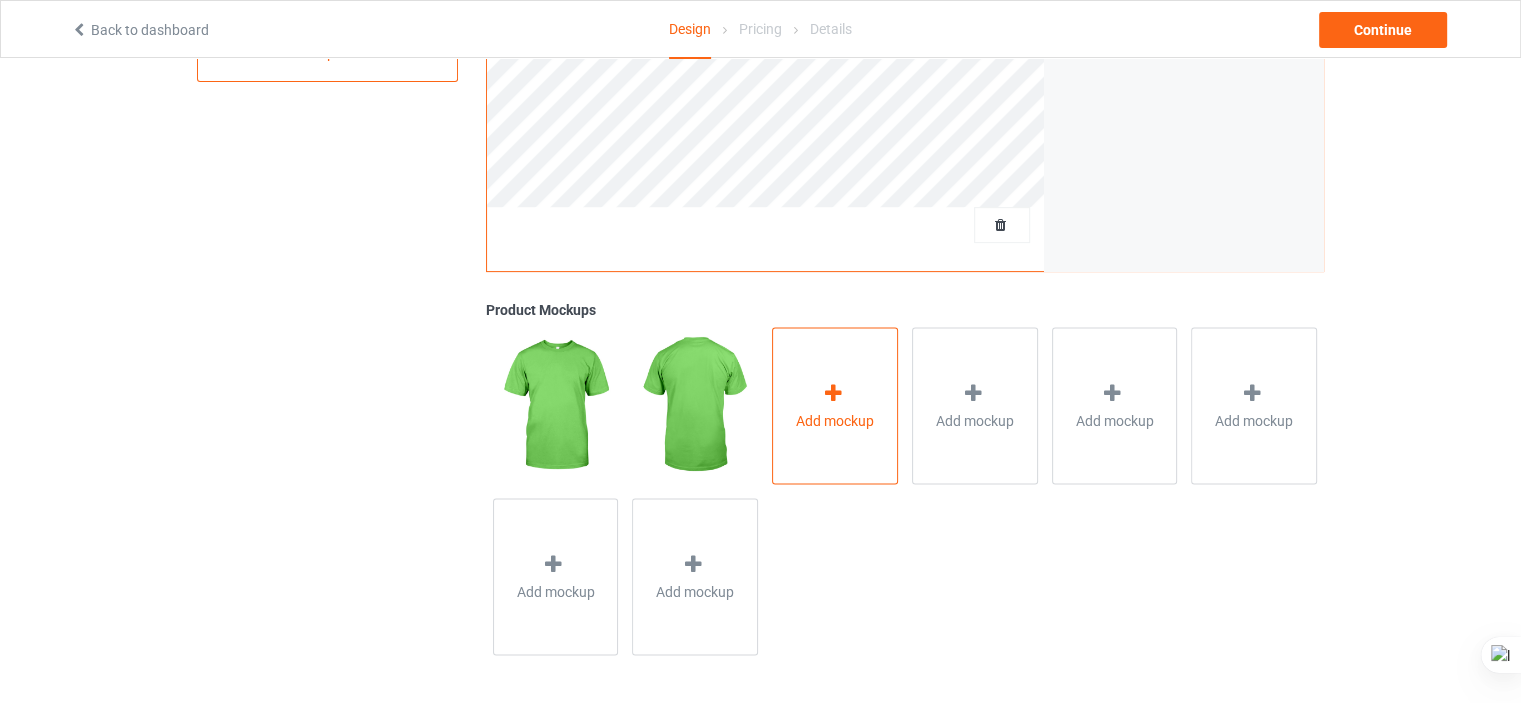 click on "Add mockup" at bounding box center [835, 405] 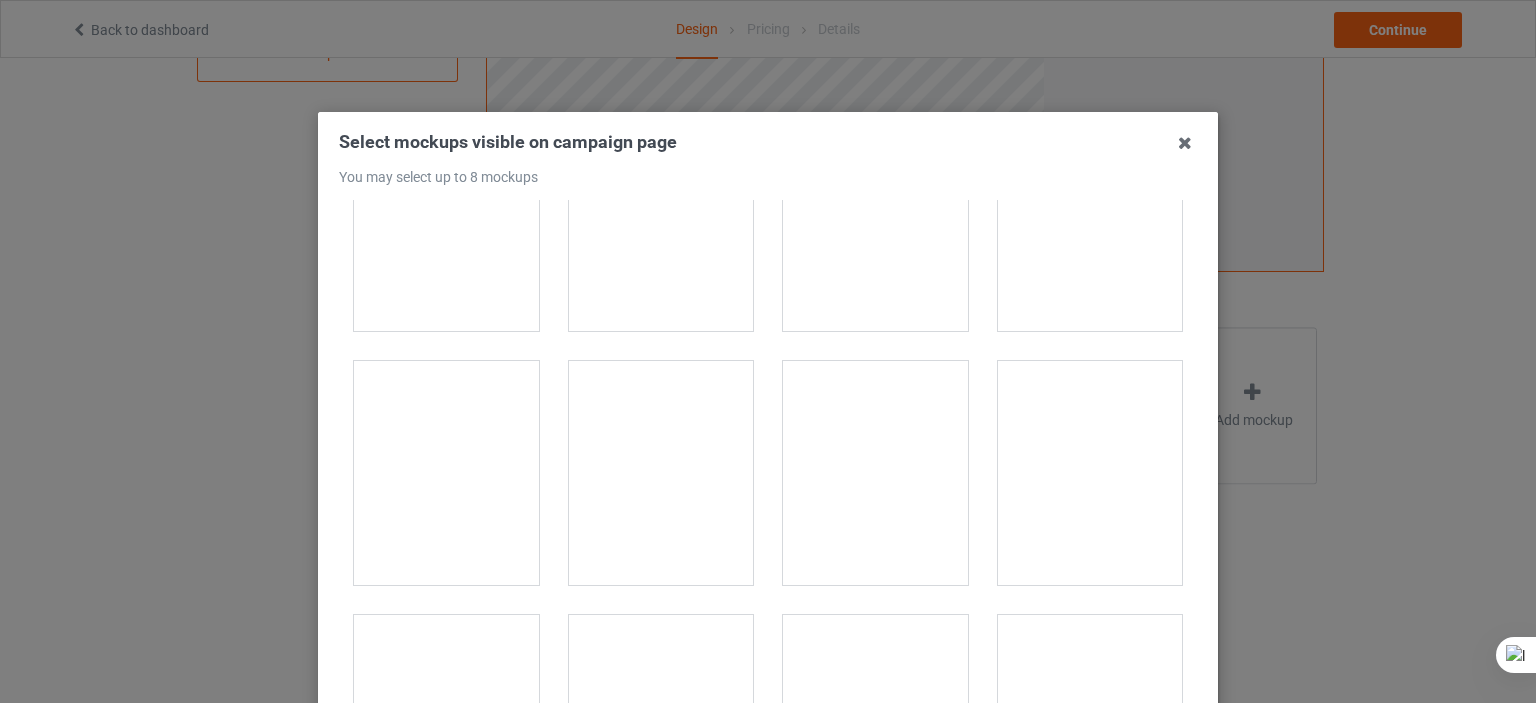 scroll, scrollTop: 11800, scrollLeft: 0, axis: vertical 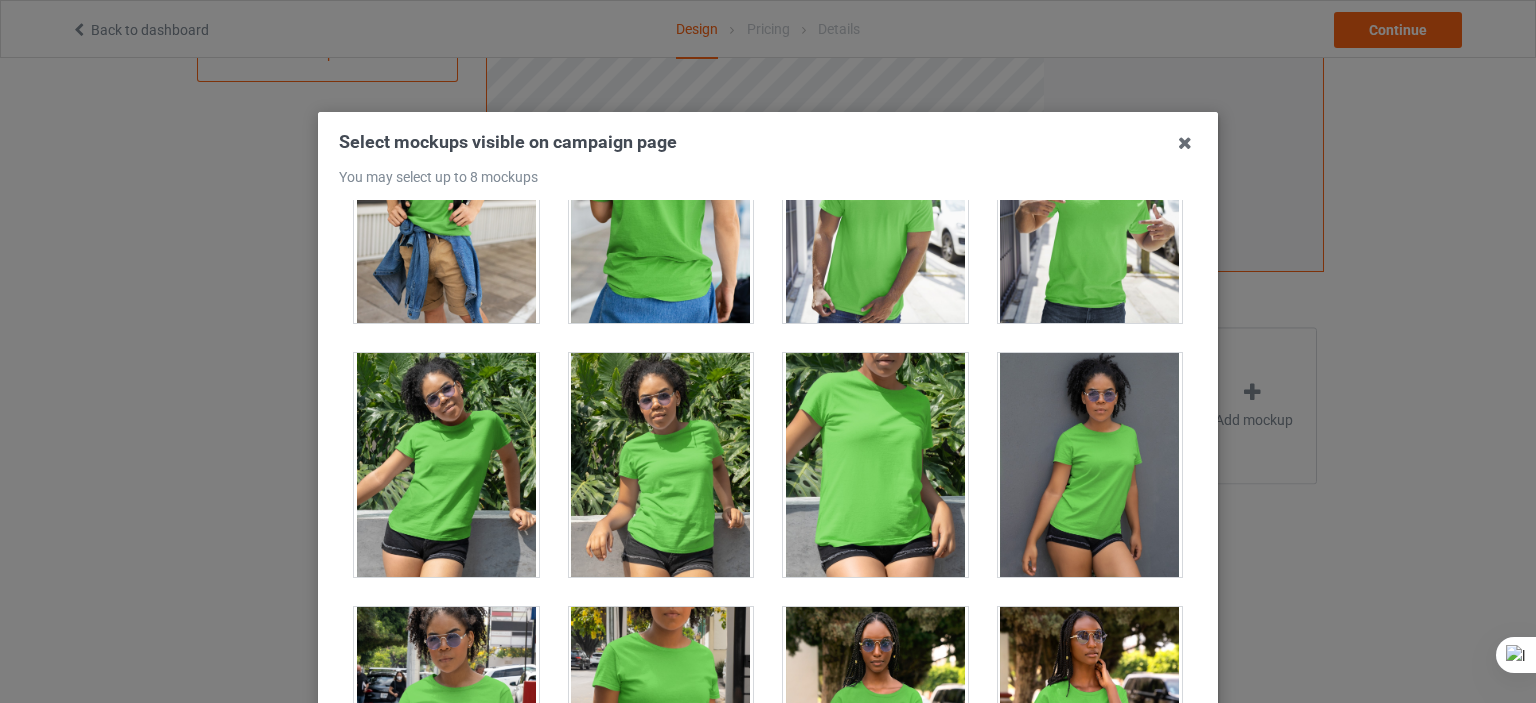click at bounding box center [1090, 465] 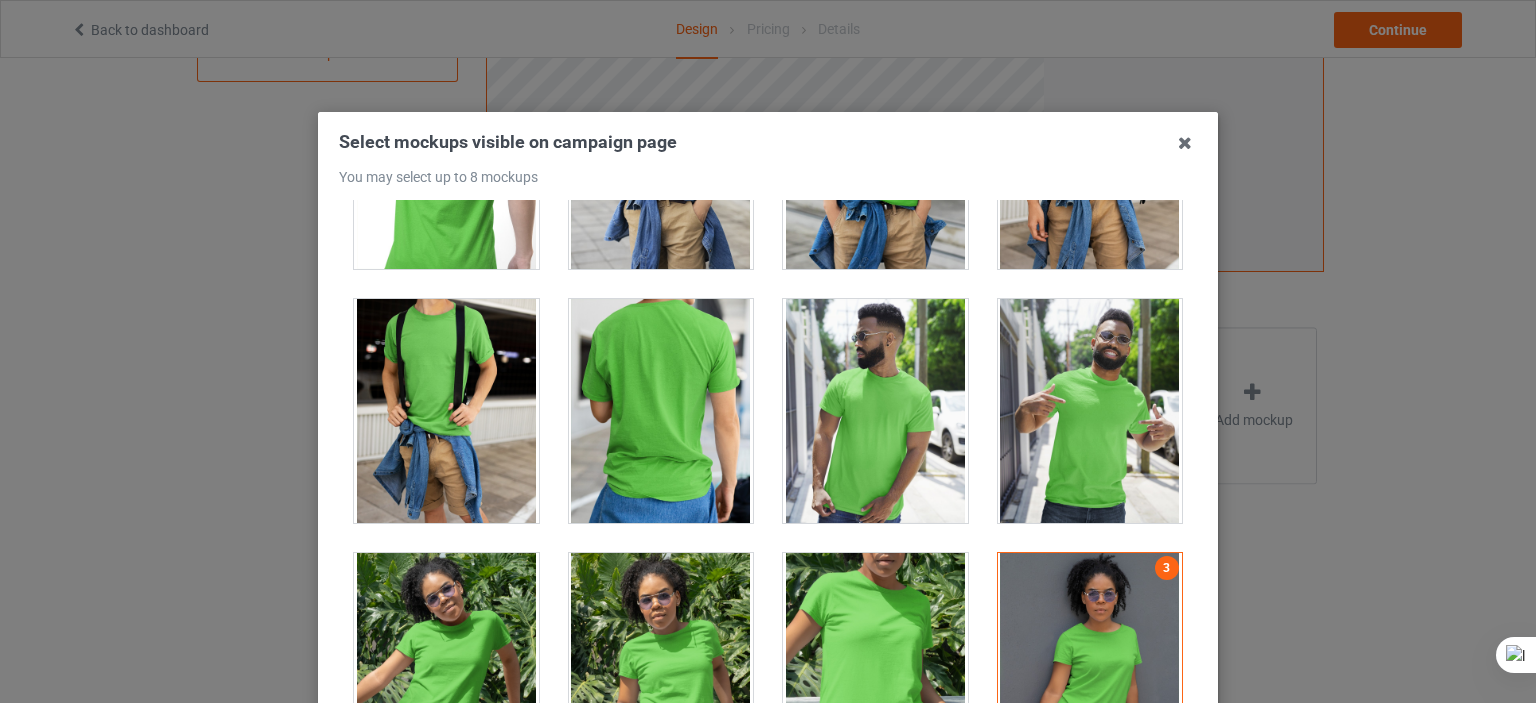 click at bounding box center [1090, 665] 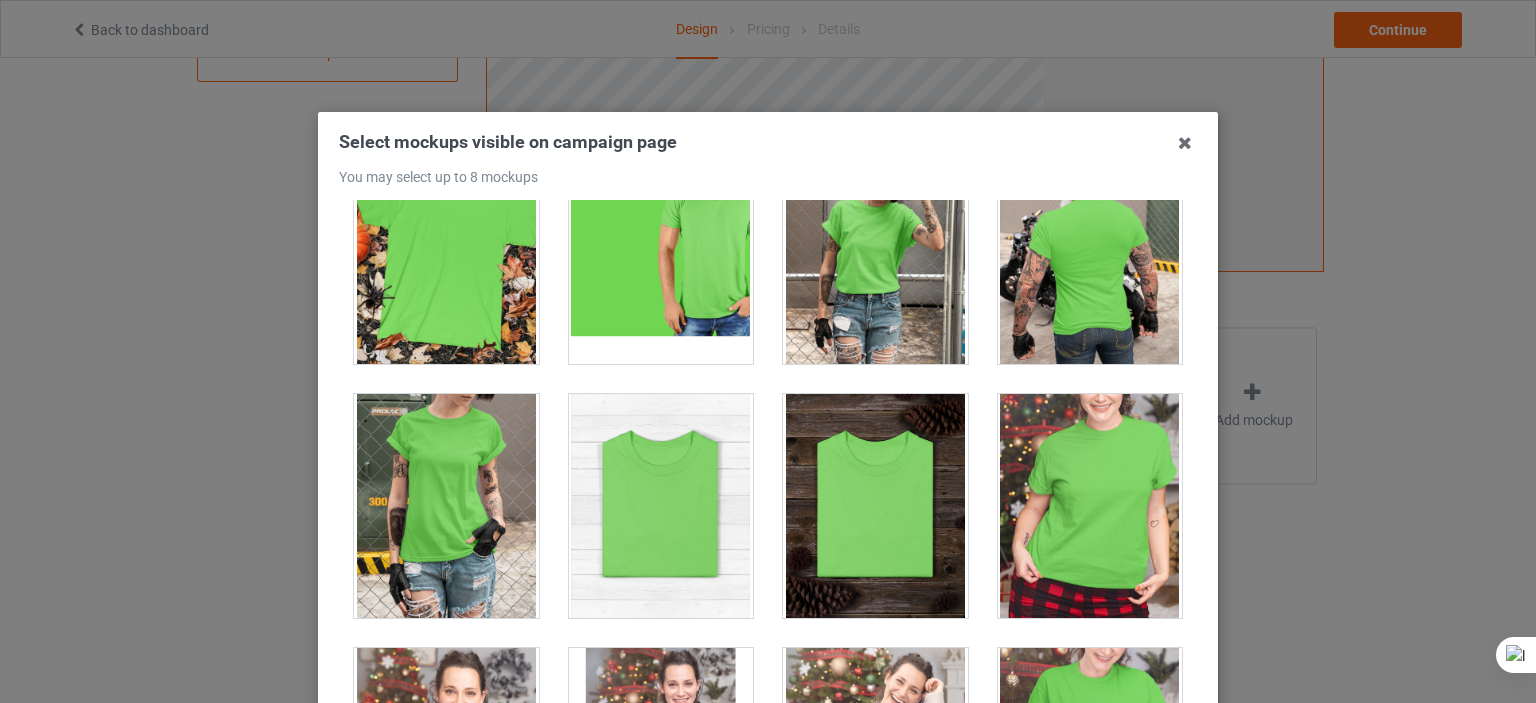 scroll, scrollTop: 20300, scrollLeft: 0, axis: vertical 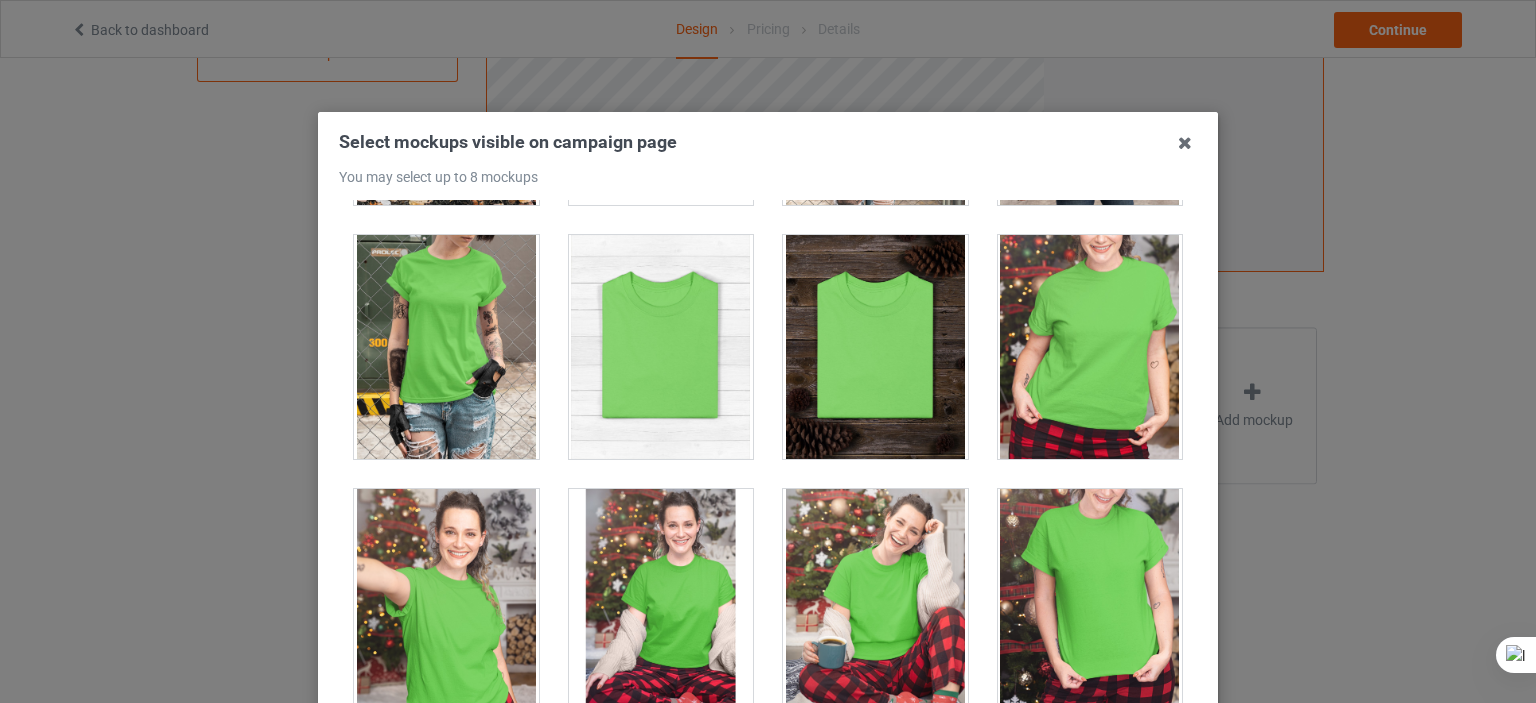 click at bounding box center [661, 347] 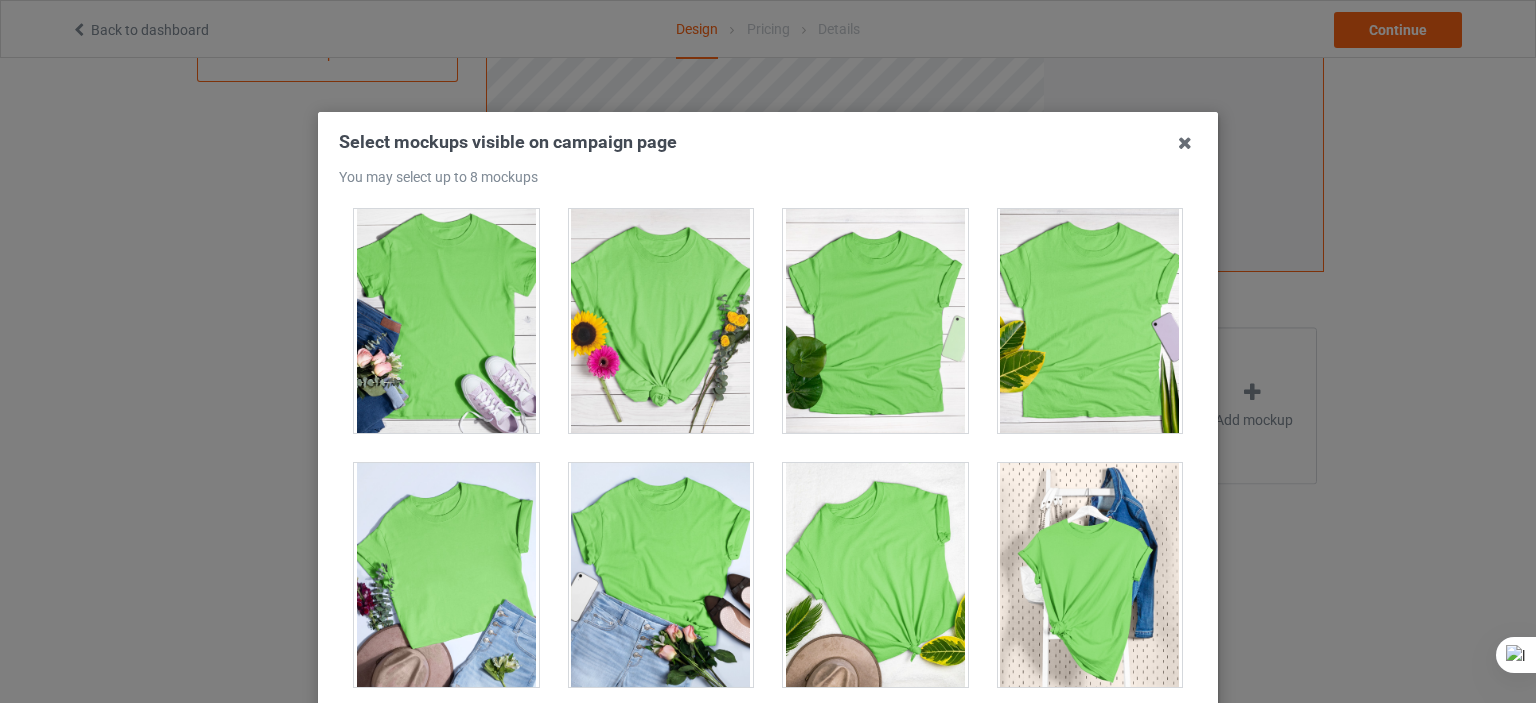 scroll, scrollTop: 28600, scrollLeft: 0, axis: vertical 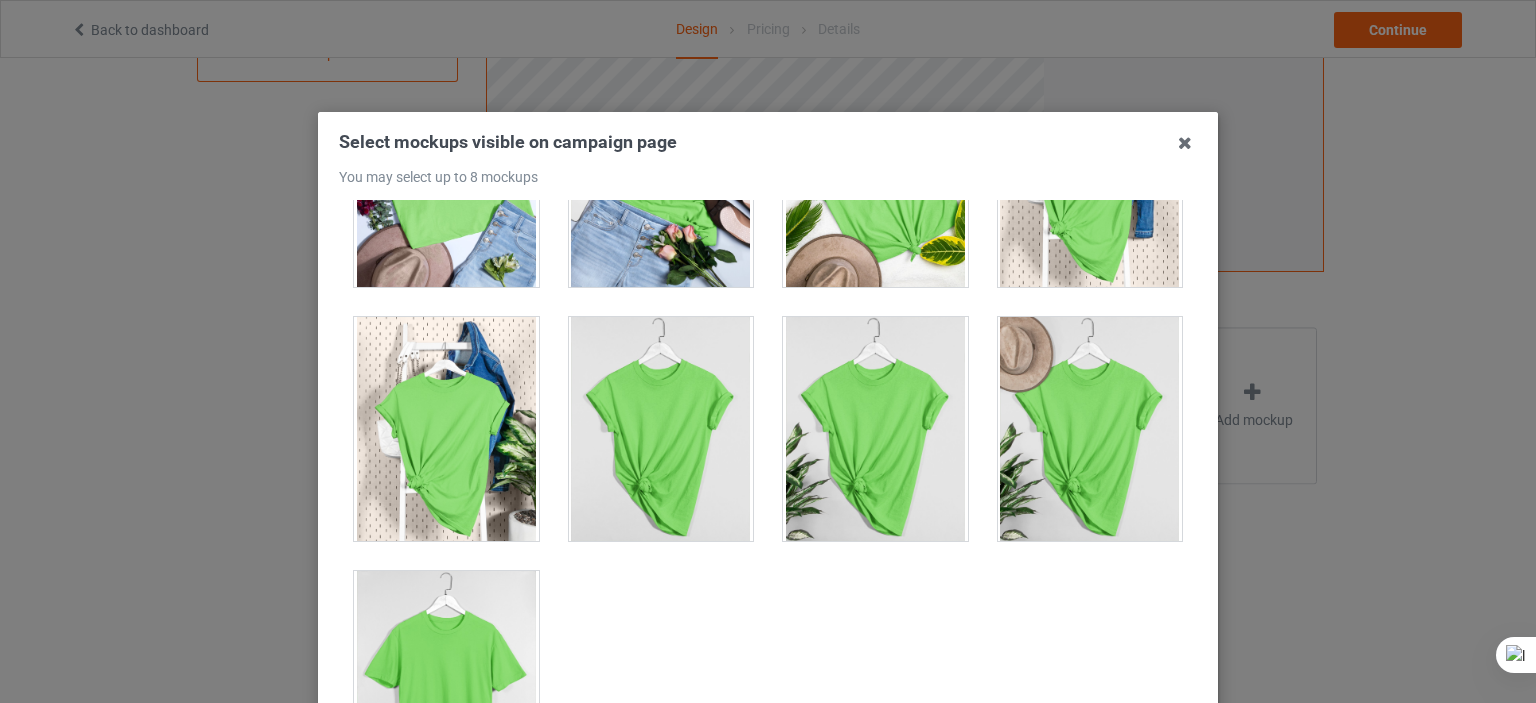 click at bounding box center [661, 429] 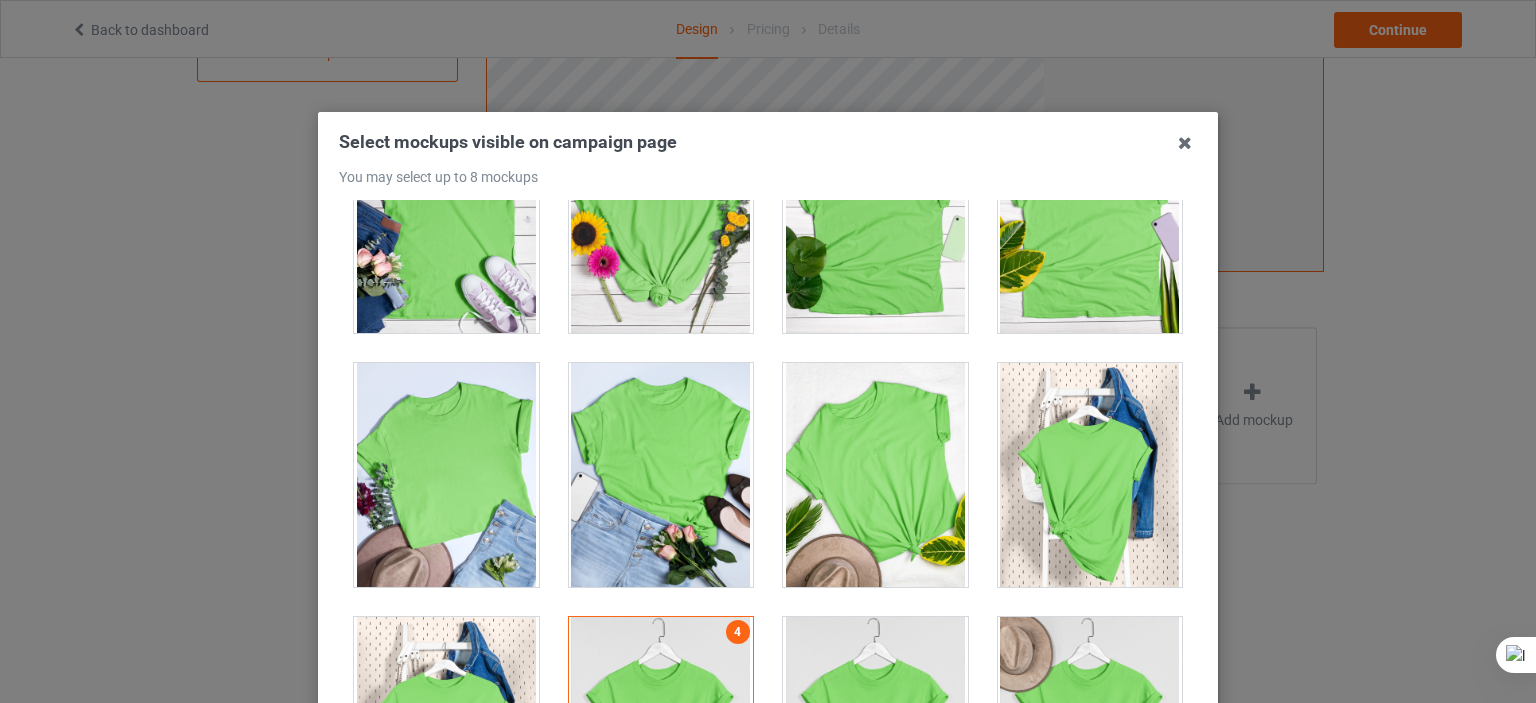 scroll, scrollTop: 27900, scrollLeft: 0, axis: vertical 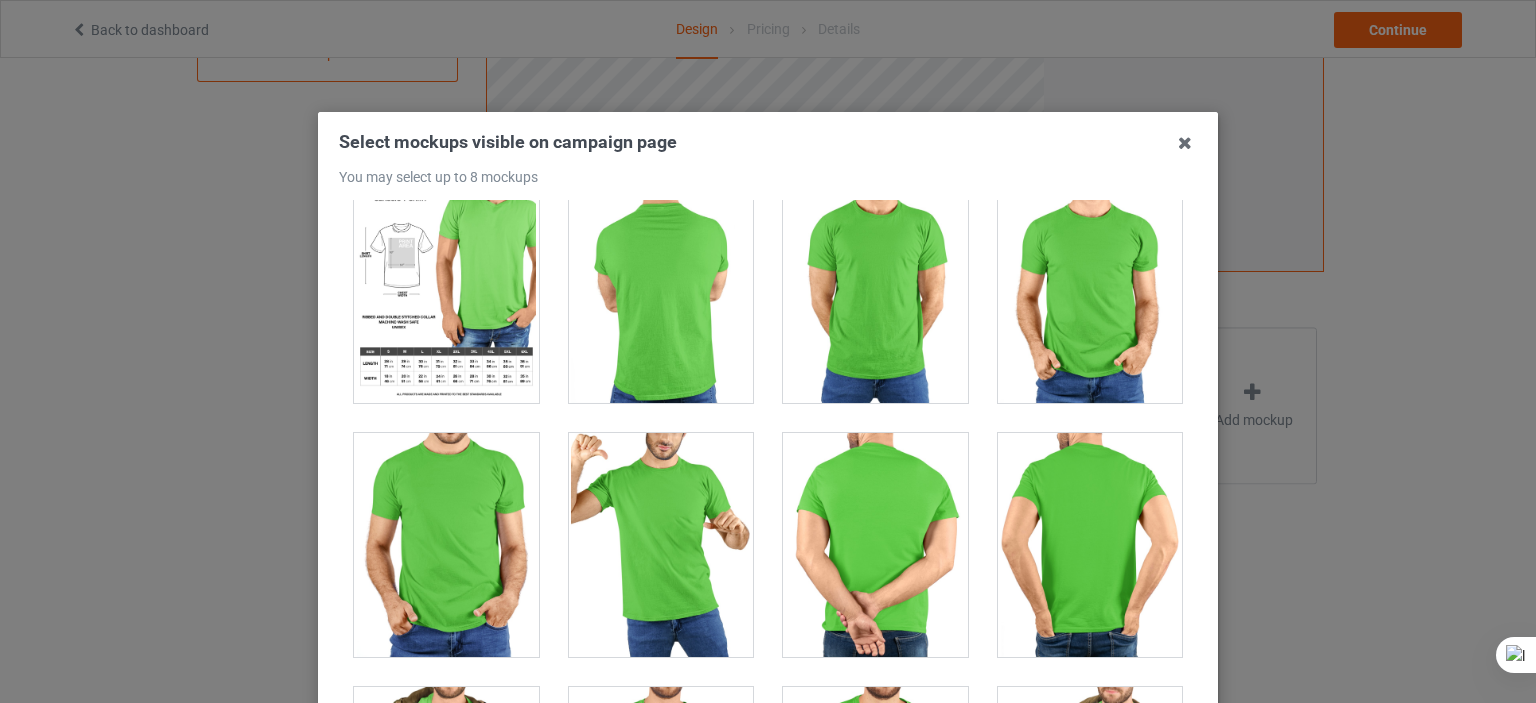 click at bounding box center (446, 291) 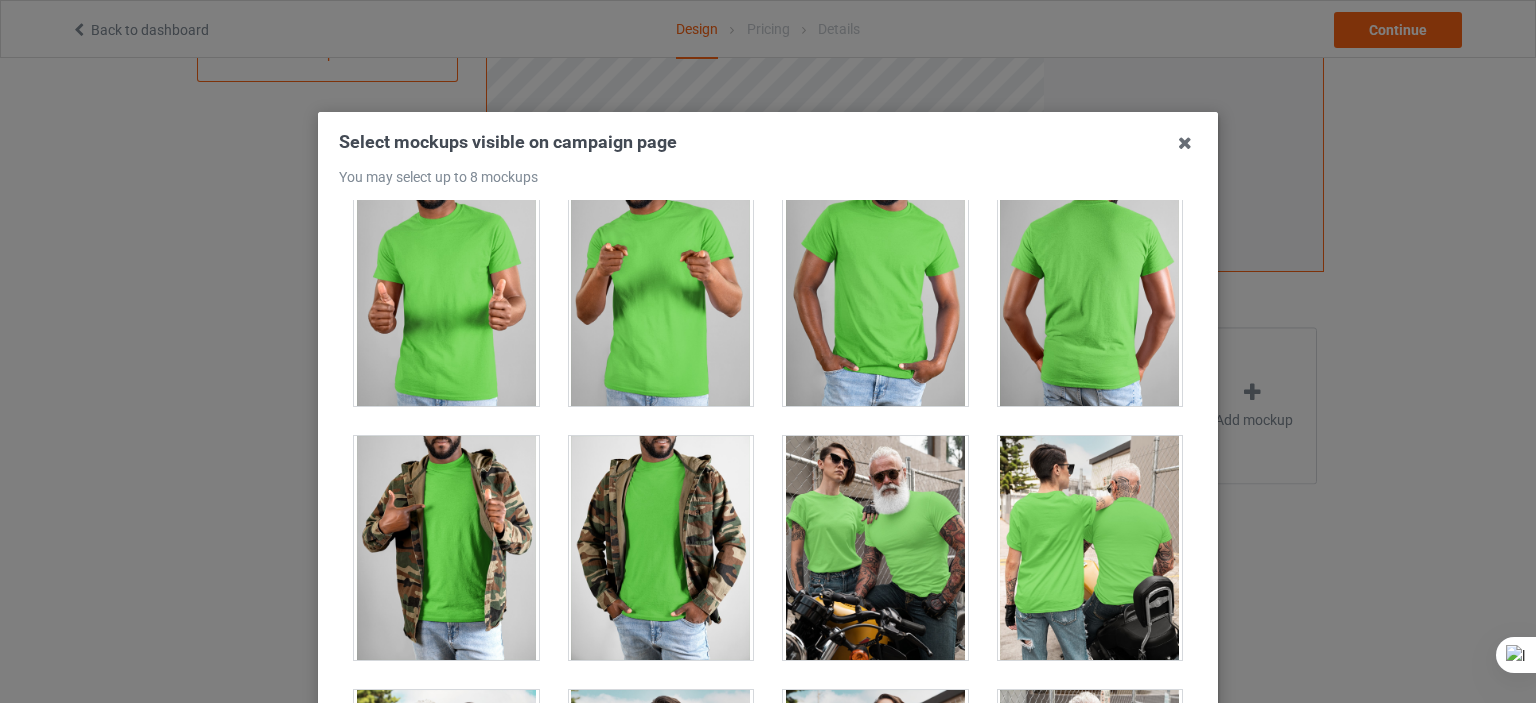 scroll, scrollTop: 18600, scrollLeft: 0, axis: vertical 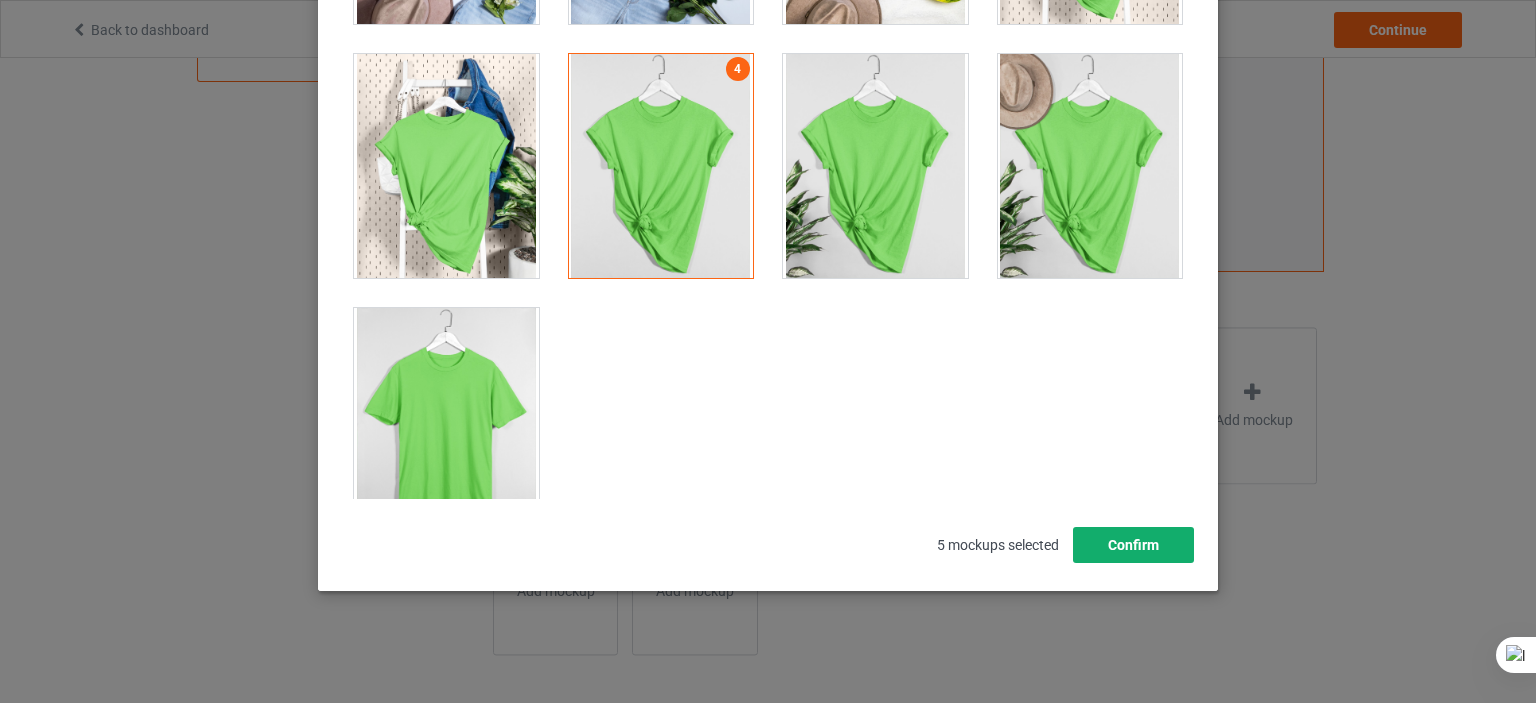 click on "Confirm" at bounding box center (1133, 545) 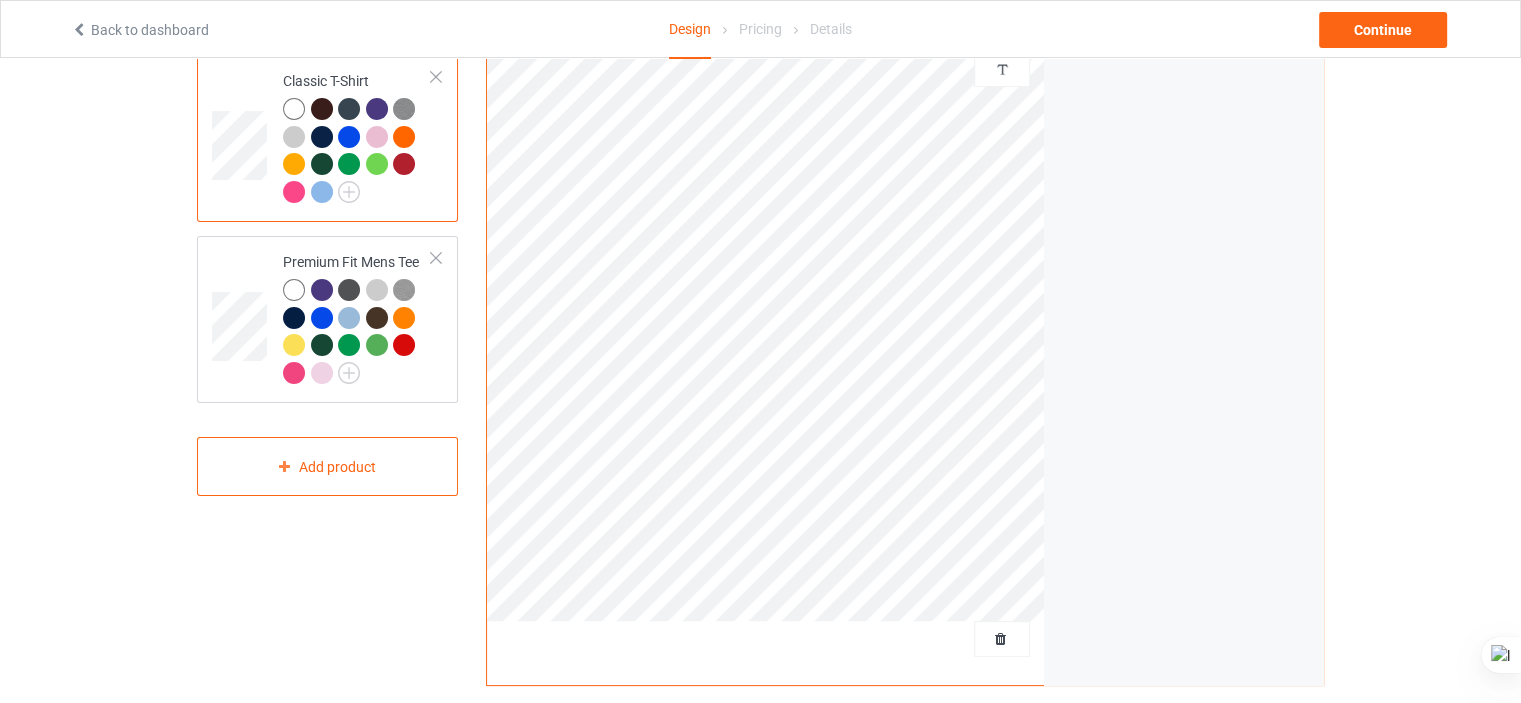 scroll, scrollTop: 90, scrollLeft: 0, axis: vertical 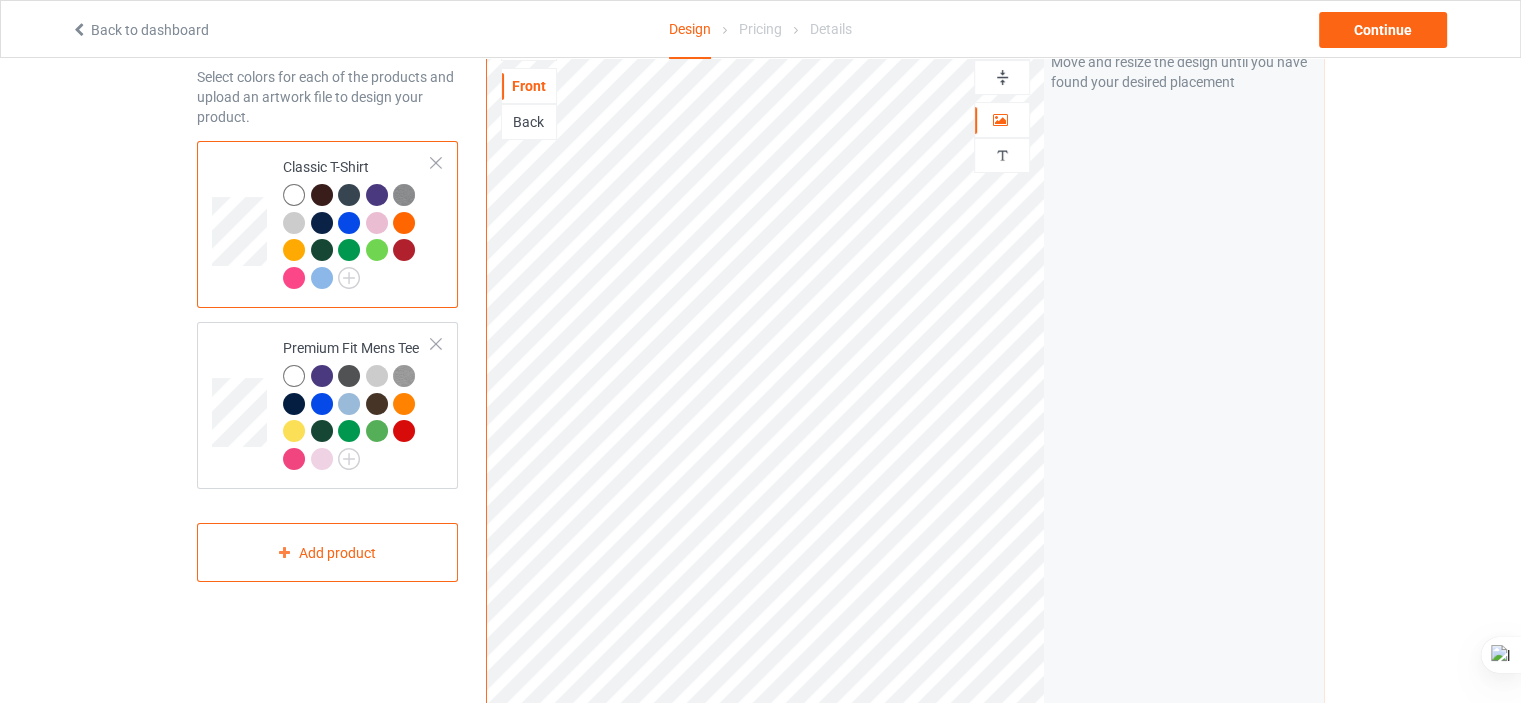 click at bounding box center [294, 195] 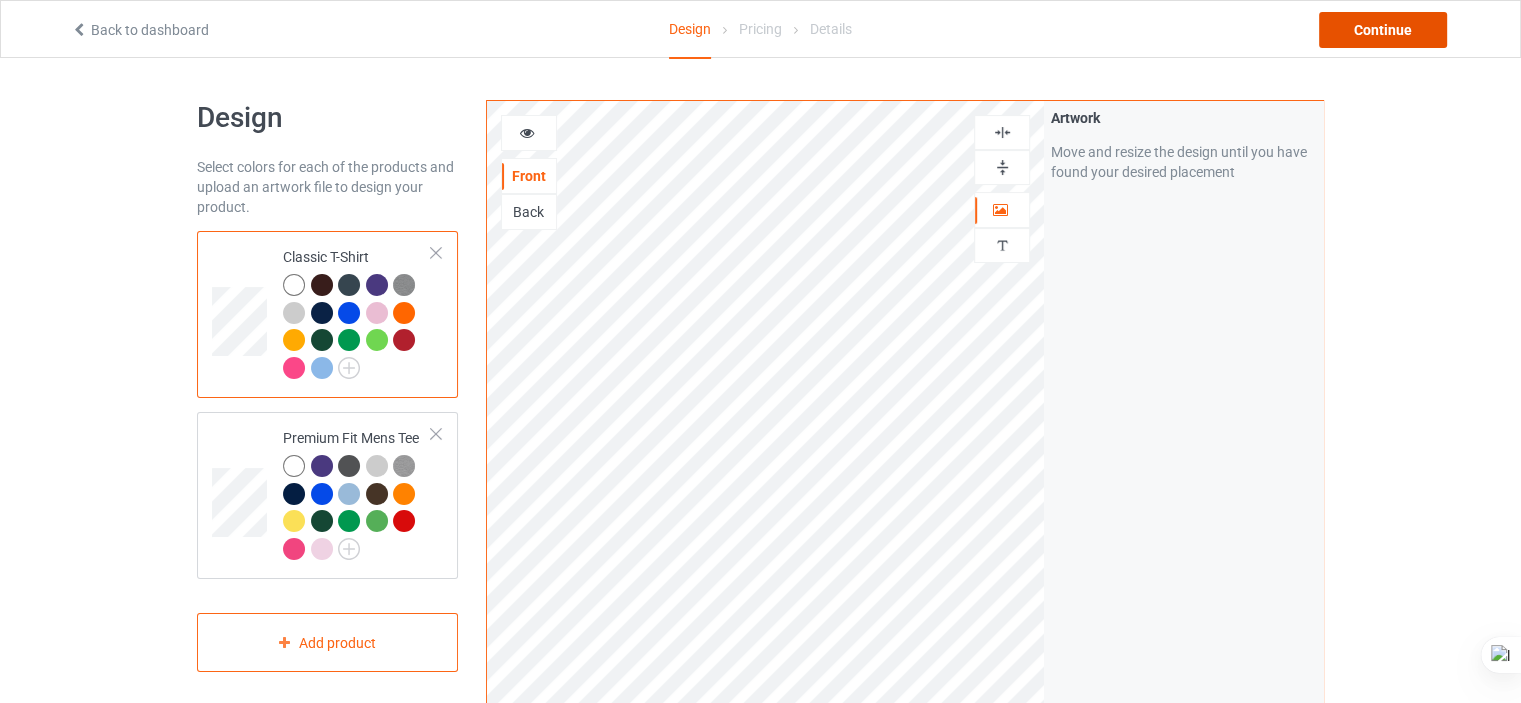 click on "Continue" at bounding box center [1383, 30] 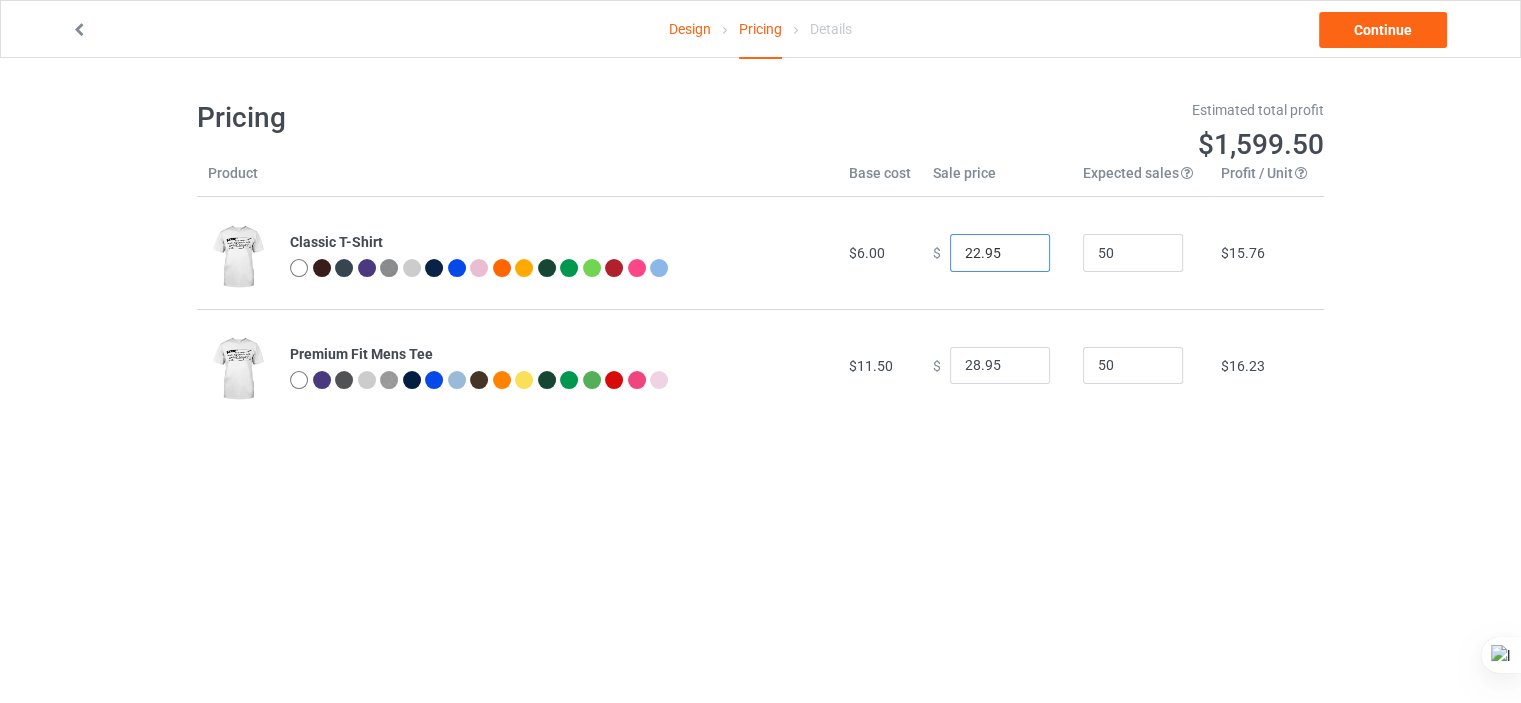 click on "22.95" at bounding box center (1000, 253) 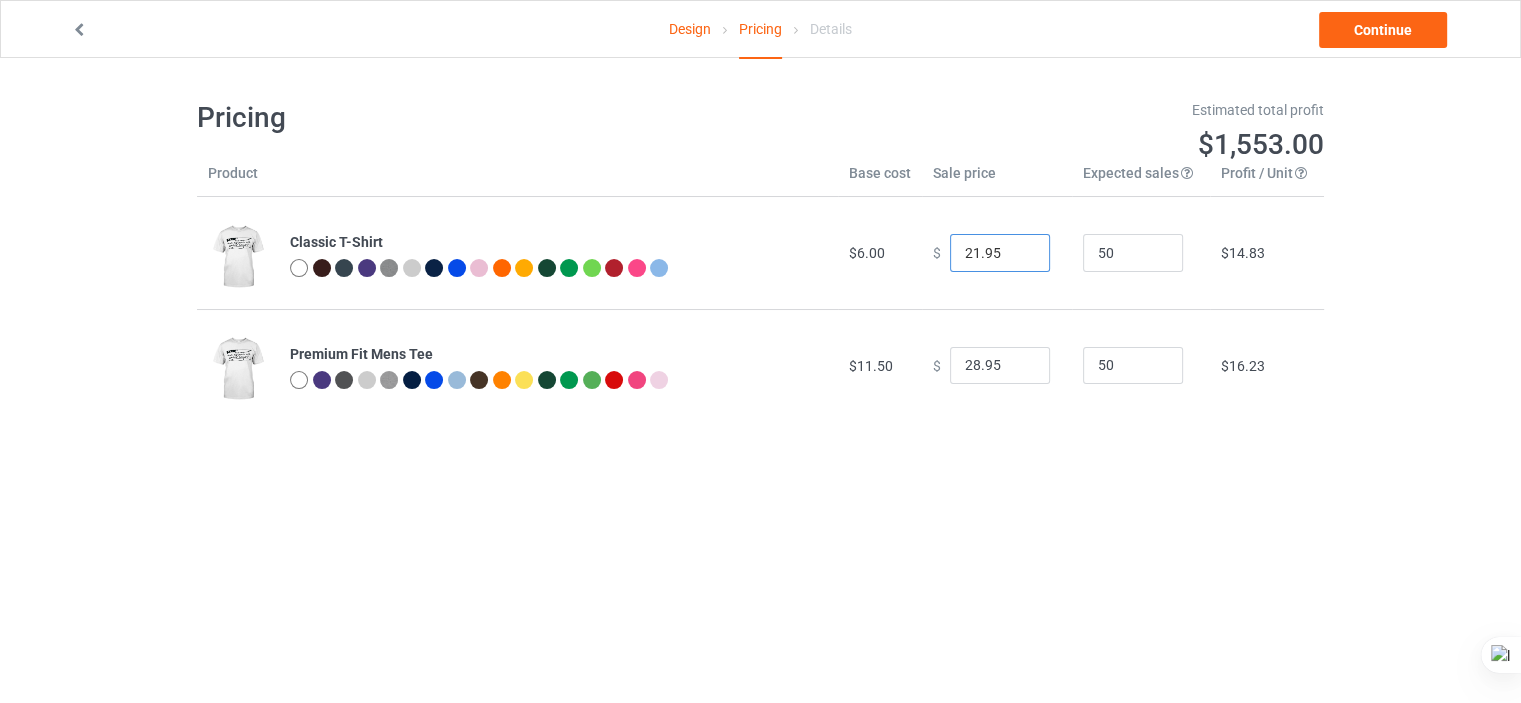 click on "21.95" at bounding box center (1000, 253) 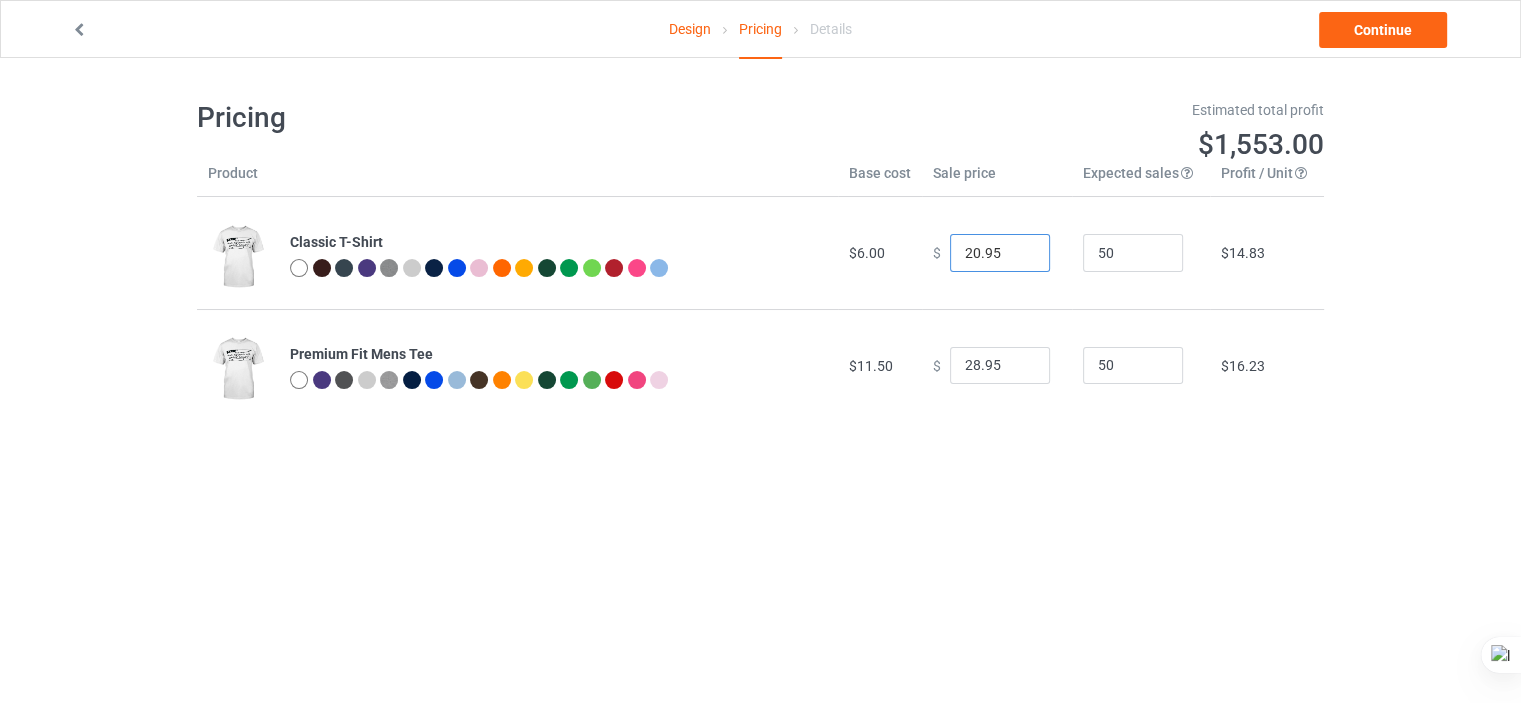 click on "20.95" at bounding box center (1000, 253) 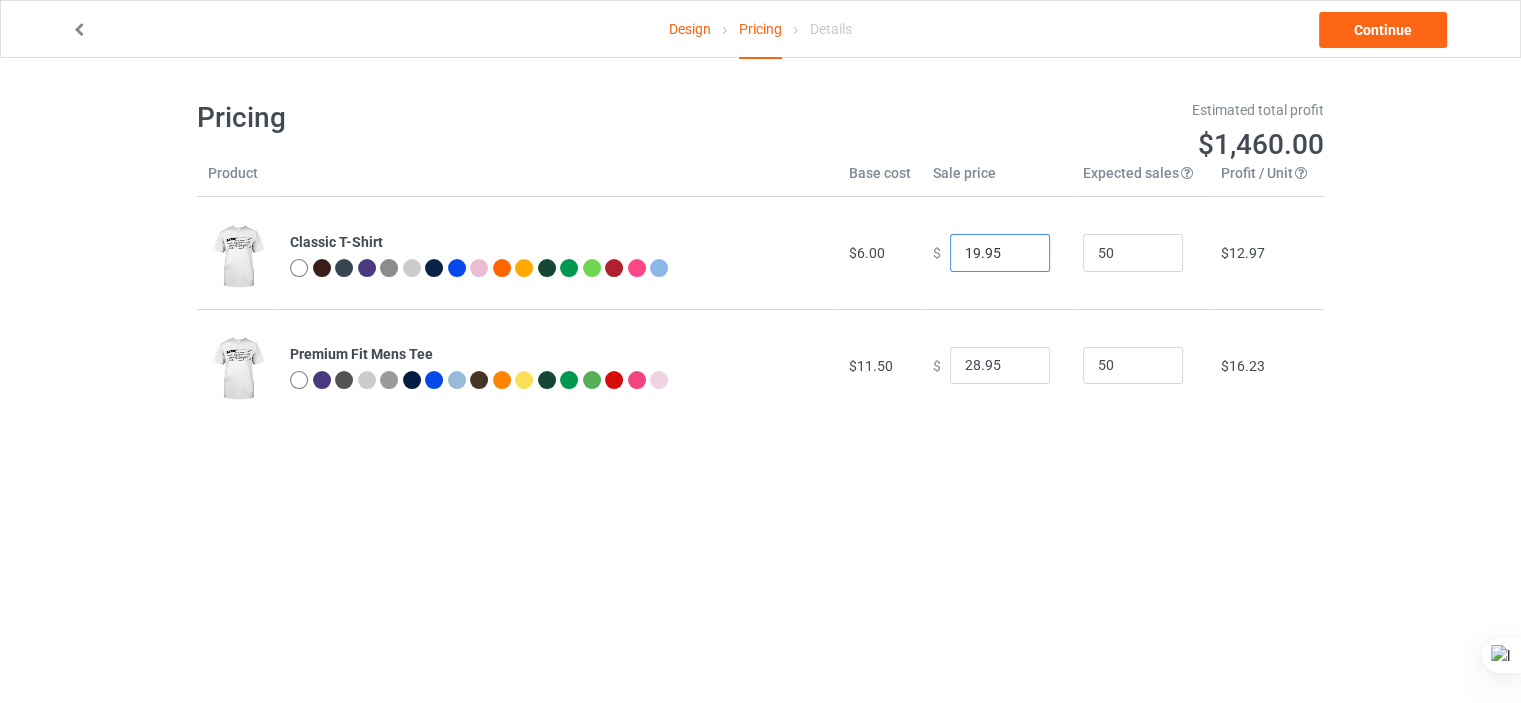 type on "19.95" 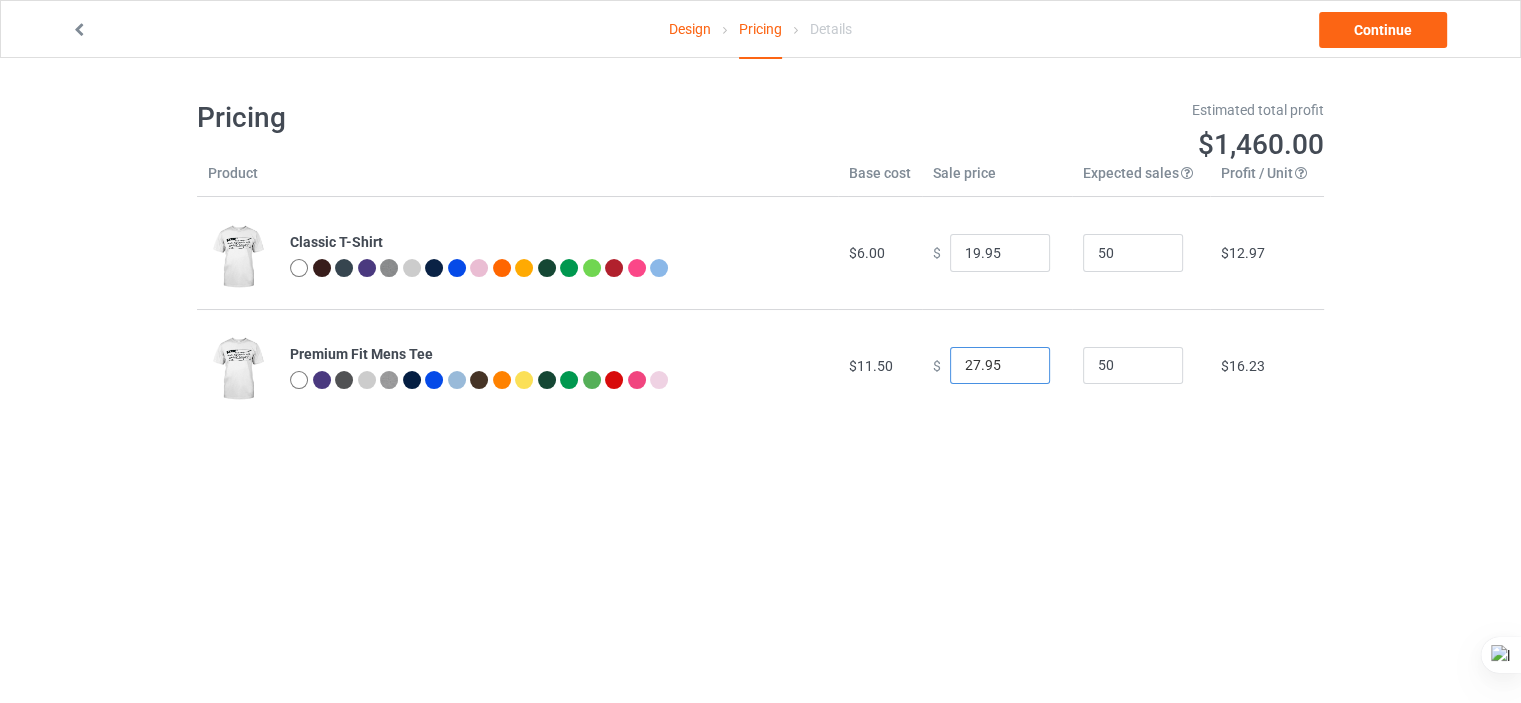 click on "27.95" at bounding box center (1000, 366) 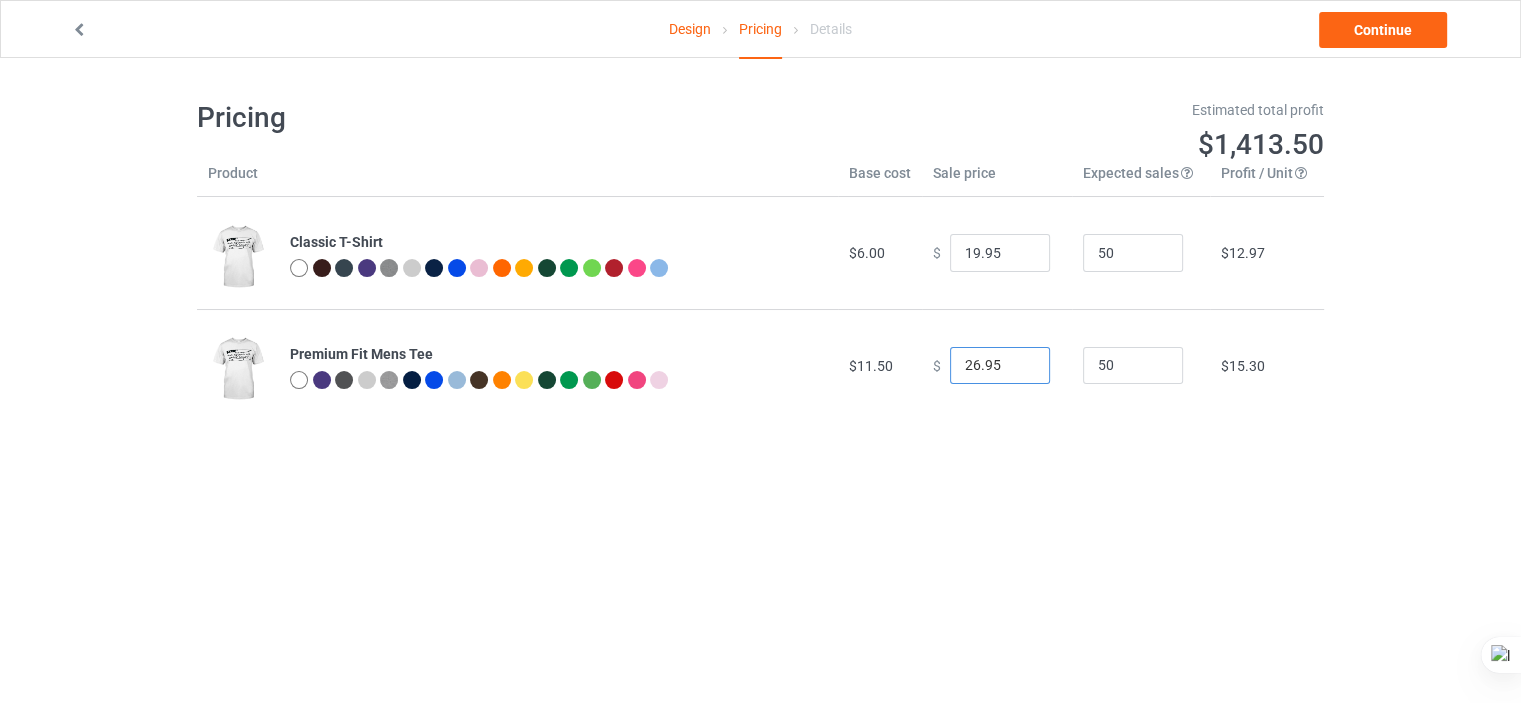 click on "26.95" at bounding box center (1000, 366) 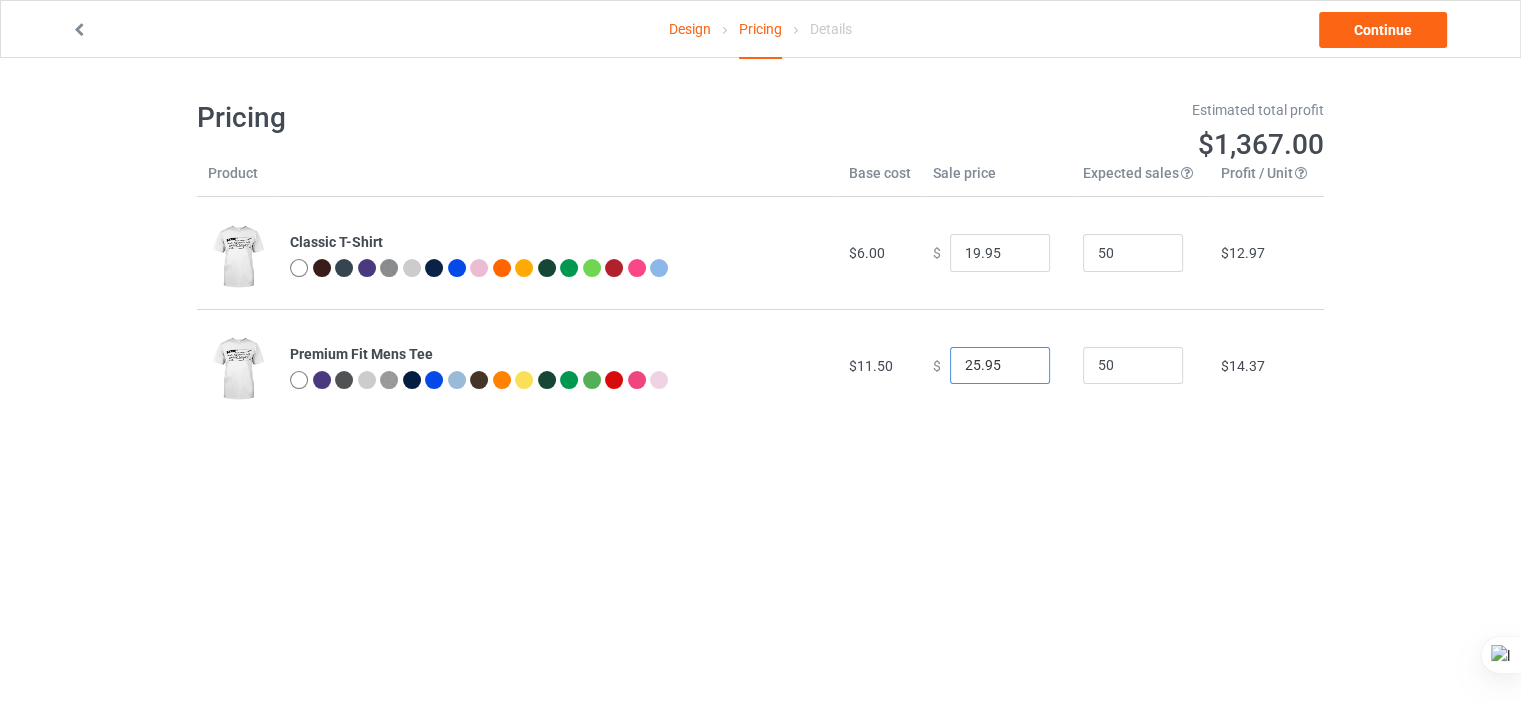 click on "25.95" at bounding box center (1000, 366) 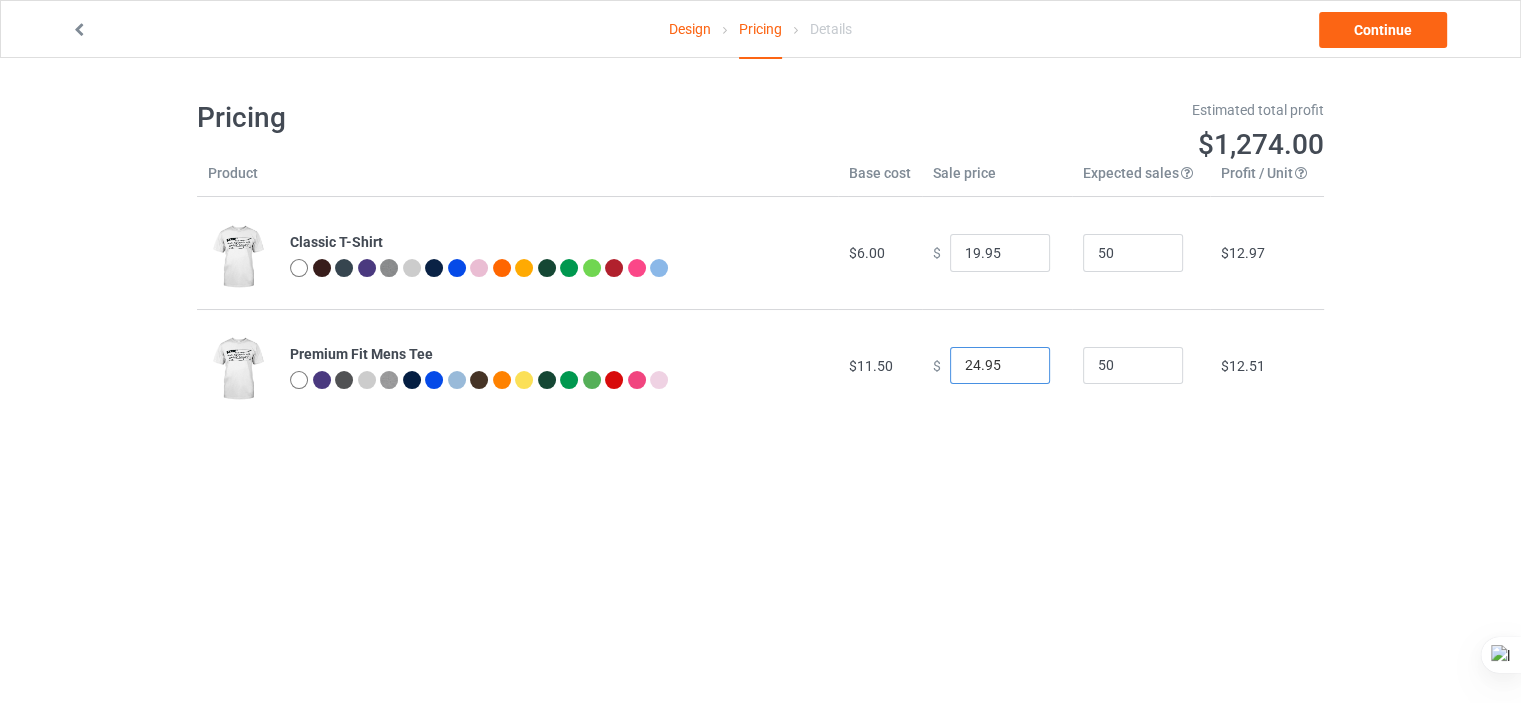 click on "24.95" at bounding box center [1000, 366] 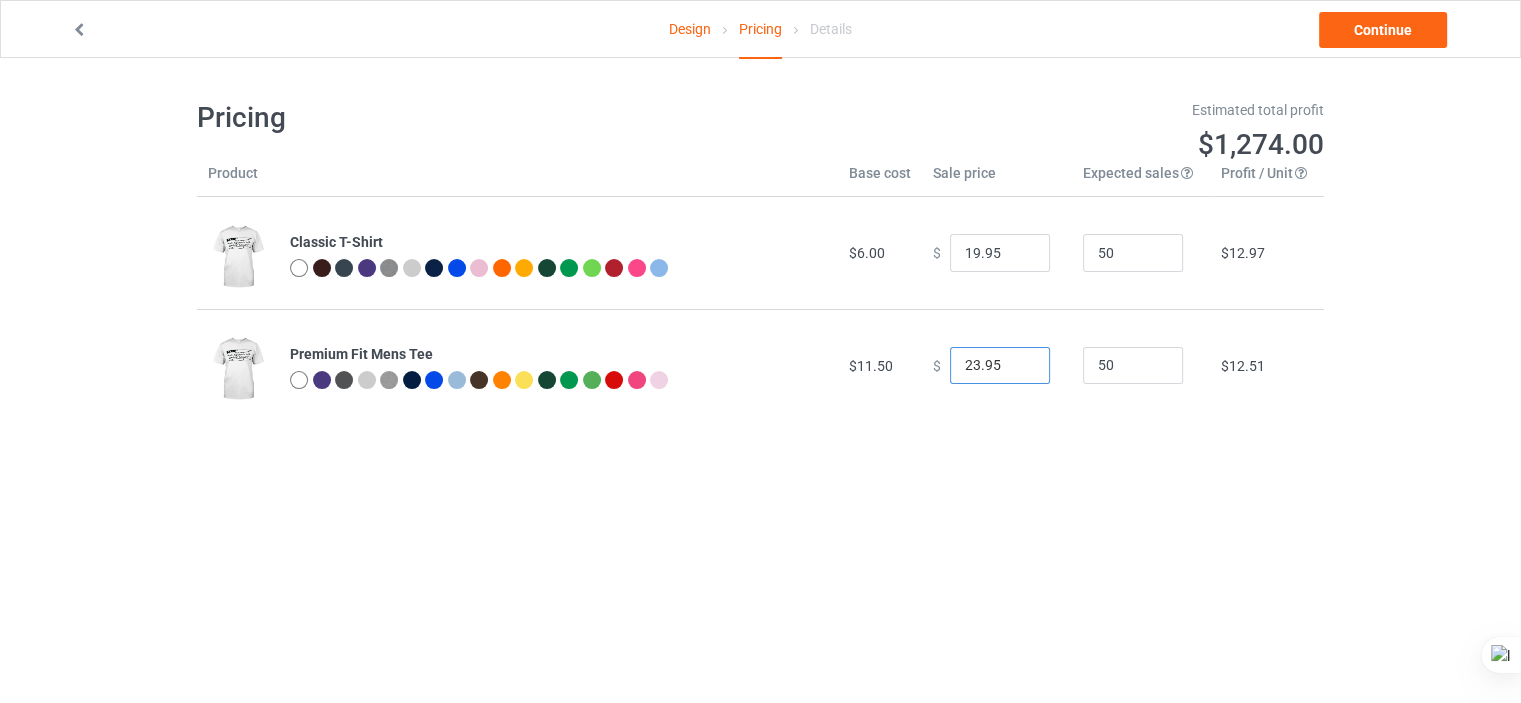 click on "23.95" at bounding box center (1000, 366) 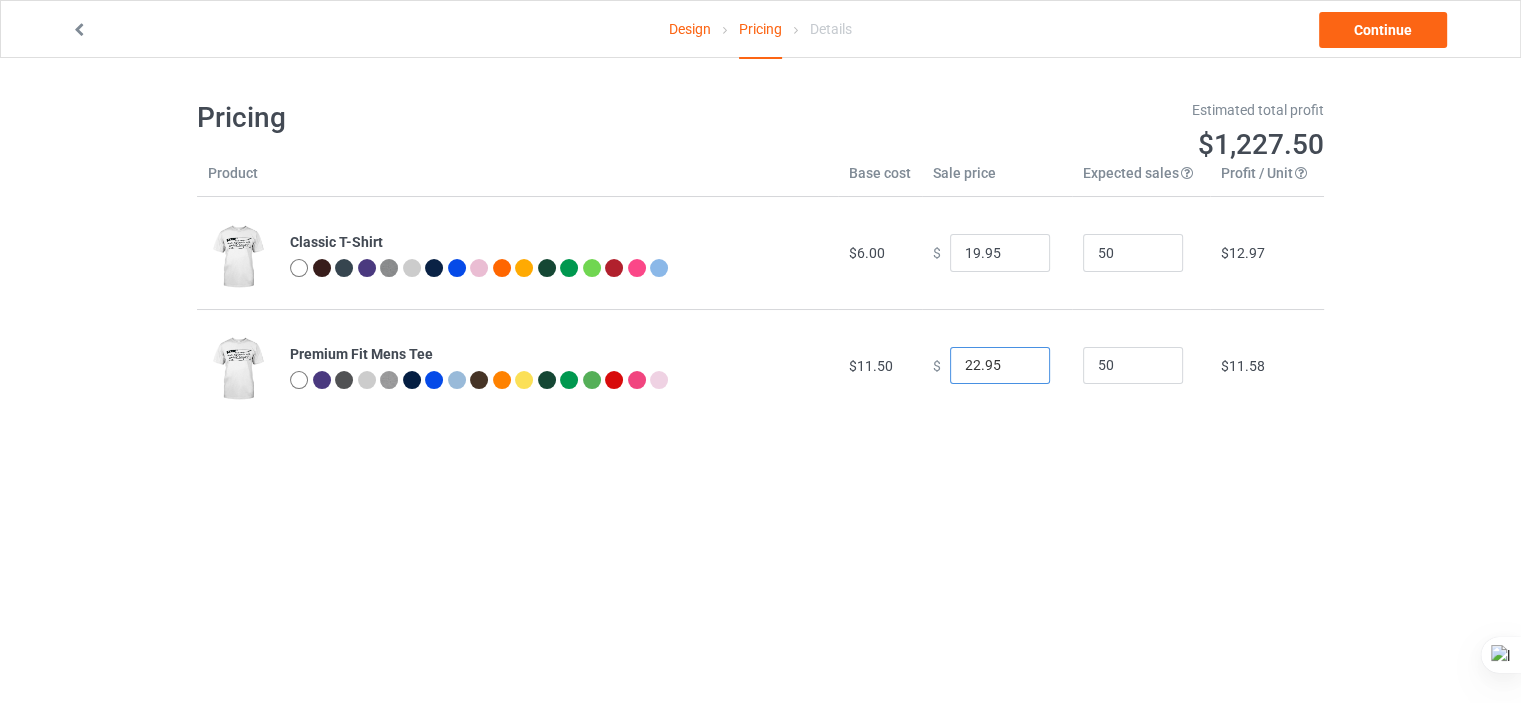 click on "22.95" at bounding box center (1000, 366) 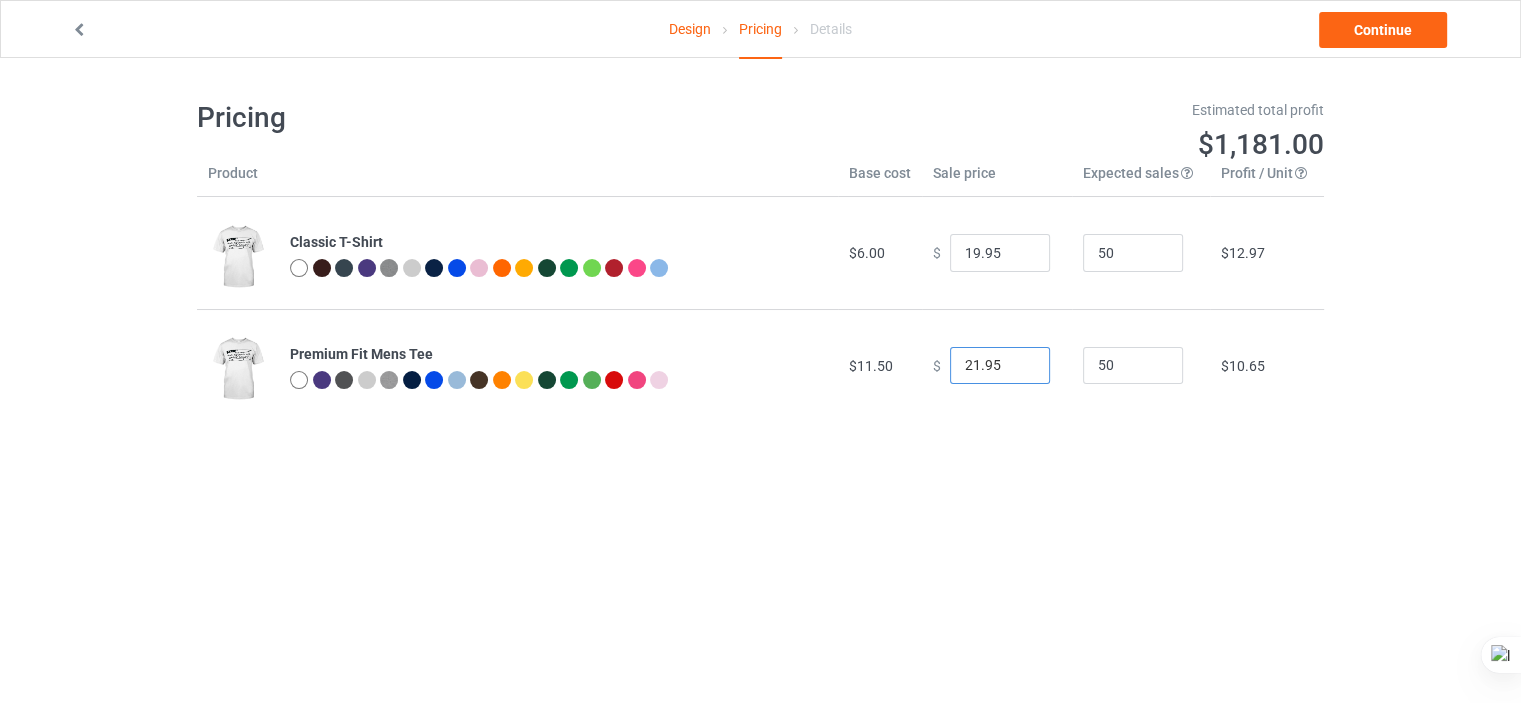 click on "21.95" at bounding box center [1000, 366] 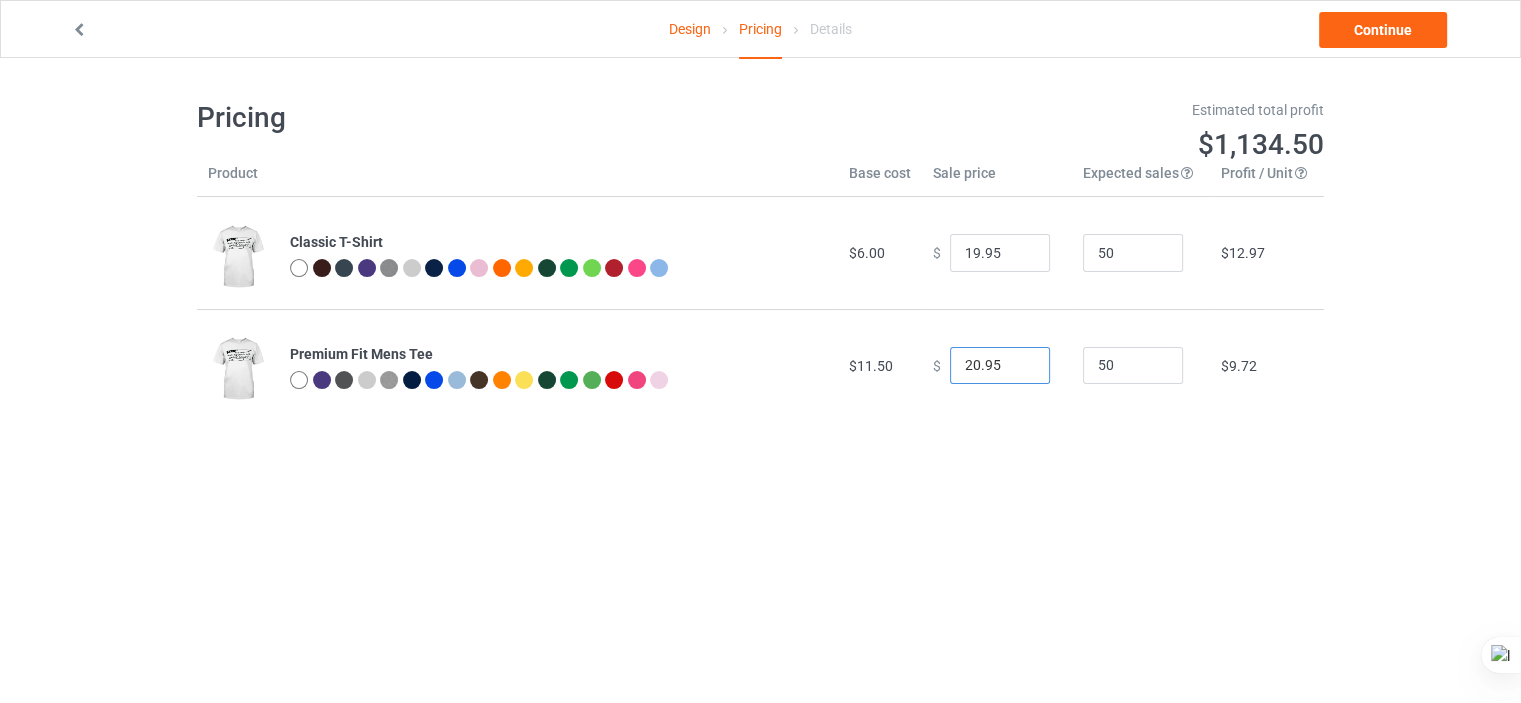 click on "20.95" at bounding box center [1000, 366] 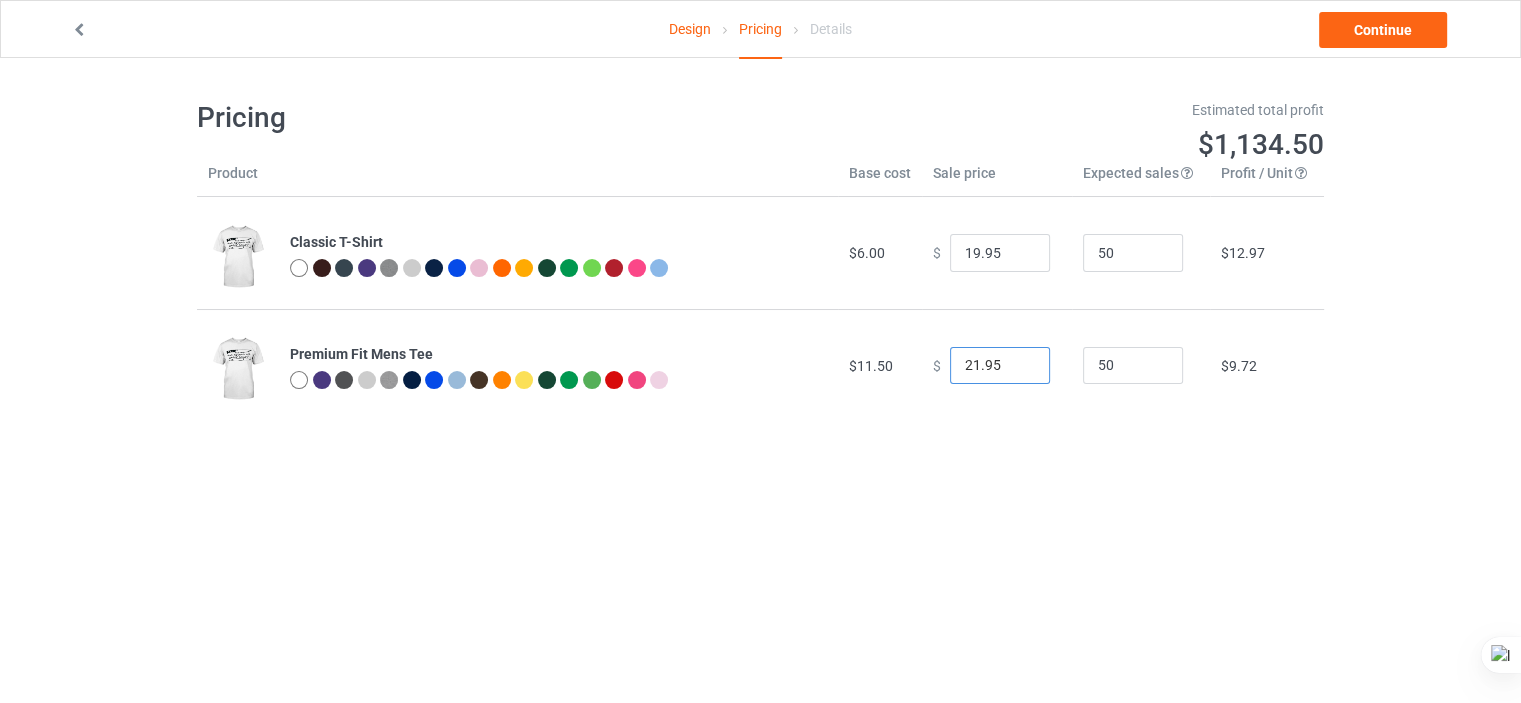 type on "21.95" 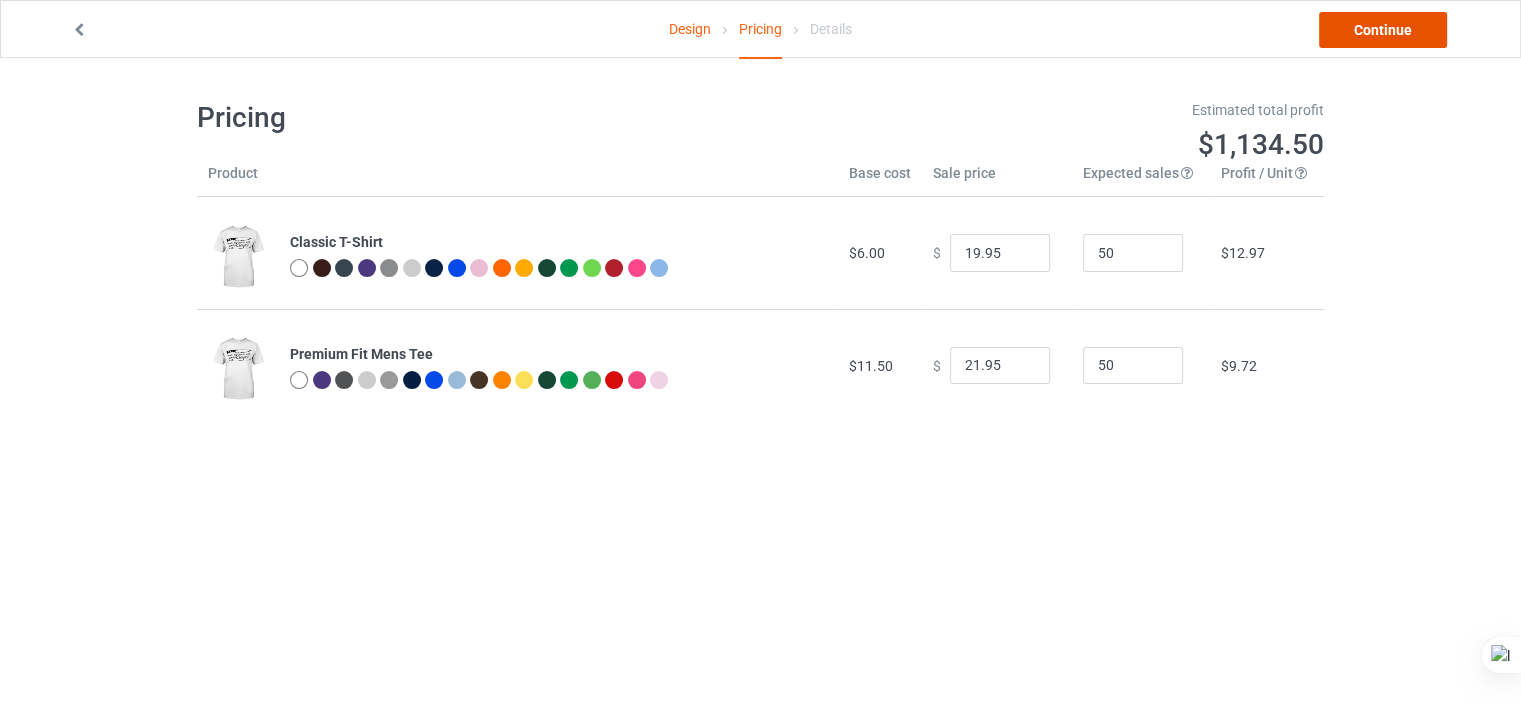 click on "Continue" at bounding box center [1383, 30] 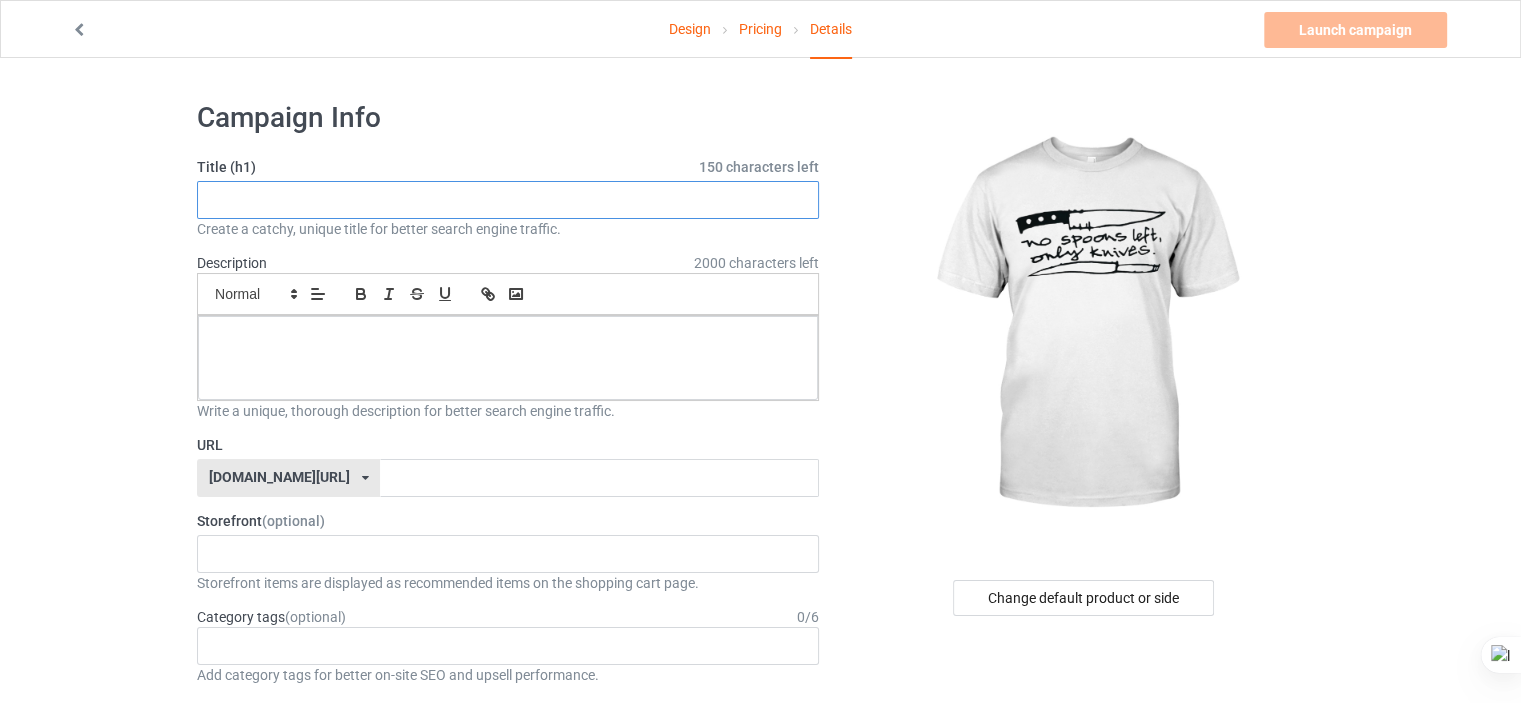 paste on "No Spoons Left Only Knives T Shirt" 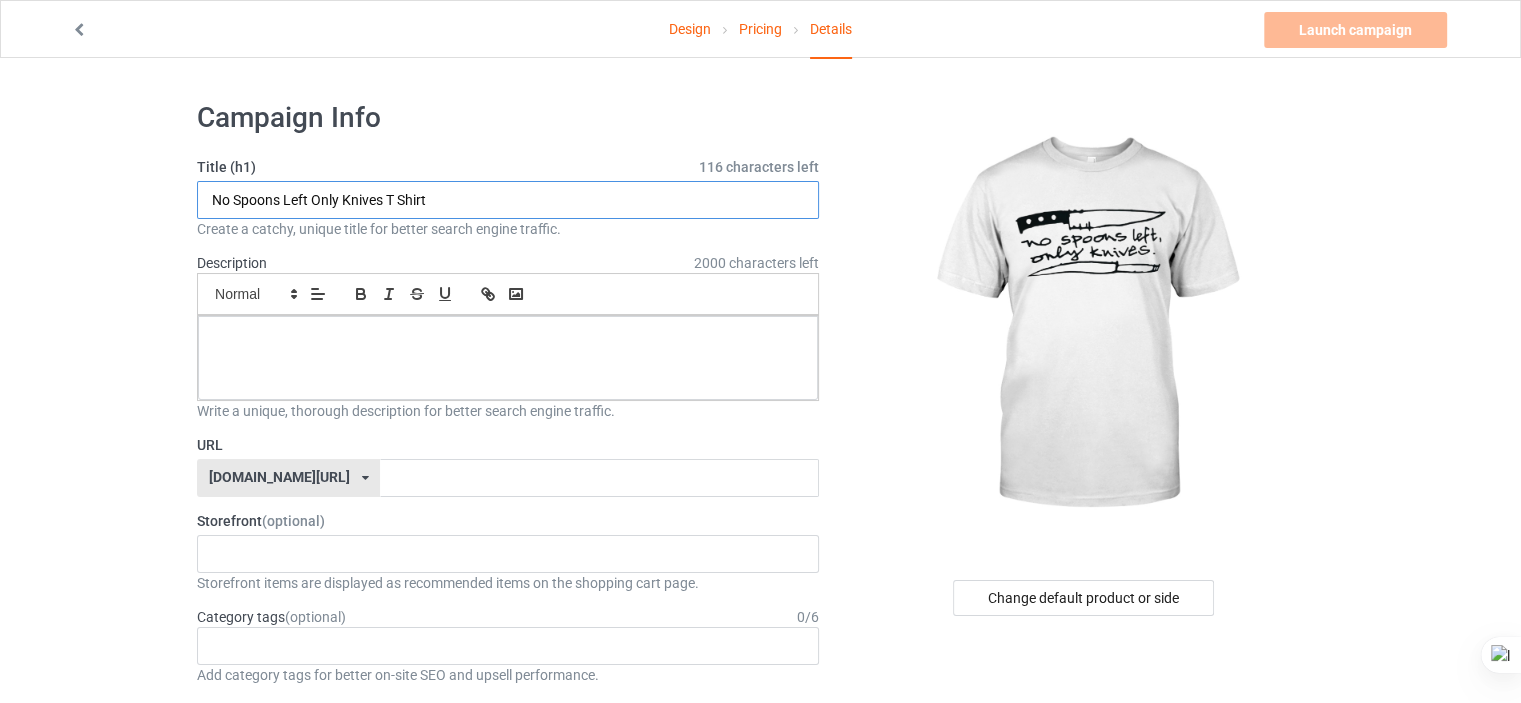 type on "No Spoons Left Only Knives T Shirt" 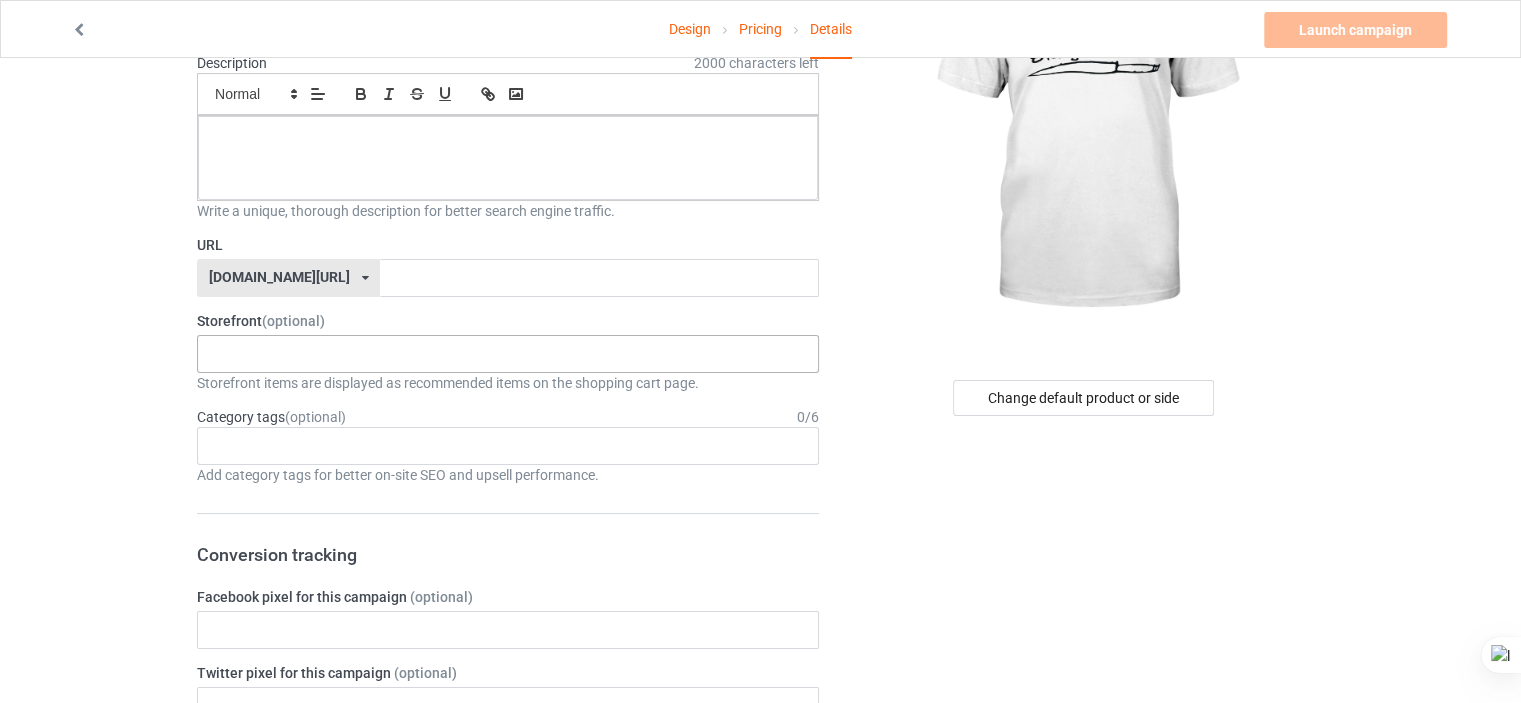 scroll, scrollTop: 300, scrollLeft: 0, axis: vertical 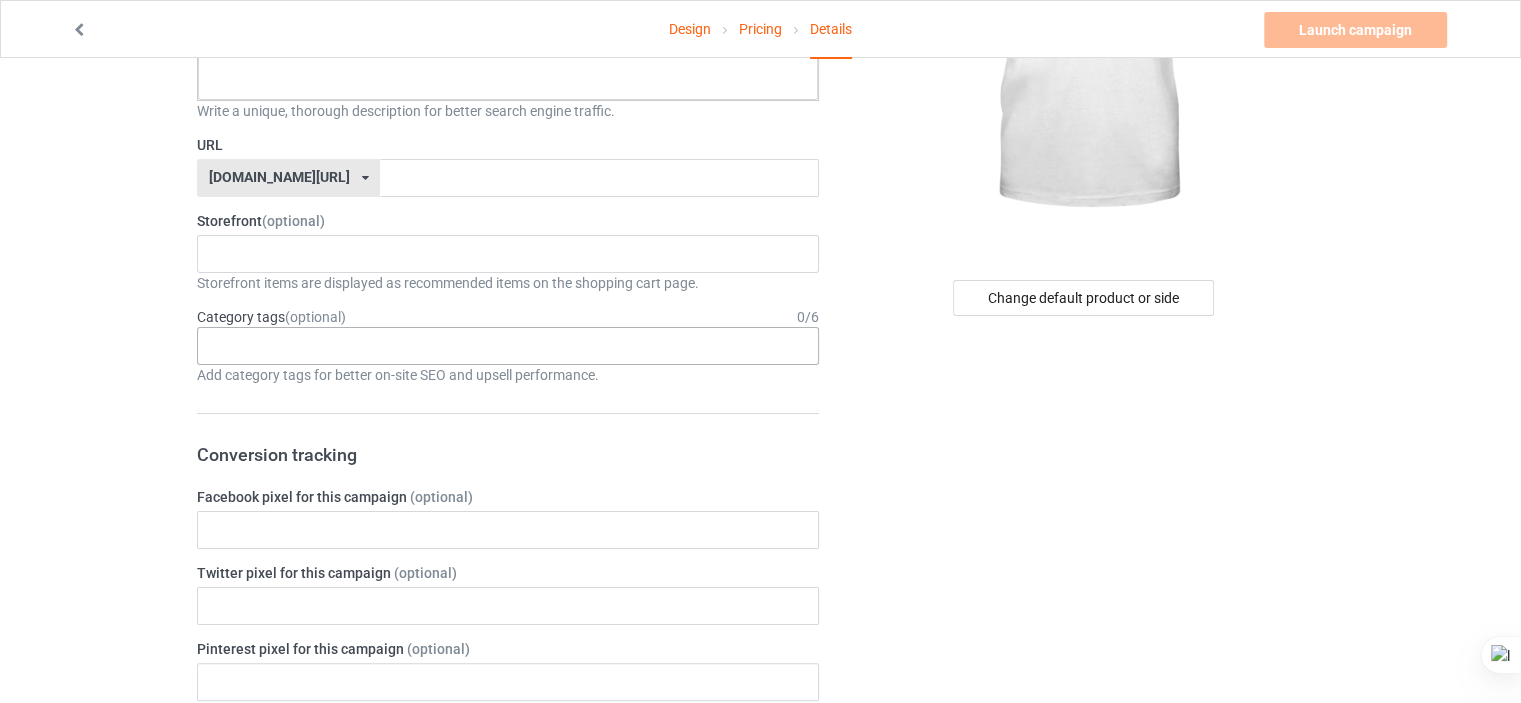 drag, startPoint x: 298, startPoint y: 353, endPoint x: 263, endPoint y: 355, distance: 35.057095 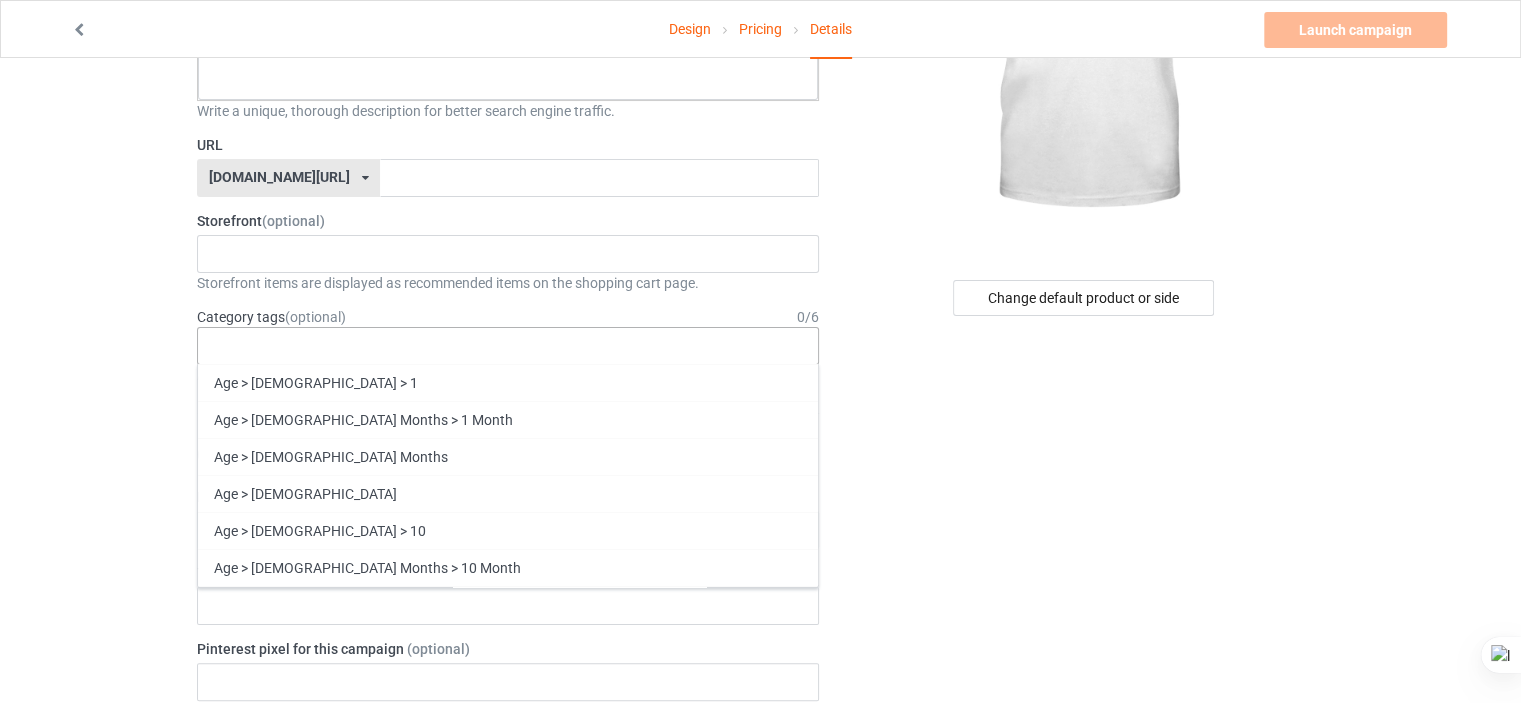 drag, startPoint x: 263, startPoint y: 355, endPoint x: 232, endPoint y: 347, distance: 32.01562 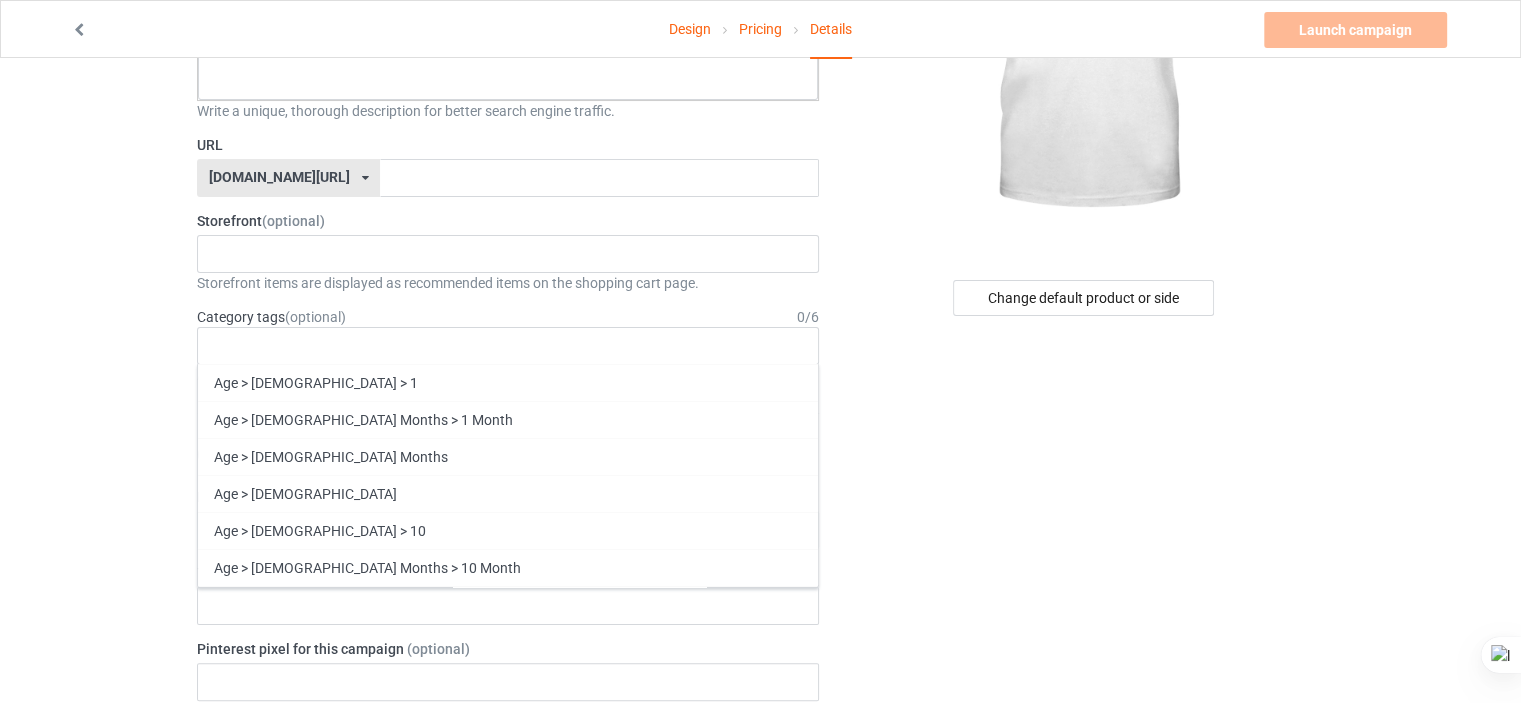 drag, startPoint x: 232, startPoint y: 347, endPoint x: 147, endPoint y: 342, distance: 85.146935 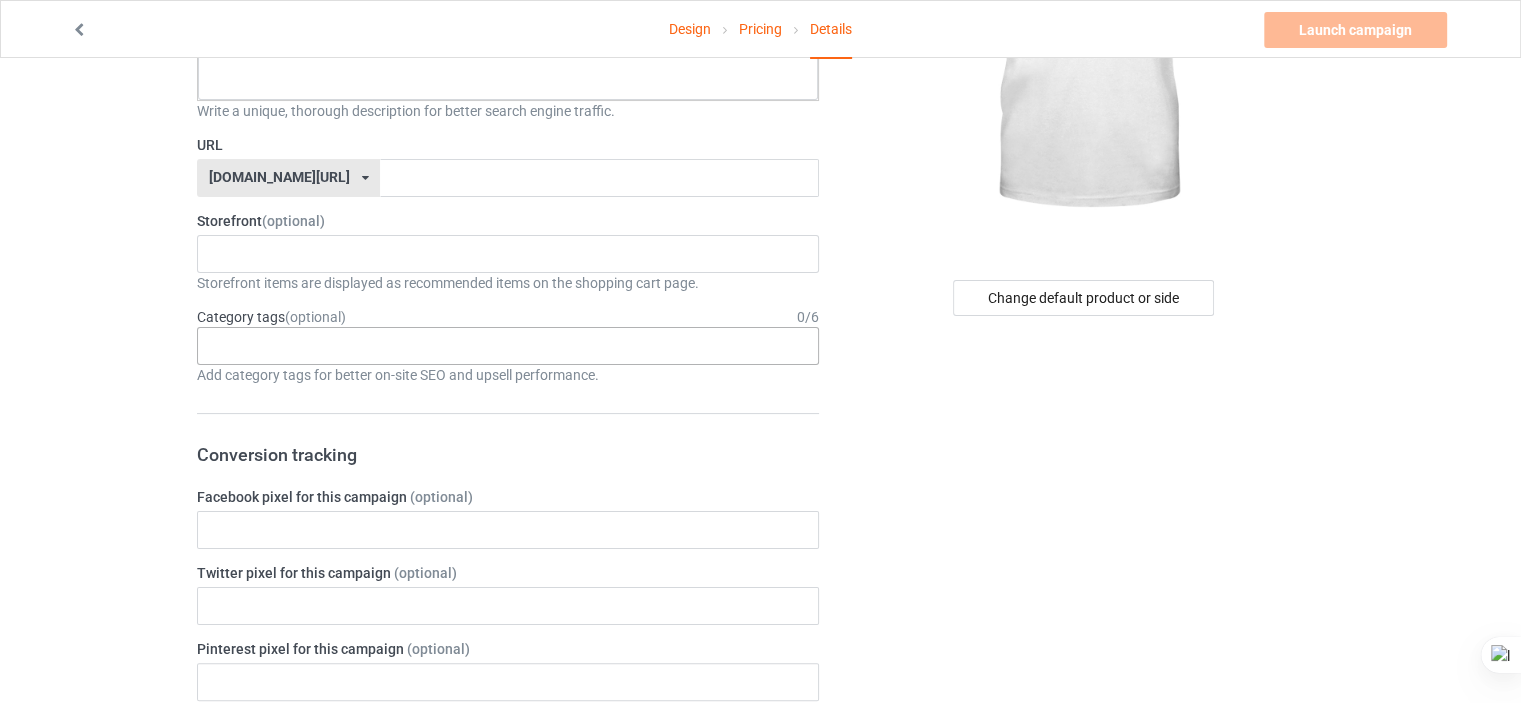 click on "Age > [DEMOGRAPHIC_DATA] > 1 Age > [DEMOGRAPHIC_DATA] Months > 1 Month Age > [DEMOGRAPHIC_DATA] Months Age > [DEMOGRAPHIC_DATA] Age > [DEMOGRAPHIC_DATA] > 10 Age > [DEMOGRAPHIC_DATA] Months > 10 Month Age > [DEMOGRAPHIC_DATA] > 100 Sports > Running > 10K Run Age > [DEMOGRAPHIC_DATA] > 11 Age > [DEMOGRAPHIC_DATA] Months > 11 Month Age > [DEMOGRAPHIC_DATA] > 12 Age > [DEMOGRAPHIC_DATA] Months > 12 Month Age > [DEMOGRAPHIC_DATA] > 13 Age > [DEMOGRAPHIC_DATA] > 14 Age > [DEMOGRAPHIC_DATA] > 15 Sports > Running > 15K Run Age > [DEMOGRAPHIC_DATA] > 16 Age > [DEMOGRAPHIC_DATA] > 17 Age > [DEMOGRAPHIC_DATA] > 18 Age > [DEMOGRAPHIC_DATA] > 19 Age > Decades > 1920s Age > Decades > 1930s Age > Decades > 1940s Age > Decades > 1950s Age > Decades > 1960s Age > Decades > 1970s Age > Decades > 1980s Age > Decades > 1990s Age > [DEMOGRAPHIC_DATA] > 2 Age > [DEMOGRAPHIC_DATA] Months > 2 Month Age > [DEMOGRAPHIC_DATA] > 20 Age > [DEMOGRAPHIC_DATA] Age > Decades > 2000s Age > Decades > 2010s Age > [DEMOGRAPHIC_DATA] > 21 Age > [DEMOGRAPHIC_DATA] > 22 Age > [DEMOGRAPHIC_DATA] > 23 Age > [DEMOGRAPHIC_DATA] > 24 Age > [DEMOGRAPHIC_DATA] > 25 Age > [DEMOGRAPHIC_DATA] > 26 Age > [DEMOGRAPHIC_DATA] > 27 Age > [DEMOGRAPHIC_DATA] > 28 Age > [DEMOGRAPHIC_DATA] > 29 Age > [DEMOGRAPHIC_DATA] > 3 Age > [DEMOGRAPHIC_DATA] Months > 3 Month Sports > Basketball > 3-Pointer Age > [DEMOGRAPHIC_DATA] > 30 Age > [DEMOGRAPHIC_DATA] > 31 Age > [DEMOGRAPHIC_DATA] > 32 Age > [DEMOGRAPHIC_DATA] > 33 Age > [DEMOGRAPHIC_DATA] > 34 Age > [DEMOGRAPHIC_DATA] > 35 Age Jobs 1" at bounding box center [508, 346] 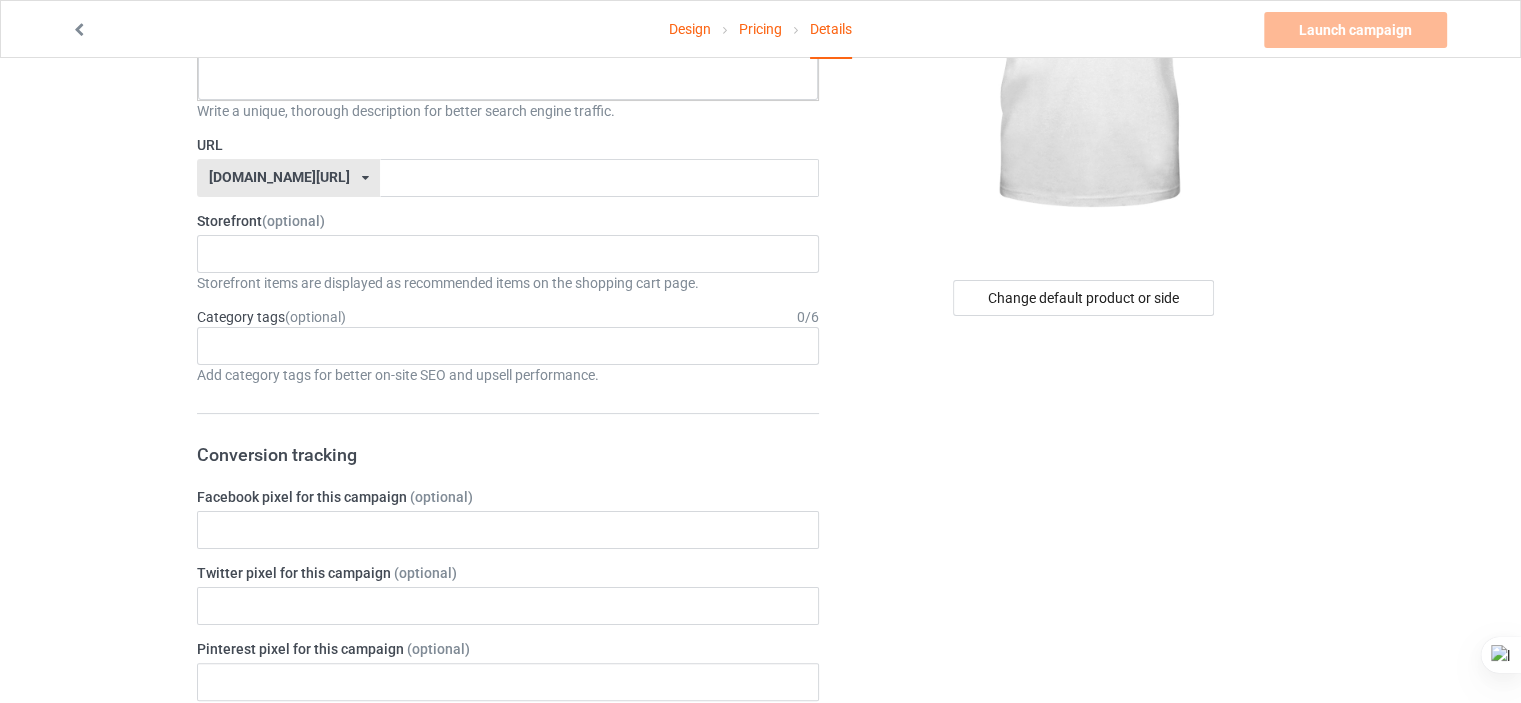 click on "Design Pricing Details Launch campaign Please enter campaign description Campaign Info Title (h1) 116   characters left No Spoons Left Only Knives T Shirt Create a catchy, unique title for better search engine traffic. Description 2000   characters left       Small Normal Large Big Huge                                                                                     Write a unique, thorough description for better search engine traffic. URL [DOMAIN_NAME][URL] [DOMAIN_NAME][URL] 587d0d41cee36fd012c64a69 Storefront (optional) No result found Storefront items are displayed as recommended items on the shopping cart page. Category tags (optional) 0 / 6 Age > [DEMOGRAPHIC_DATA] > 1 Age > [DEMOGRAPHIC_DATA] Months > 1 Month Age > [DEMOGRAPHIC_DATA] Months Age > [DEMOGRAPHIC_DATA] Age > [DEMOGRAPHIC_DATA] > 10 Age > [DEMOGRAPHIC_DATA] Months > 10 Month Age > [DEMOGRAPHIC_DATA] > 100 Sports > Running > 10K Run Age > [DEMOGRAPHIC_DATA] > 11 Age > [DEMOGRAPHIC_DATA] Months > 11 Month Age > [DEMOGRAPHIC_DATA] > 12 Age > [DEMOGRAPHIC_DATA] Months > 12 Month Age > [DEMOGRAPHIC_DATA] > 13 Age > [DEMOGRAPHIC_DATA] > 14 Age > [DEMOGRAPHIC_DATA] > 15 Sports > Running > 15K Run Age > [DEMOGRAPHIC_DATA] > 16 Age > [DEMOGRAPHIC_DATA] > 17 Age > [DEMOGRAPHIC_DATA] > 18 1" at bounding box center [760, 794] 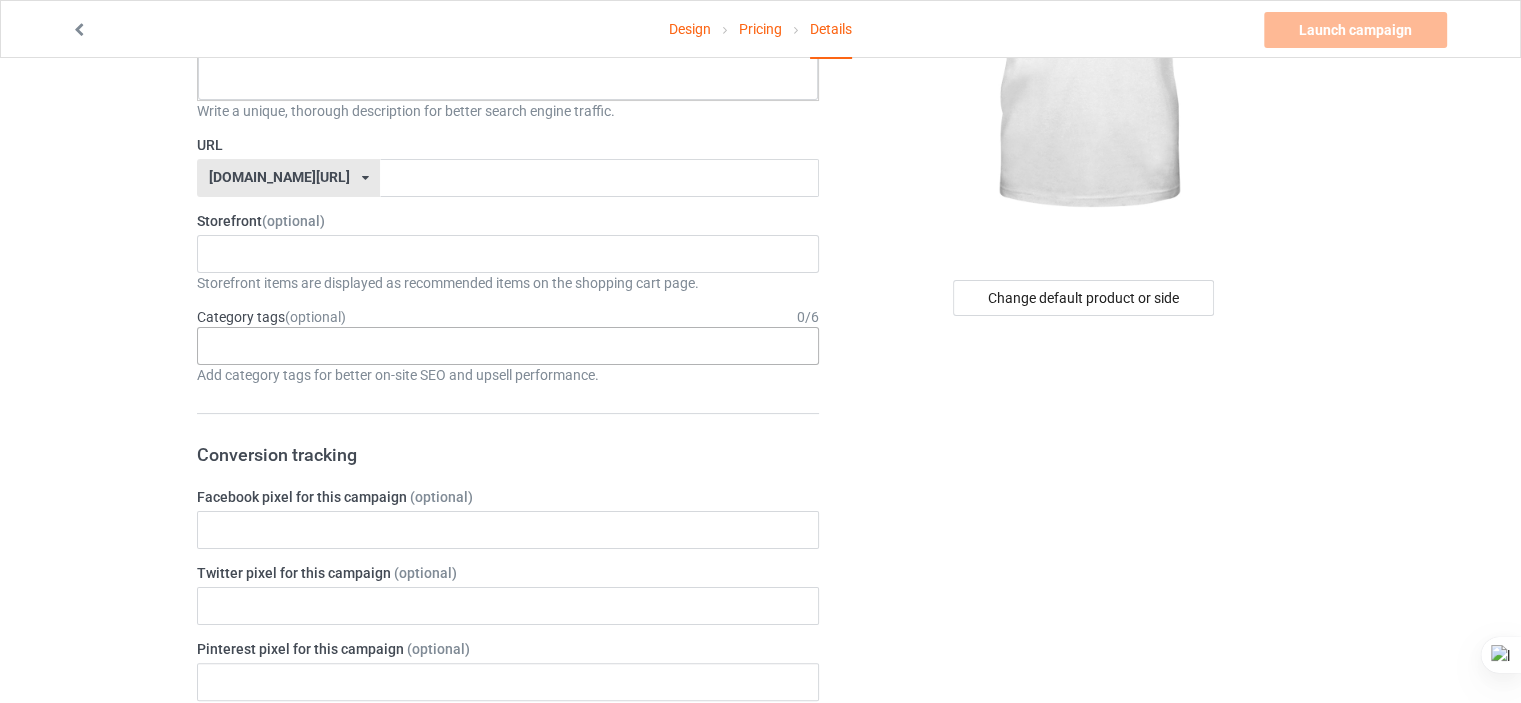click on "Age > [DEMOGRAPHIC_DATA] > 1 Age > [DEMOGRAPHIC_DATA] Months > 1 Month Age > [DEMOGRAPHIC_DATA] Months Age > [DEMOGRAPHIC_DATA] Age > [DEMOGRAPHIC_DATA] > 10 Age > [DEMOGRAPHIC_DATA] Months > 10 Month Age > [DEMOGRAPHIC_DATA] > 100 Sports > Running > 10K Run Age > [DEMOGRAPHIC_DATA] > 11 Age > [DEMOGRAPHIC_DATA] Months > 11 Month Age > [DEMOGRAPHIC_DATA] > 12 Age > [DEMOGRAPHIC_DATA] Months > 12 Month Age > [DEMOGRAPHIC_DATA] > 13 Age > [DEMOGRAPHIC_DATA] > 14 Age > [DEMOGRAPHIC_DATA] > 15 Sports > Running > 15K Run Age > [DEMOGRAPHIC_DATA] > 16 Age > [DEMOGRAPHIC_DATA] > 17 Age > [DEMOGRAPHIC_DATA] > 18 Age > [DEMOGRAPHIC_DATA] > 19 Age > Decades > 1920s Age > Decades > 1930s Age > Decades > 1940s Age > Decades > 1950s Age > Decades > 1960s Age > Decades > 1970s Age > Decades > 1980s Age > Decades > 1990s Age > [DEMOGRAPHIC_DATA] > 2 Age > [DEMOGRAPHIC_DATA] Months > 2 Month Age > [DEMOGRAPHIC_DATA] > 20 Age > [DEMOGRAPHIC_DATA] Age > Decades > 2000s Age > Decades > 2010s Age > [DEMOGRAPHIC_DATA] > 21 Age > [DEMOGRAPHIC_DATA] > 22 Age > [DEMOGRAPHIC_DATA] > 23 Age > [DEMOGRAPHIC_DATA] > 24 Age > [DEMOGRAPHIC_DATA] > 25 Age > [DEMOGRAPHIC_DATA] > 26 Age > [DEMOGRAPHIC_DATA] > 27 Age > [DEMOGRAPHIC_DATA] > 28 Age > [DEMOGRAPHIC_DATA] > 29 Age > [DEMOGRAPHIC_DATA] > 3 Age > [DEMOGRAPHIC_DATA] Months > 3 Month Sports > Basketball > 3-Pointer Age > [DEMOGRAPHIC_DATA] > 30 Age > [DEMOGRAPHIC_DATA] > 31 Age > [DEMOGRAPHIC_DATA] > 32 Age > [DEMOGRAPHIC_DATA] > 33 Age > [DEMOGRAPHIC_DATA] > 34 Age > [DEMOGRAPHIC_DATA] > 35 Age Jobs 1" at bounding box center [508, 346] 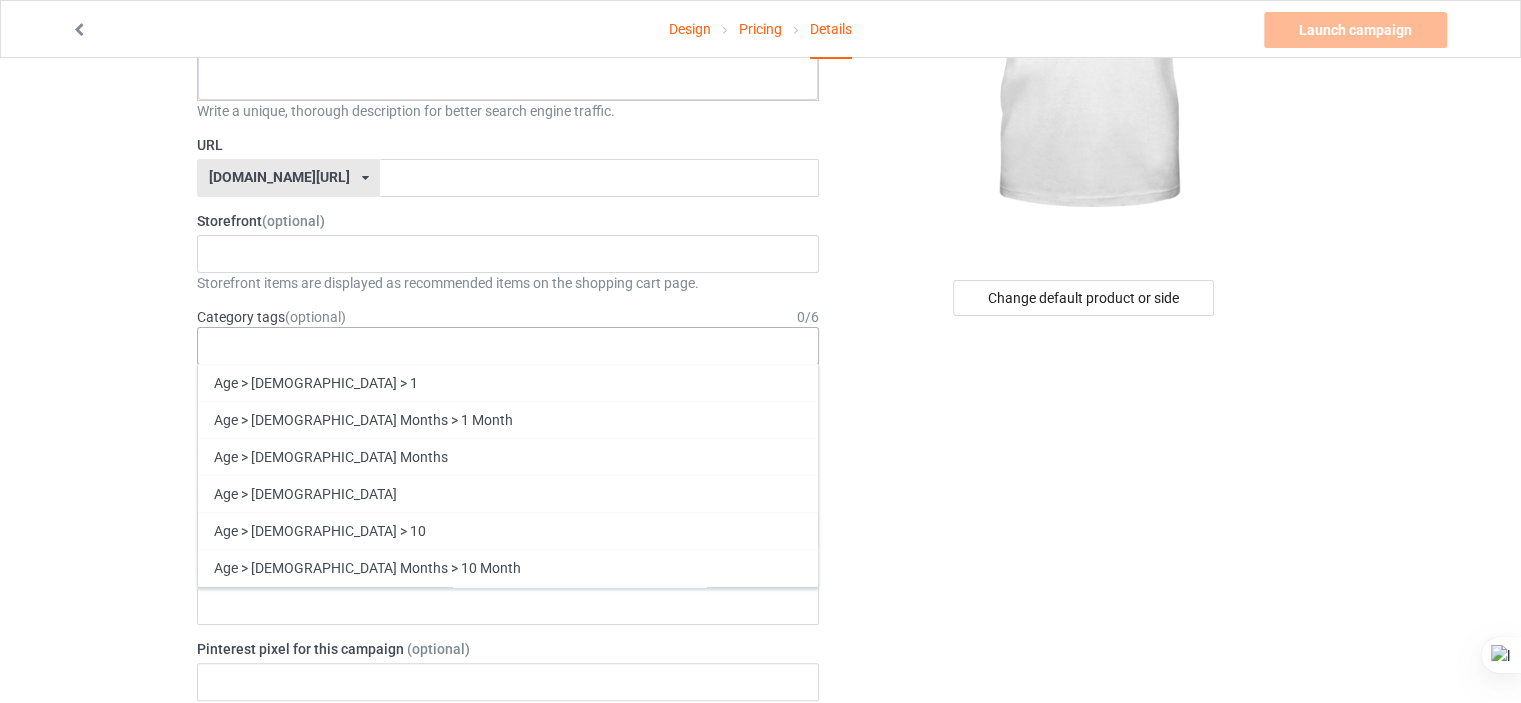 click on "Age > [DEMOGRAPHIC_DATA] > 1 Age > [DEMOGRAPHIC_DATA] Months > 1 Month Age > [DEMOGRAPHIC_DATA] Months Age > [DEMOGRAPHIC_DATA] Age > [DEMOGRAPHIC_DATA] > 10 Age > [DEMOGRAPHIC_DATA] Months > 10 Month Age > [DEMOGRAPHIC_DATA] > 100 Sports > Running > 10K Run Age > [DEMOGRAPHIC_DATA] > 11 Age > [DEMOGRAPHIC_DATA] Months > 11 Month Age > [DEMOGRAPHIC_DATA] > 12 Age > [DEMOGRAPHIC_DATA] Months > 12 Month Age > [DEMOGRAPHIC_DATA] > 13 Age > [DEMOGRAPHIC_DATA] > 14 Age > [DEMOGRAPHIC_DATA] > 15 Sports > Running > 15K Run Age > [DEMOGRAPHIC_DATA] > 16 Age > [DEMOGRAPHIC_DATA] > 17 Age > [DEMOGRAPHIC_DATA] > 18 Age > [DEMOGRAPHIC_DATA] > 19 Age > Decades > 1920s Age > Decades > 1930s Age > Decades > 1940s Age > Decades > 1950s Age > Decades > 1960s Age > Decades > 1970s Age > Decades > 1980s Age > Decades > 1990s Age > [DEMOGRAPHIC_DATA] > 2 Age > [DEMOGRAPHIC_DATA] Months > 2 Month Age > [DEMOGRAPHIC_DATA] > 20 Age > [DEMOGRAPHIC_DATA] Age > Decades > 2000s Age > Decades > 2010s Age > [DEMOGRAPHIC_DATA] > 21 Age > [DEMOGRAPHIC_DATA] > 22 Age > [DEMOGRAPHIC_DATA] > 23 Age > [DEMOGRAPHIC_DATA] > 24 Age > [DEMOGRAPHIC_DATA] > 25 Age > [DEMOGRAPHIC_DATA] > 26 Age > [DEMOGRAPHIC_DATA] > 27 Age > [DEMOGRAPHIC_DATA] > 28 Age > [DEMOGRAPHIC_DATA] > 29 Age > [DEMOGRAPHIC_DATA] > 3 Age > [DEMOGRAPHIC_DATA] Months > 3 Month Sports > Basketball > 3-Pointer Age > [DEMOGRAPHIC_DATA] > 30 Age > [DEMOGRAPHIC_DATA] > 31 Age > [DEMOGRAPHIC_DATA] > 32 Age > [DEMOGRAPHIC_DATA] > 33 Age > [DEMOGRAPHIC_DATA] > 34 Age > [DEMOGRAPHIC_DATA] > 35 Age Jobs 1" at bounding box center (508, 346) 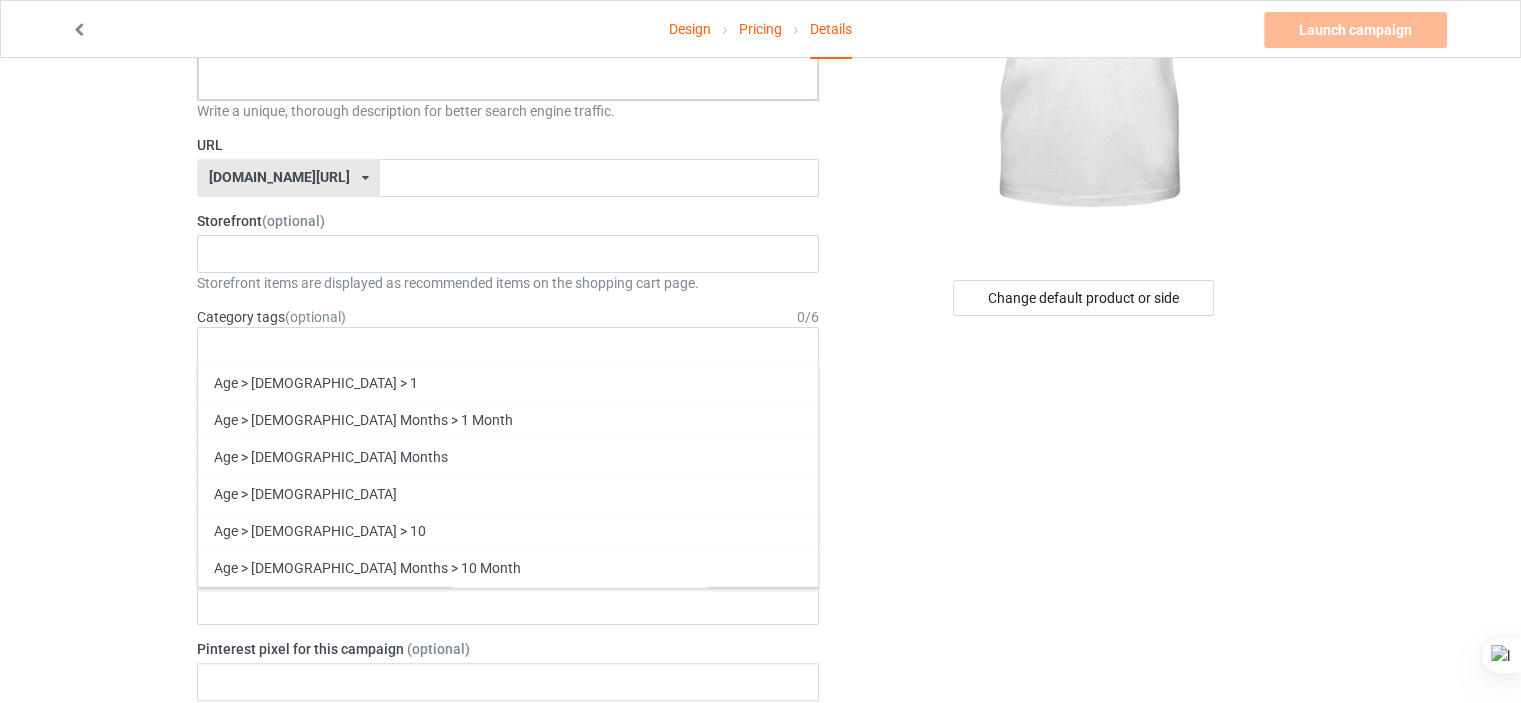 click on "Design Pricing Details Launch campaign Please enter campaign description Campaign Info Title (h1) 116   characters left No Spoons Left Only Knives T Shirt Create a catchy, unique title for better search engine traffic. Description 2000   characters left       Small Normal Large Big Huge                                                                                     Write a unique, thorough description for better search engine traffic. URL [DOMAIN_NAME][URL] [DOMAIN_NAME][URL] 587d0d41cee36fd012c64a69 Storefront (optional) No result found Storefront items are displayed as recommended items on the shopping cart page. Category tags (optional) 0 / 6 Age > [DEMOGRAPHIC_DATA] > 1 Age > [DEMOGRAPHIC_DATA] Months > 1 Month Age > [DEMOGRAPHIC_DATA] Months Age > [DEMOGRAPHIC_DATA] Age > [DEMOGRAPHIC_DATA] > 10 Age > [DEMOGRAPHIC_DATA] Months > 10 Month Age > [DEMOGRAPHIC_DATA] > 100 Sports > Running > 10K Run Age > [DEMOGRAPHIC_DATA] > 11 Age > [DEMOGRAPHIC_DATA] Months > 11 Month Age > [DEMOGRAPHIC_DATA] > 12 Age > [DEMOGRAPHIC_DATA] Months > 12 Month Age > [DEMOGRAPHIC_DATA] > 13 Age > [DEMOGRAPHIC_DATA] > 14 Age > [DEMOGRAPHIC_DATA] > 15 Sports > Running > 15K Run Age > [DEMOGRAPHIC_DATA] > 16 Age > [DEMOGRAPHIC_DATA] > 17 Age > [DEMOGRAPHIC_DATA] > 18 1" at bounding box center (760, 794) 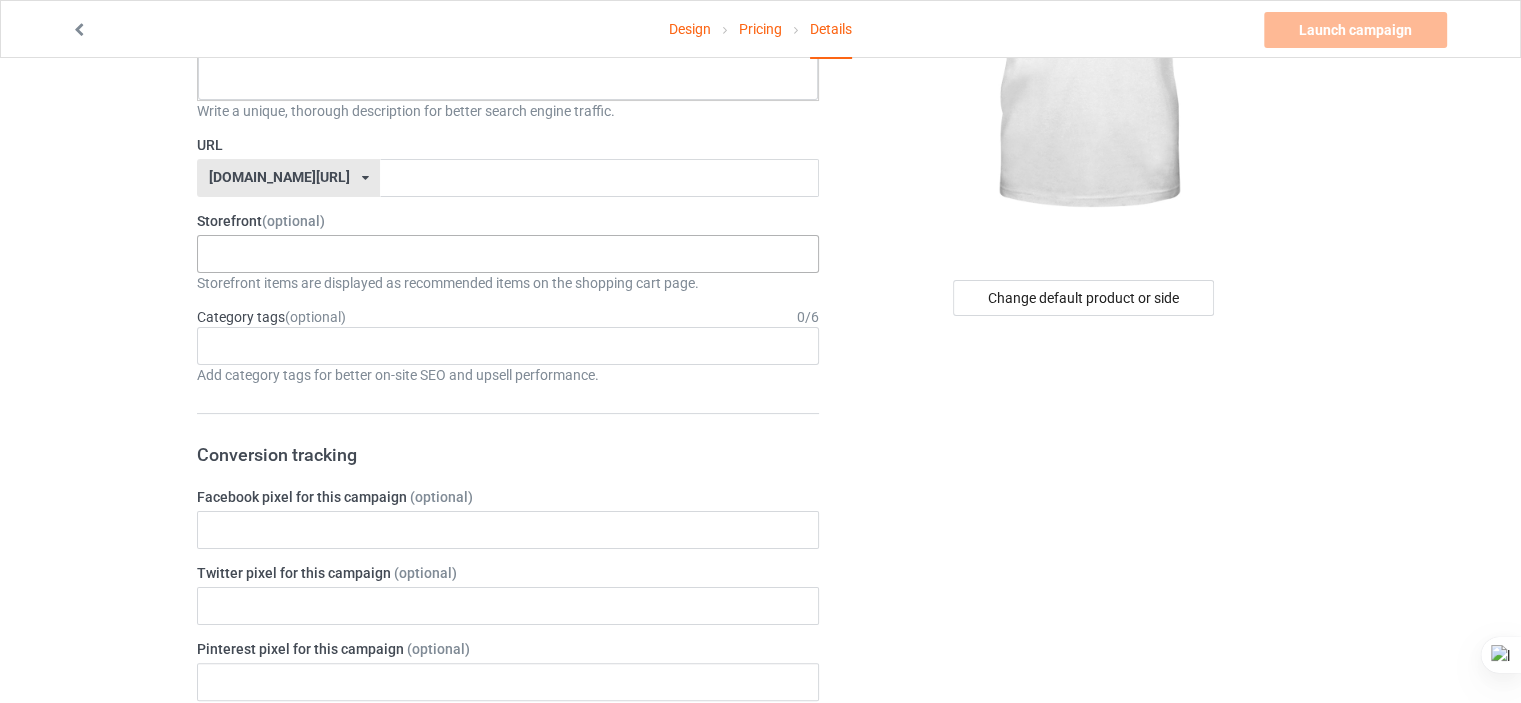 click on "No result found" at bounding box center [508, 254] 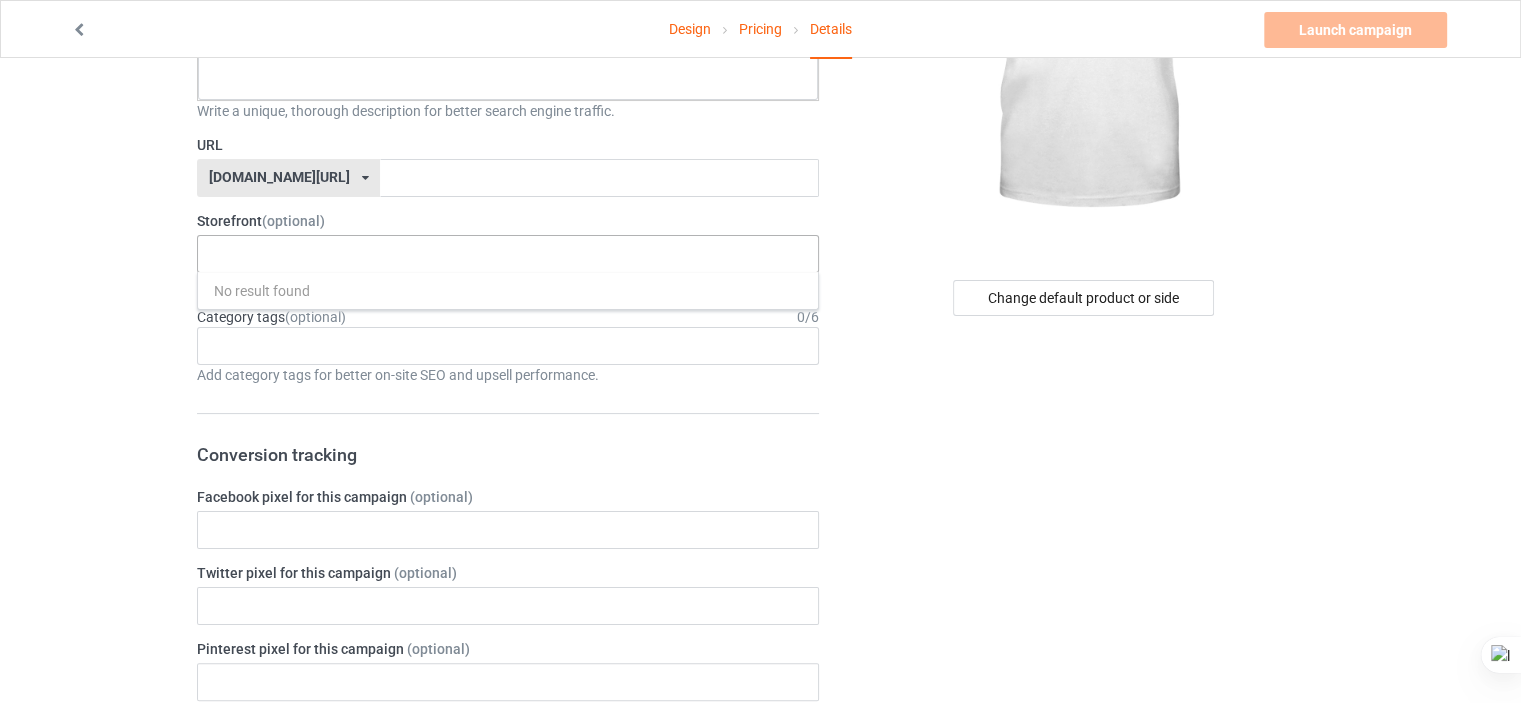 click on "No result found" at bounding box center [508, 254] 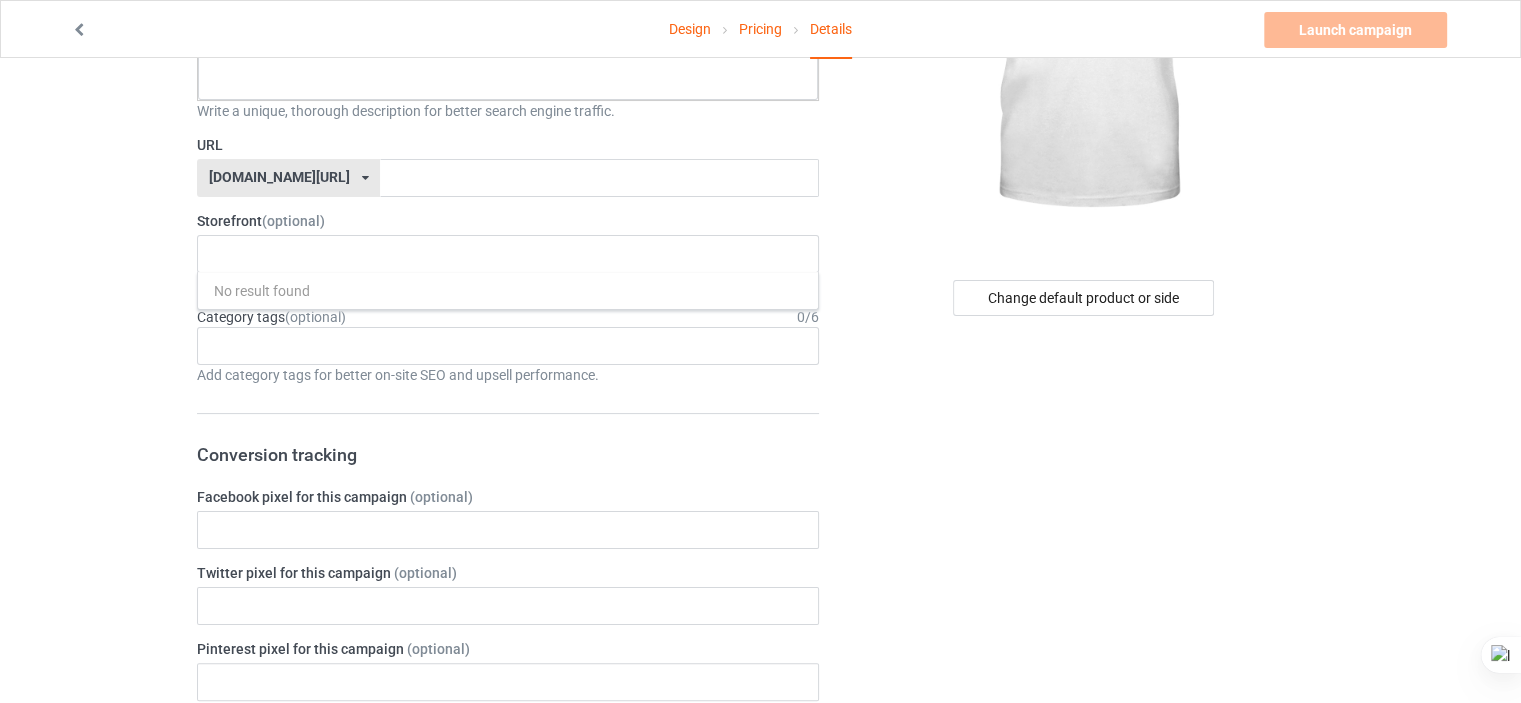 click on "Design Pricing Details Launch campaign Please enter campaign description Campaign Info Title (h1) 116   characters left No Spoons Left Only Knives T Shirt Create a catchy, unique title for better search engine traffic. Description 2000   characters left       Small Normal Large Big Huge                                                                                     Write a unique, thorough description for better search engine traffic. URL [DOMAIN_NAME][URL] [DOMAIN_NAME][URL] 587d0d41cee36fd012c64a69 Storefront (optional) No result found Storefront items are displayed as recommended items on the shopping cart page. Category tags (optional) 0 / 6 Age > [DEMOGRAPHIC_DATA] > 1 Age > [DEMOGRAPHIC_DATA] Months > 1 Month Age > [DEMOGRAPHIC_DATA] Months Age > [DEMOGRAPHIC_DATA] Age > [DEMOGRAPHIC_DATA] > 10 Age > [DEMOGRAPHIC_DATA] Months > 10 Month Age > [DEMOGRAPHIC_DATA] > 100 Sports > Running > 10K Run Age > [DEMOGRAPHIC_DATA] > 11 Age > [DEMOGRAPHIC_DATA] Months > 11 Month Age > [DEMOGRAPHIC_DATA] > 12 Age > [DEMOGRAPHIC_DATA] Months > 12 Month Age > [DEMOGRAPHIC_DATA] > 13 Age > [DEMOGRAPHIC_DATA] > 14 Age > [DEMOGRAPHIC_DATA] > 15 Sports > Running > 15K Run Age > [DEMOGRAPHIC_DATA] > 16 Age > [DEMOGRAPHIC_DATA] > 17 Age > [DEMOGRAPHIC_DATA] > 18 1" at bounding box center [760, 794] 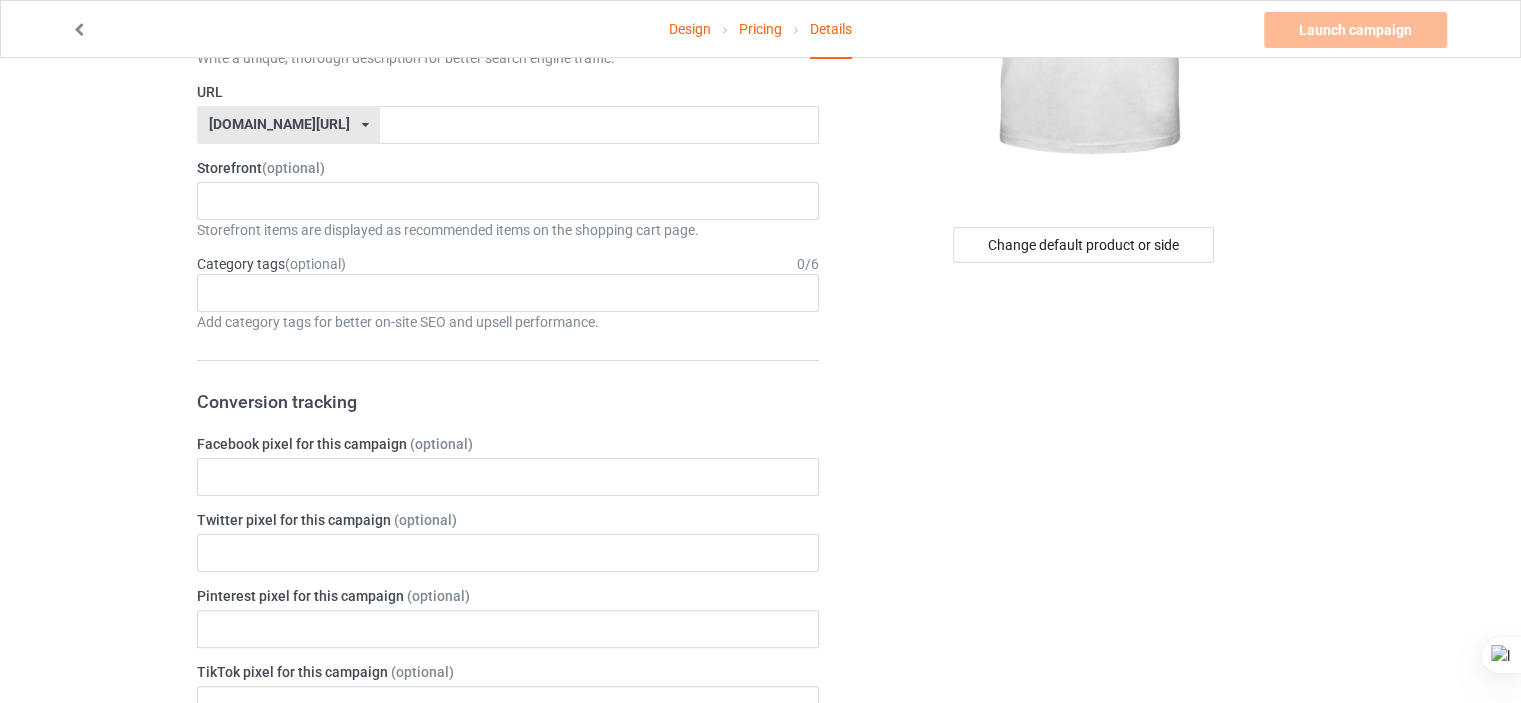 scroll, scrollTop: 400, scrollLeft: 0, axis: vertical 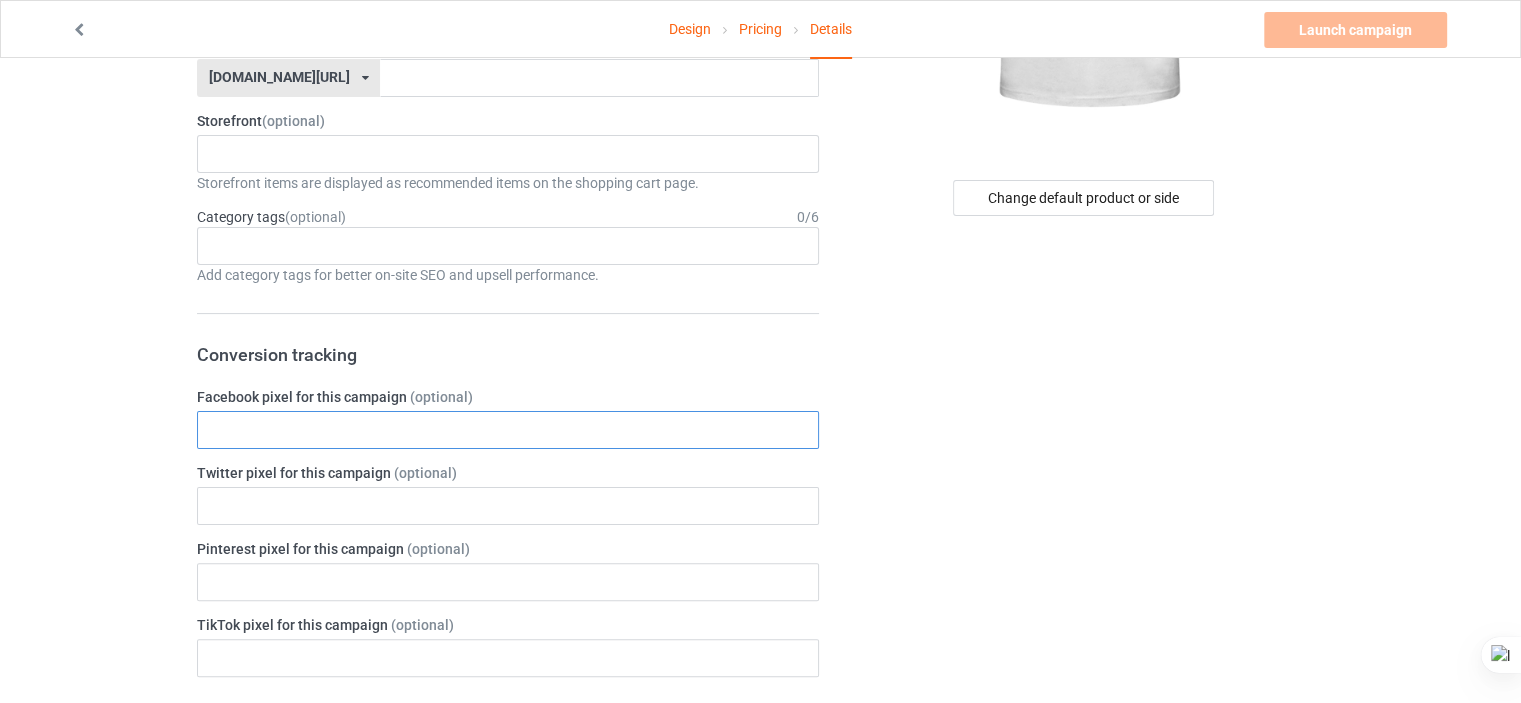 click at bounding box center [508, 430] 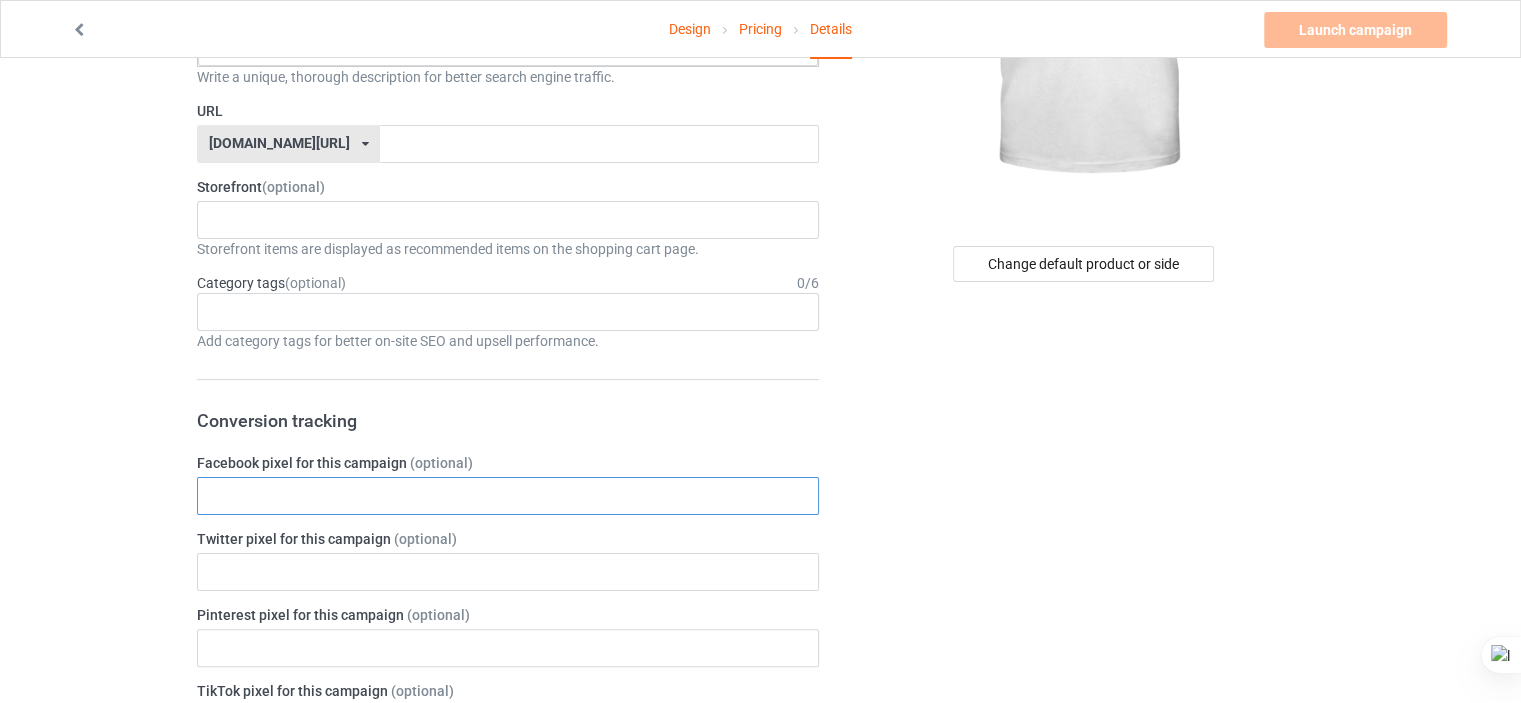 scroll, scrollTop: 300, scrollLeft: 0, axis: vertical 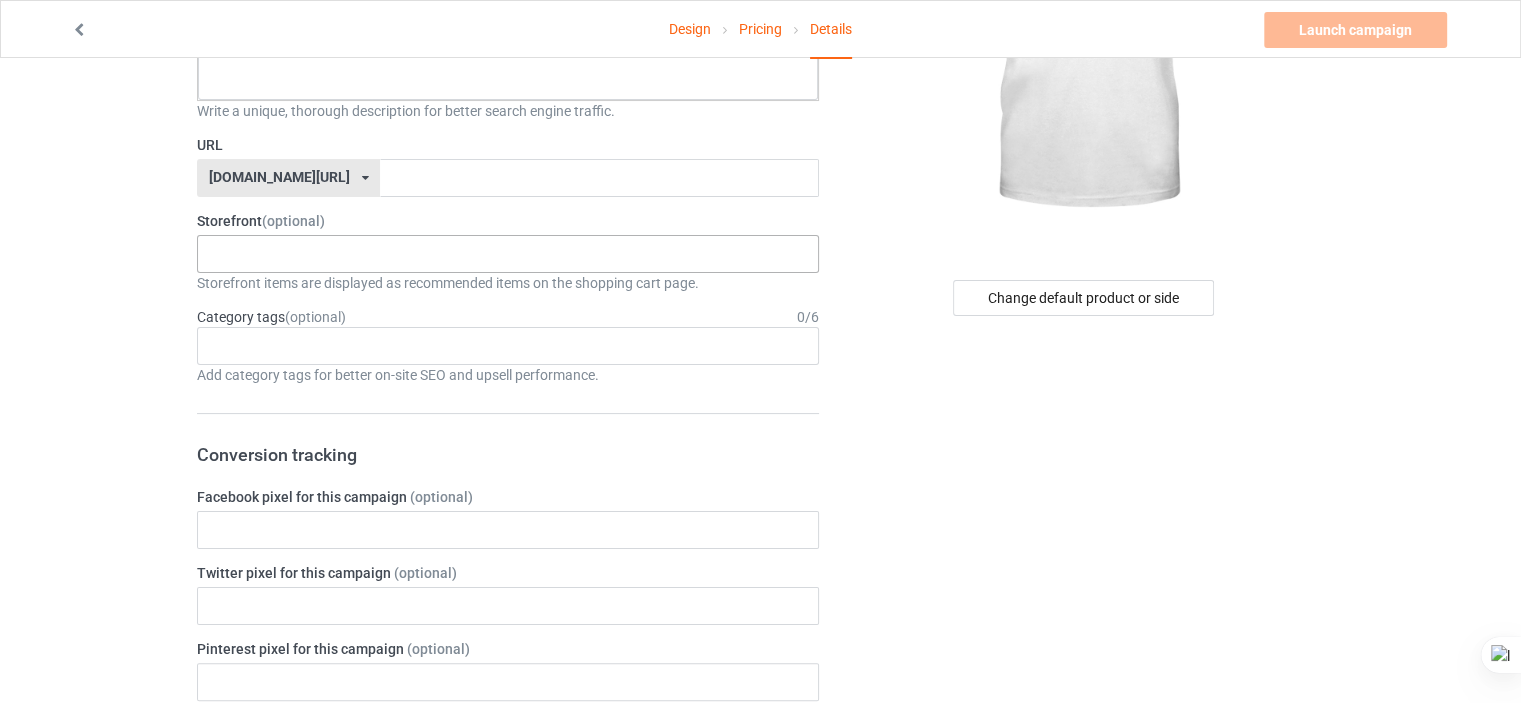 click on "No result found" at bounding box center [508, 254] 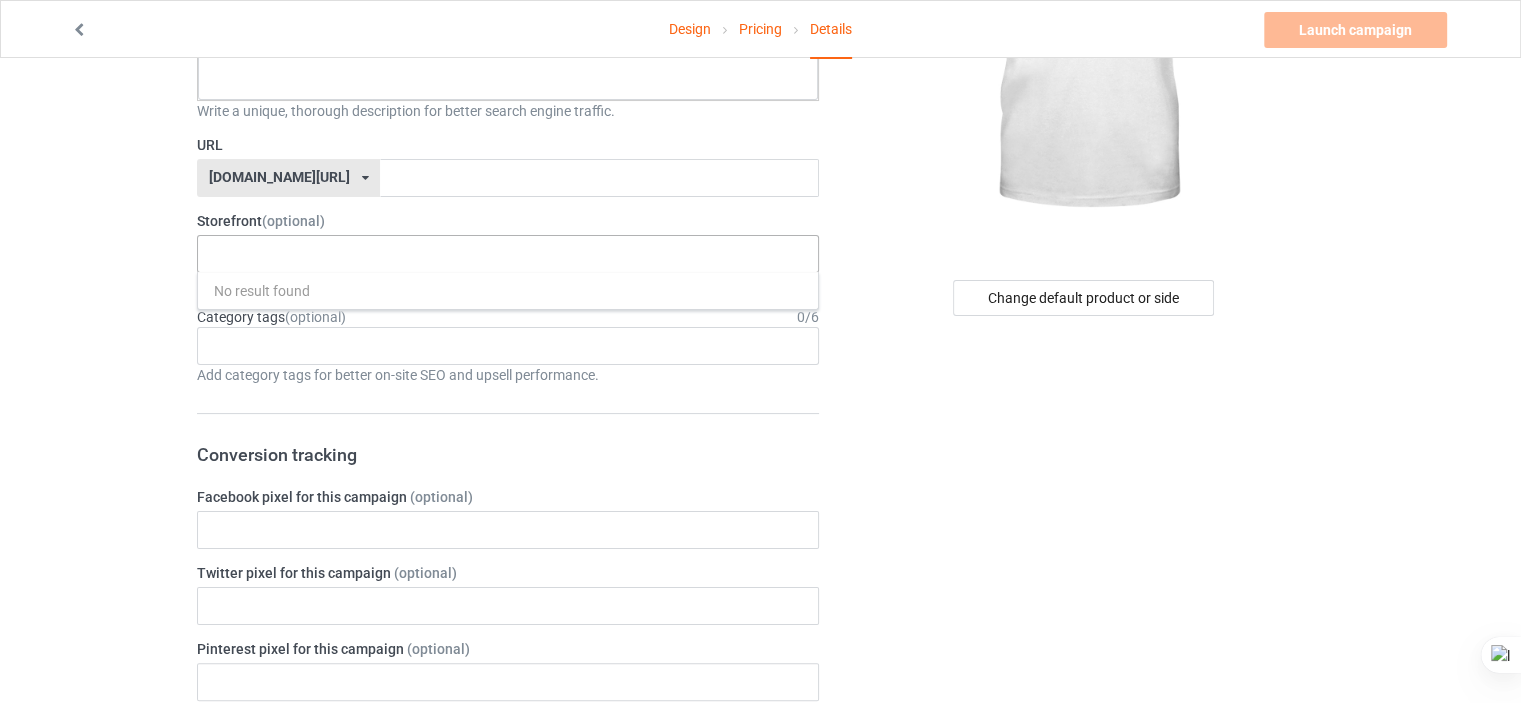drag, startPoint x: 263, startPoint y: 253, endPoint x: 227, endPoint y: 260, distance: 36.67424 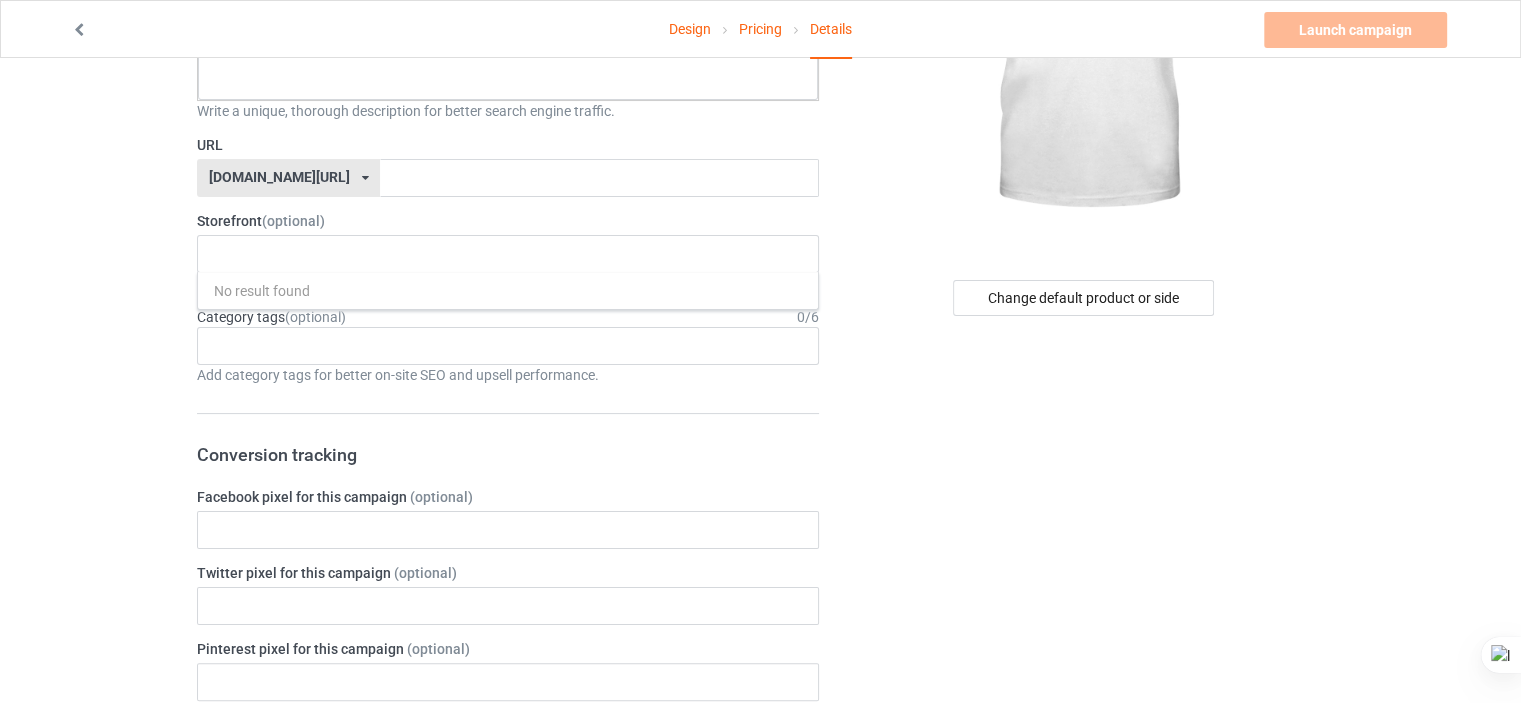 drag, startPoint x: 227, startPoint y: 260, endPoint x: 157, endPoint y: 303, distance: 82.1523 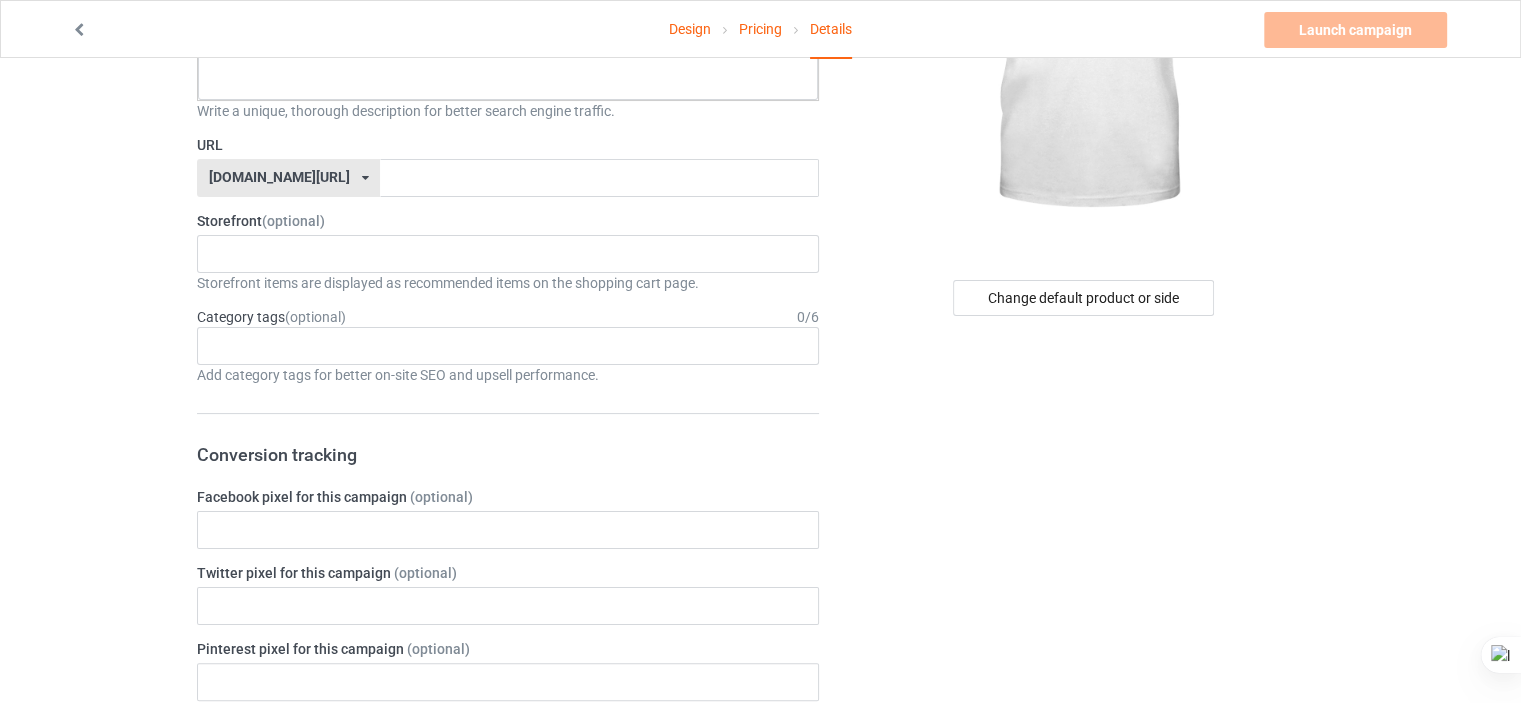 scroll, scrollTop: 200, scrollLeft: 0, axis: vertical 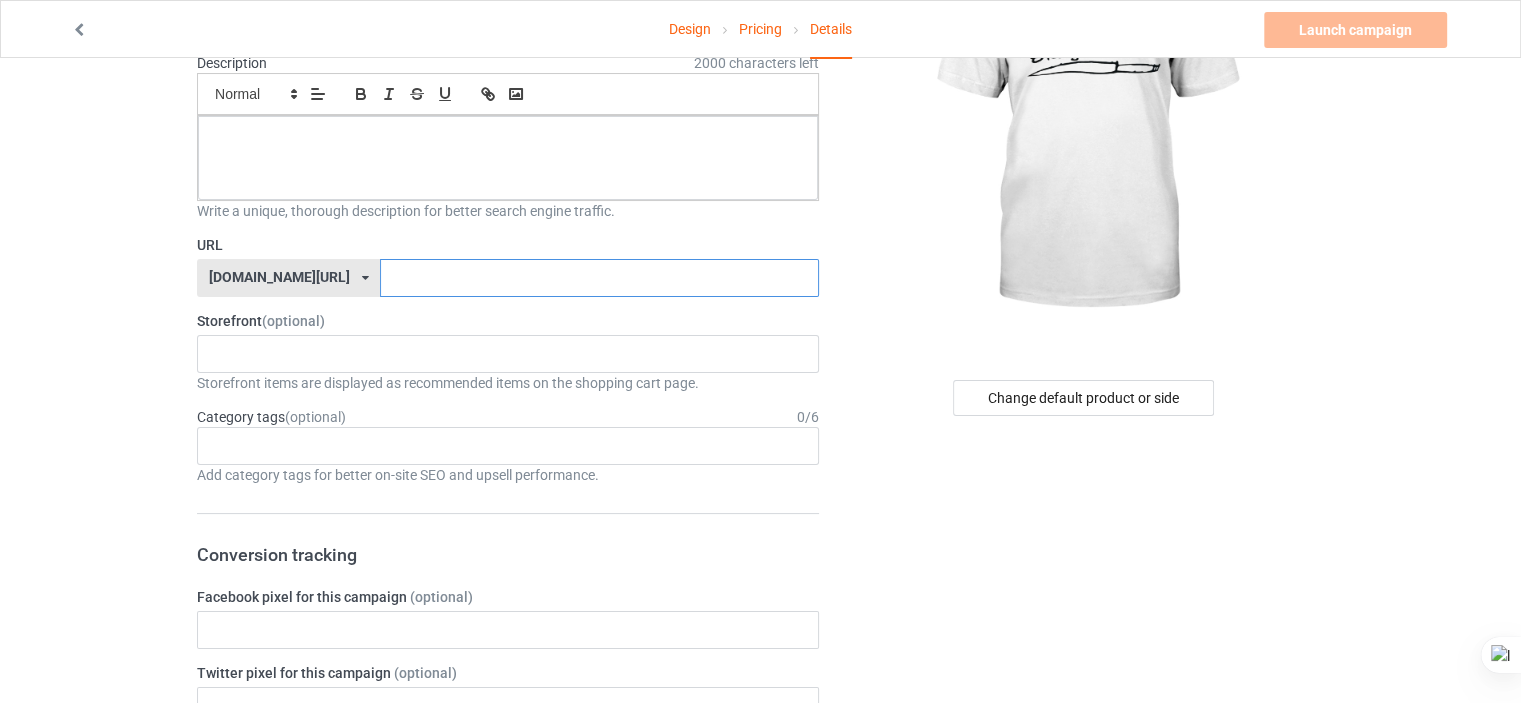 click at bounding box center [599, 278] 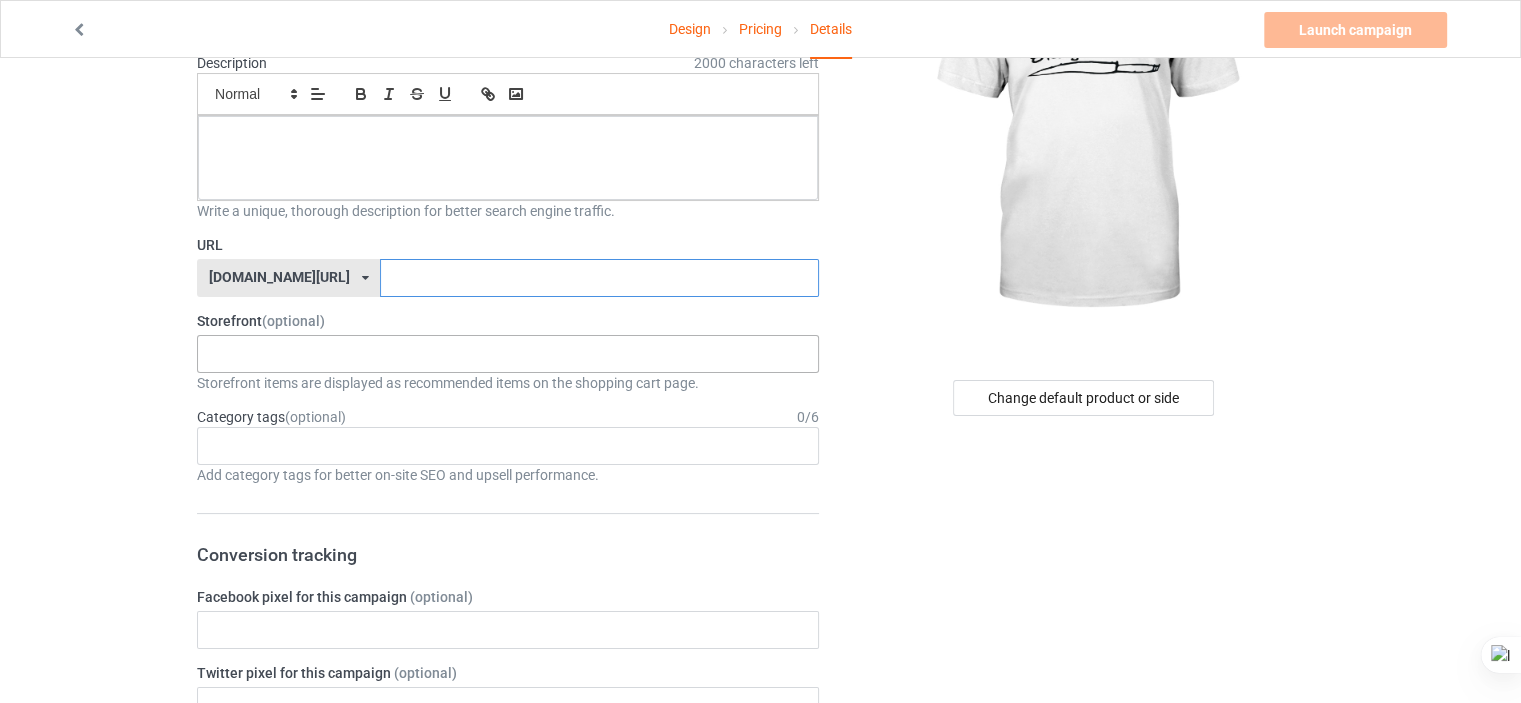 scroll, scrollTop: 0, scrollLeft: 0, axis: both 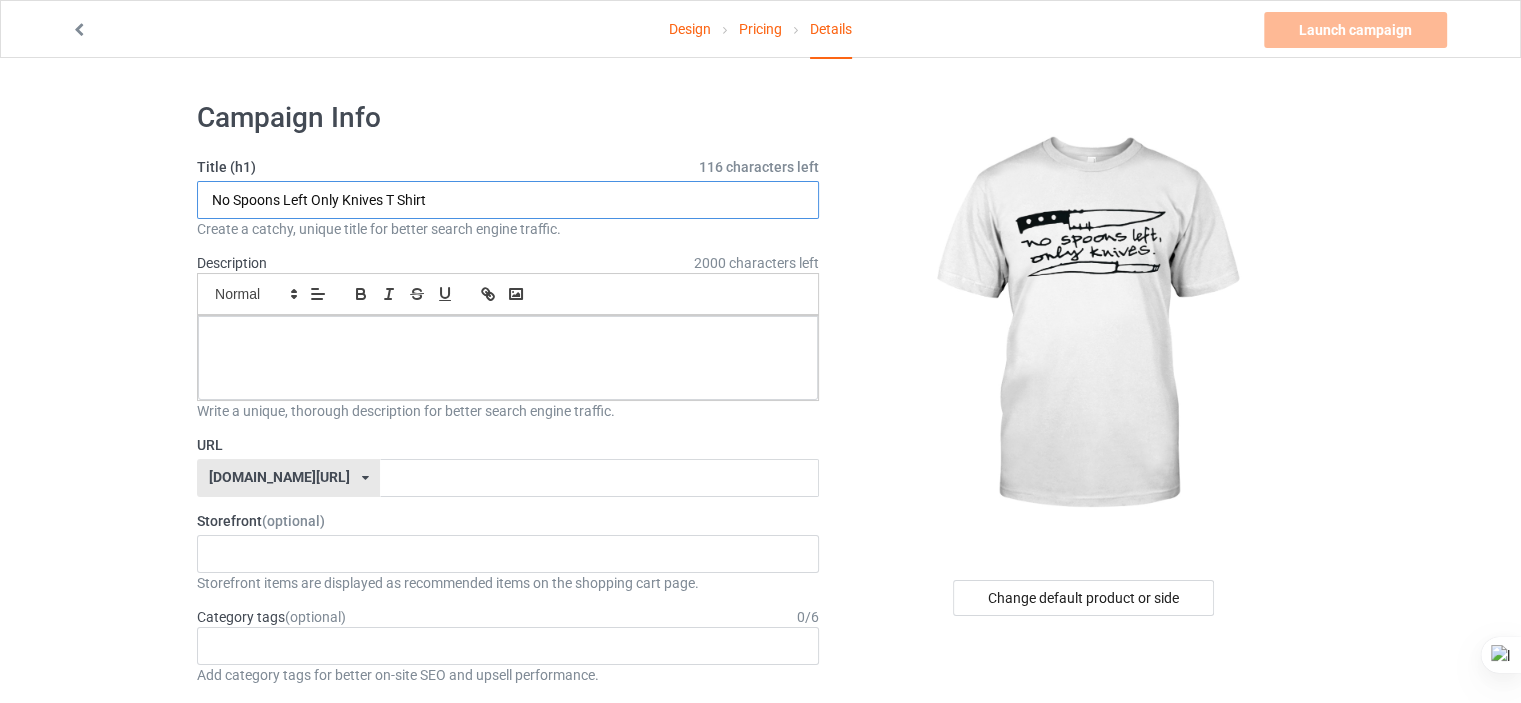 drag, startPoint x: 278, startPoint y: 204, endPoint x: 235, endPoint y: 199, distance: 43.289722 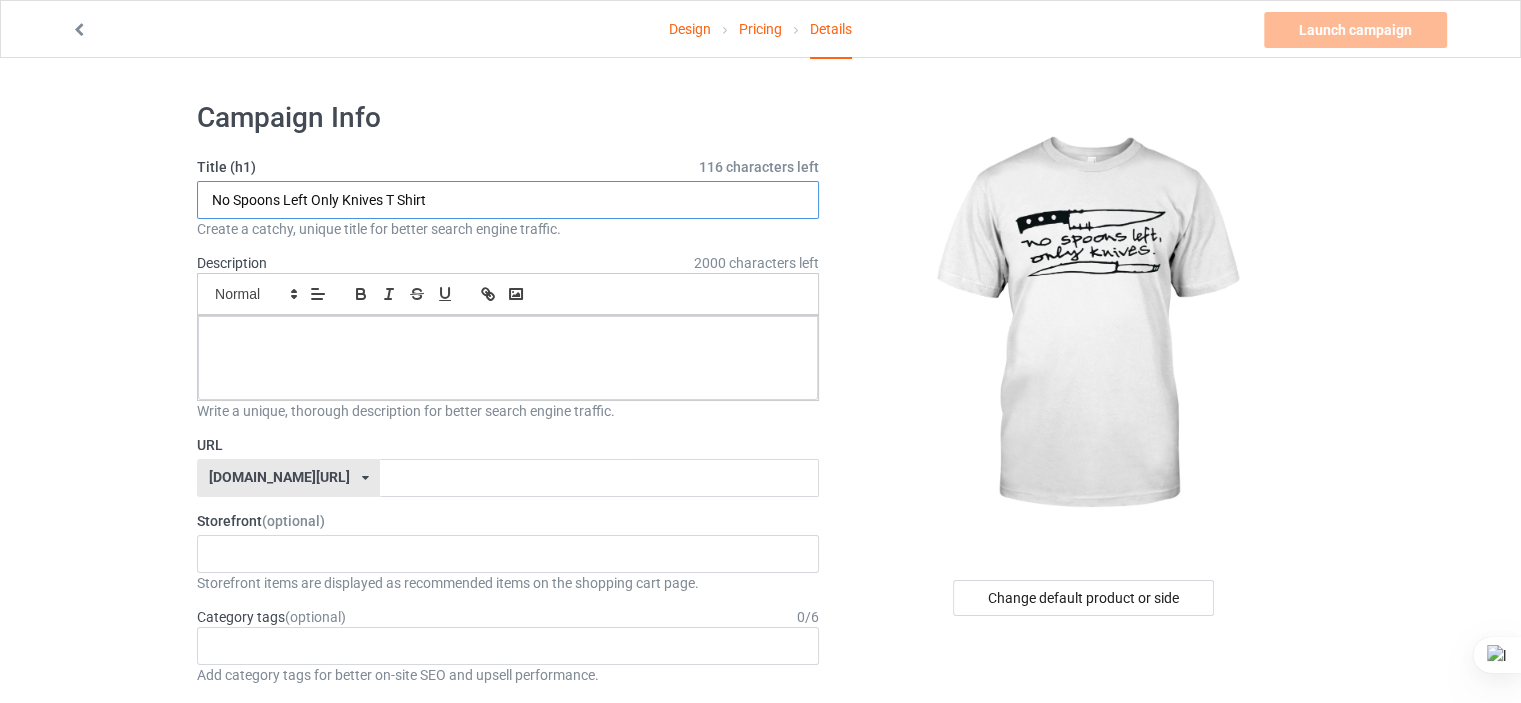 scroll, scrollTop: 200, scrollLeft: 0, axis: vertical 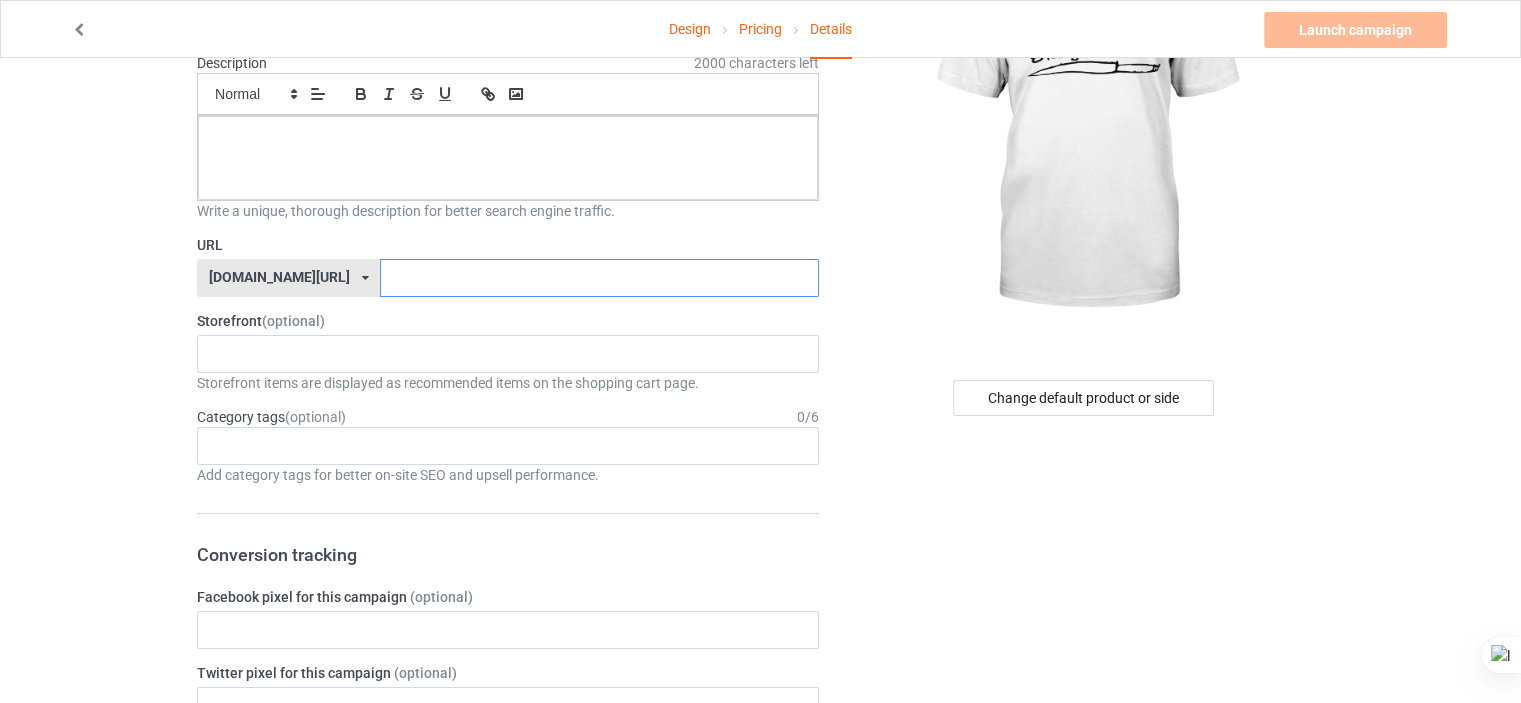 paste on "Spoons" 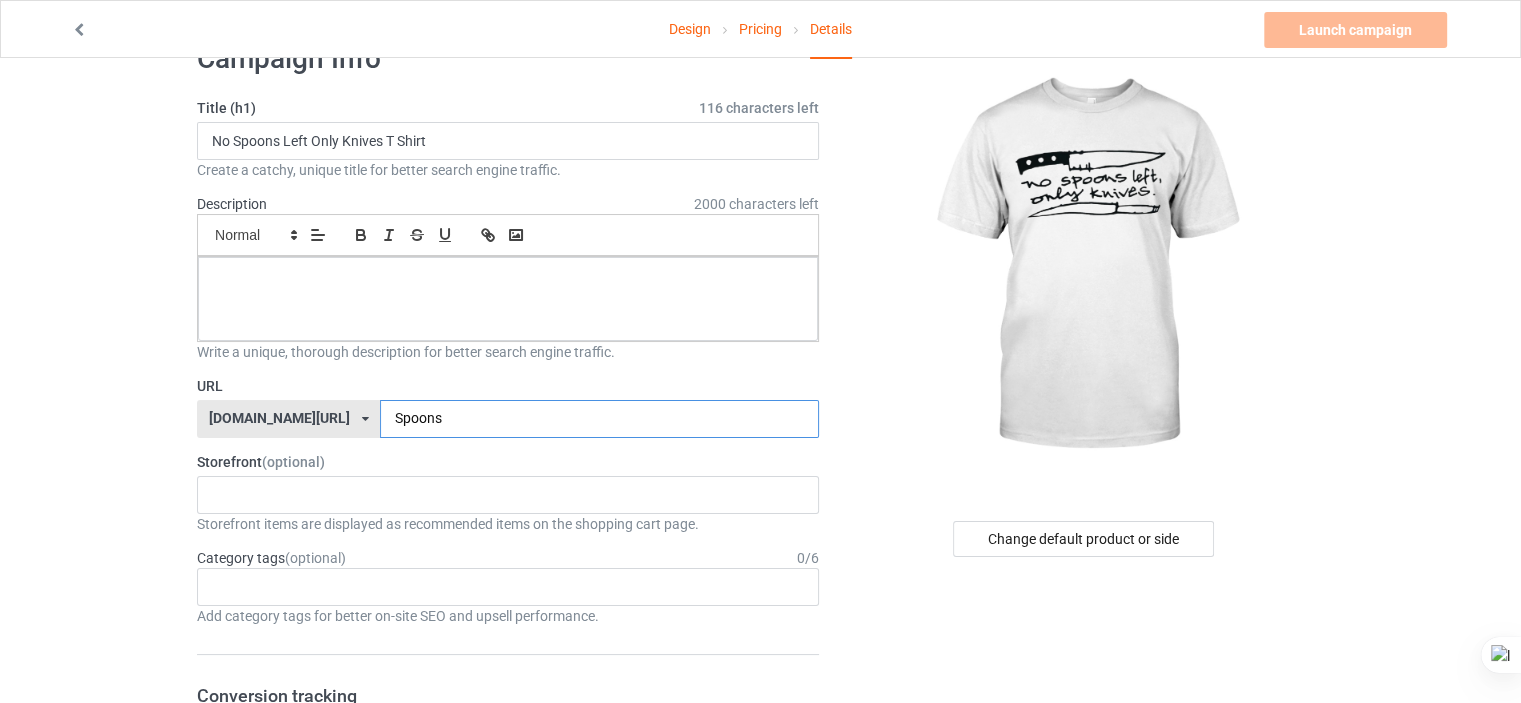 scroll, scrollTop: 0, scrollLeft: 0, axis: both 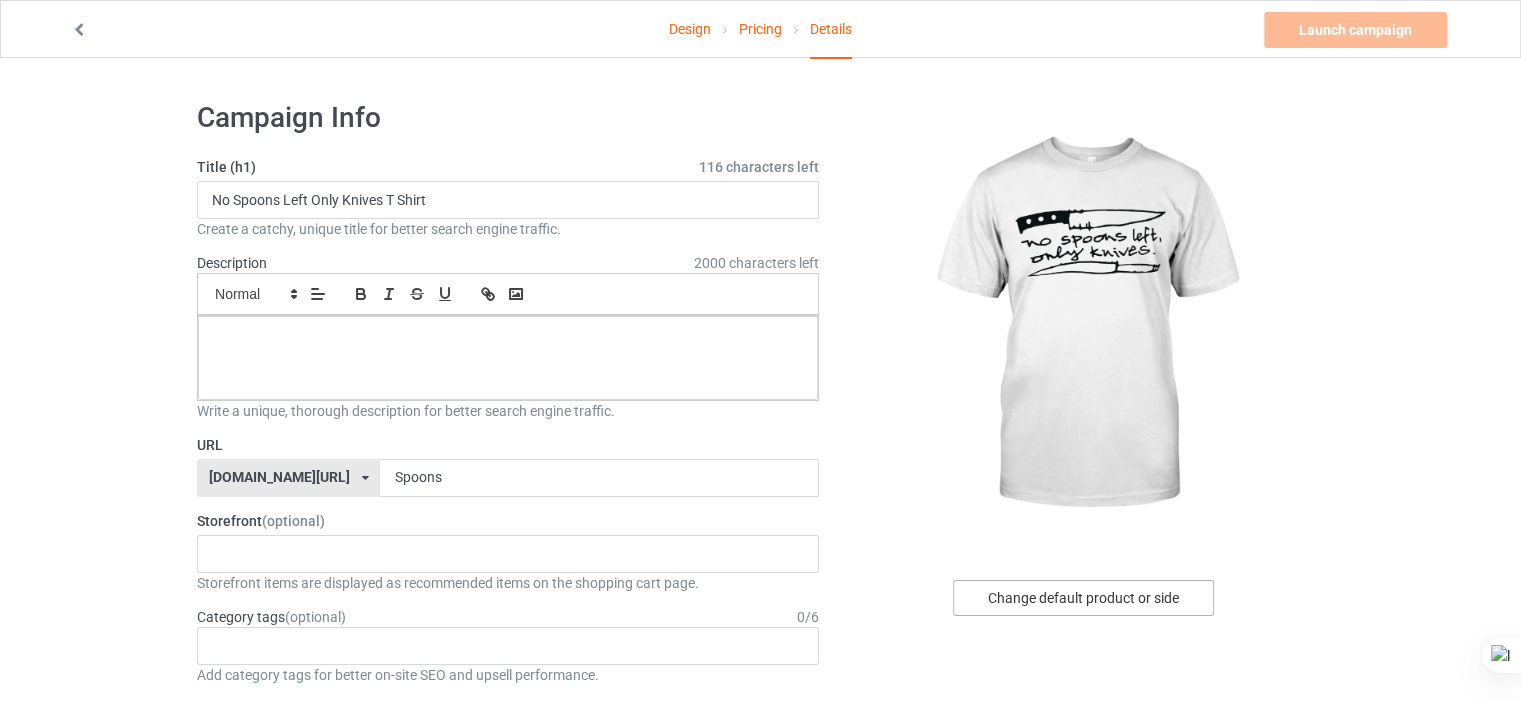click on "Change default product or side" at bounding box center [1083, 598] 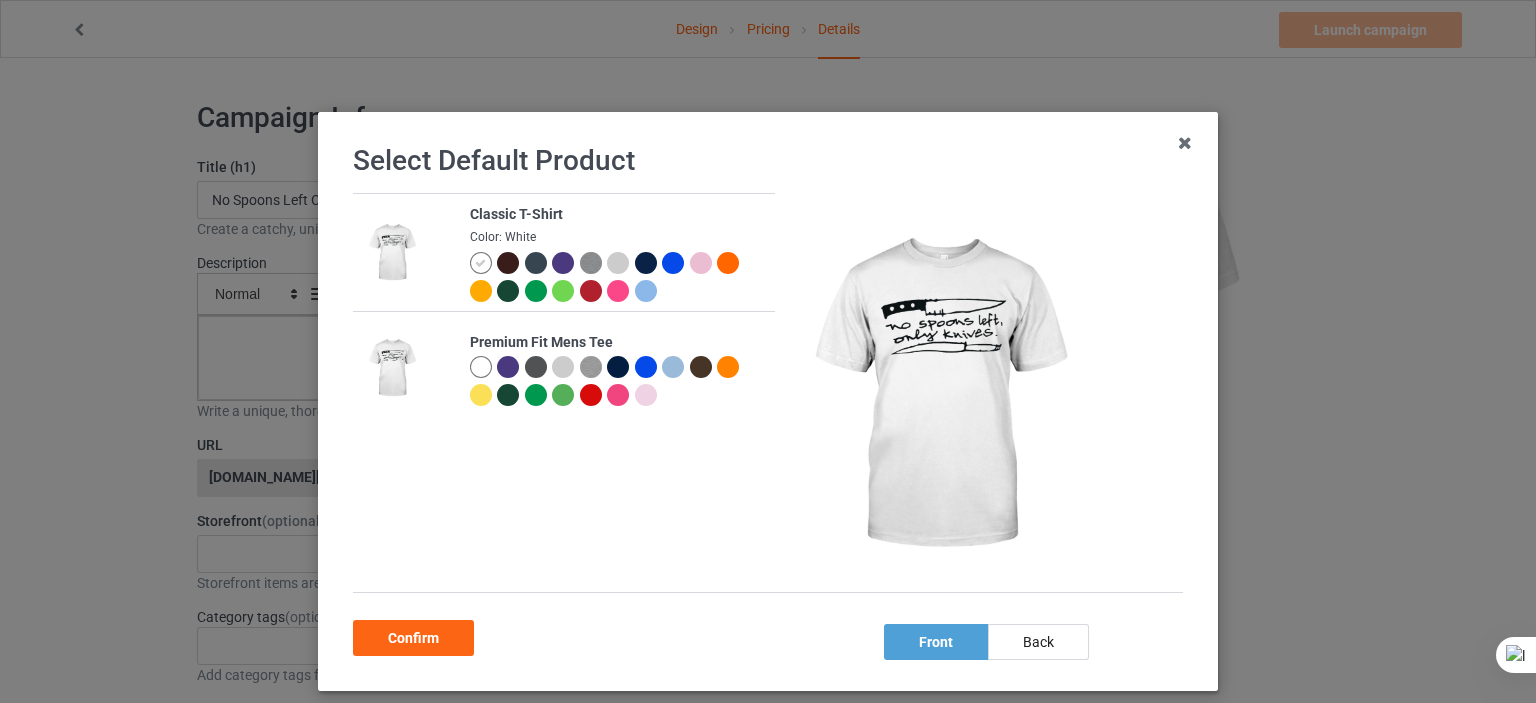 click at bounding box center (481, 367) 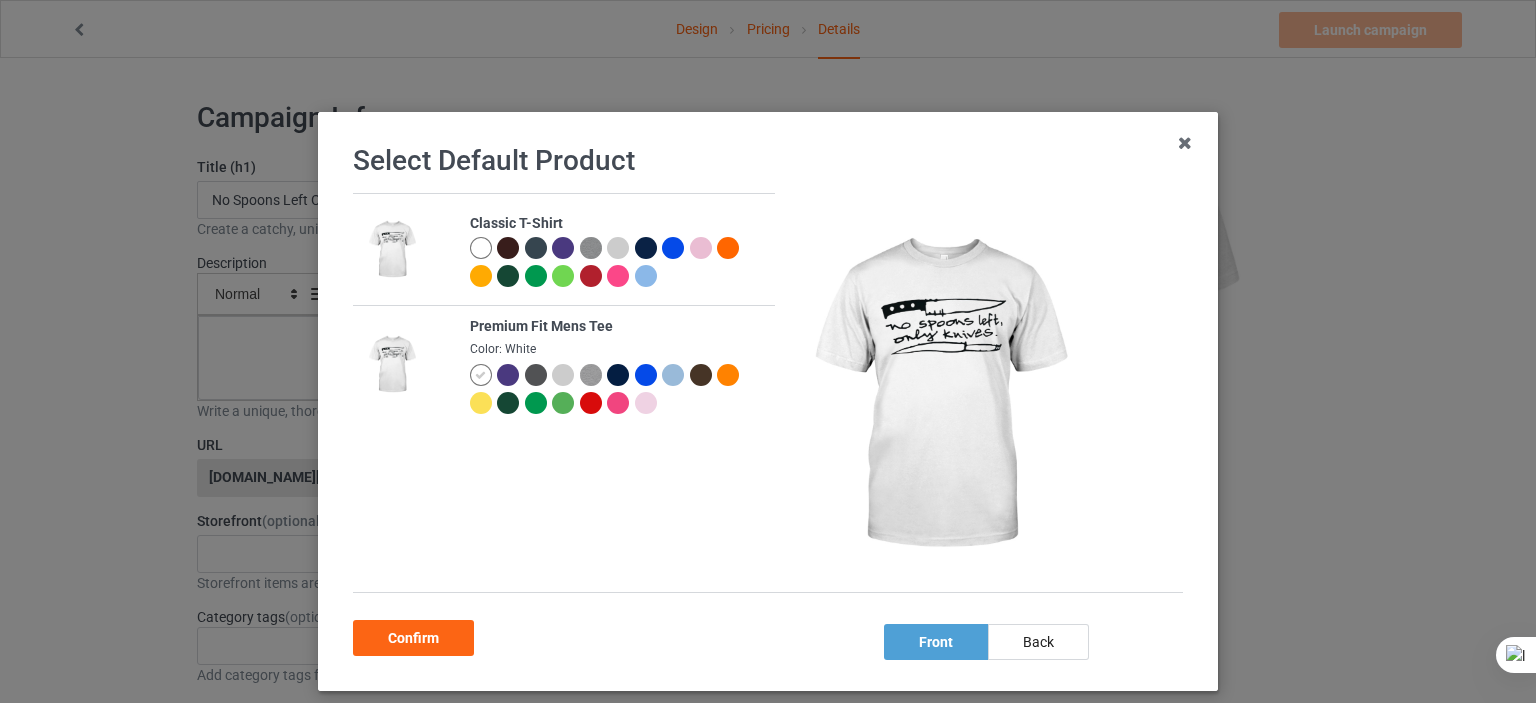 click at bounding box center (481, 248) 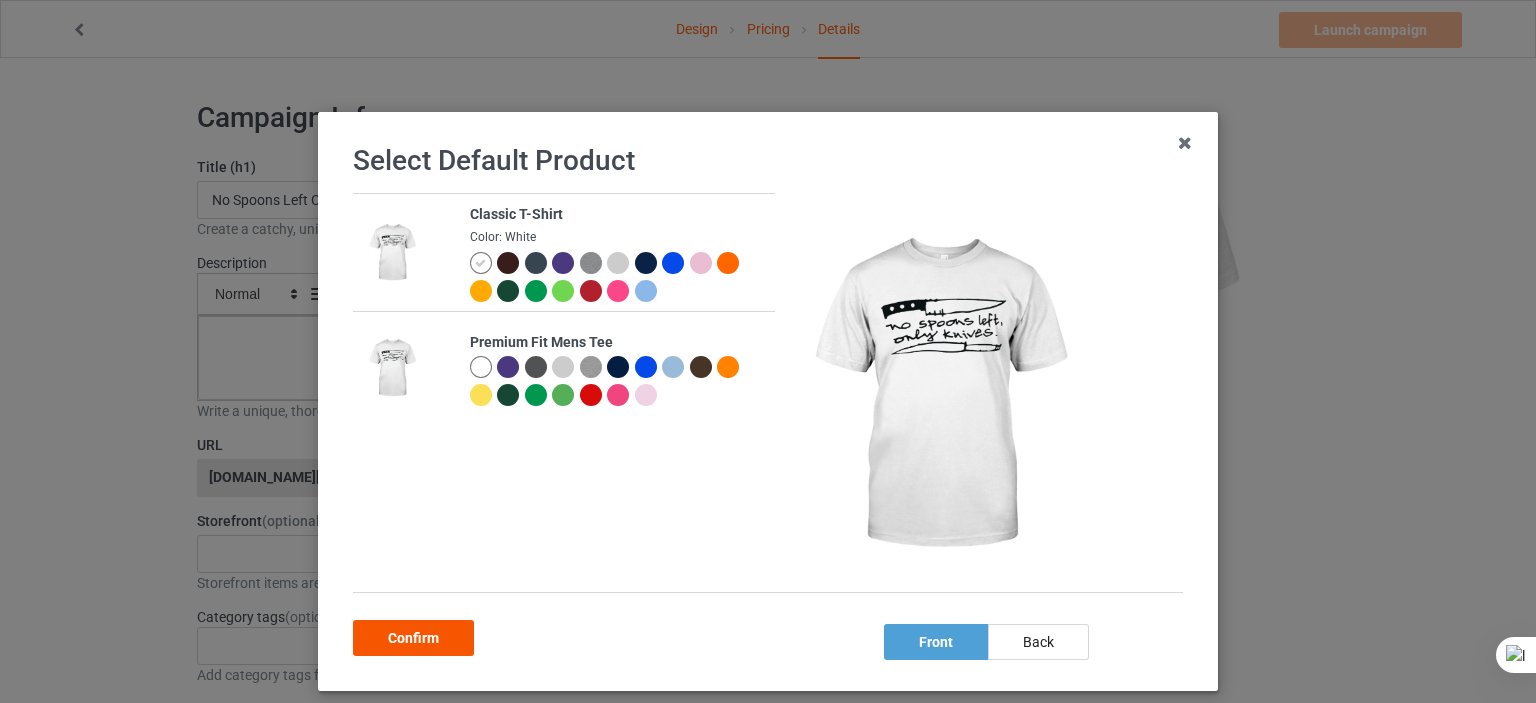 click on "Confirm" at bounding box center (413, 638) 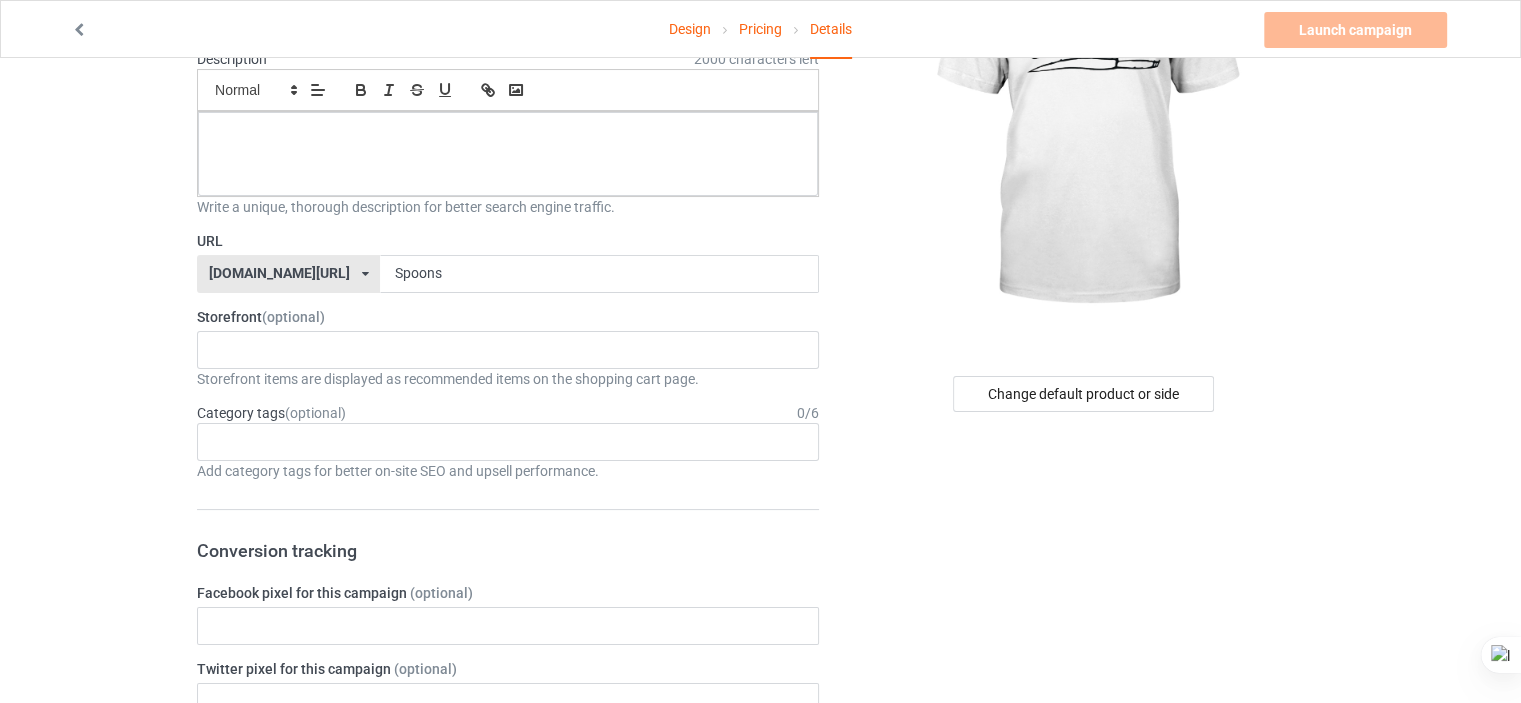 scroll, scrollTop: 0, scrollLeft: 0, axis: both 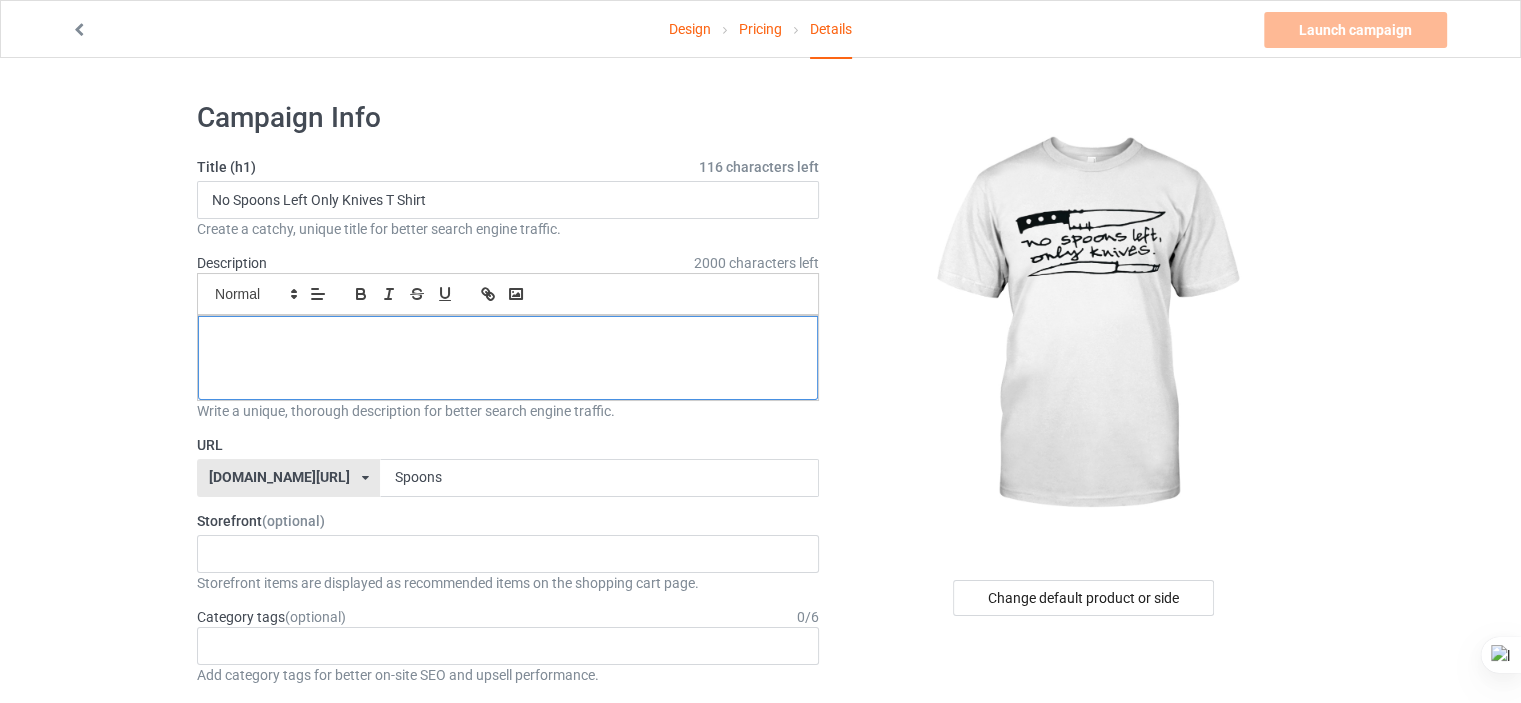 click at bounding box center [508, 338] 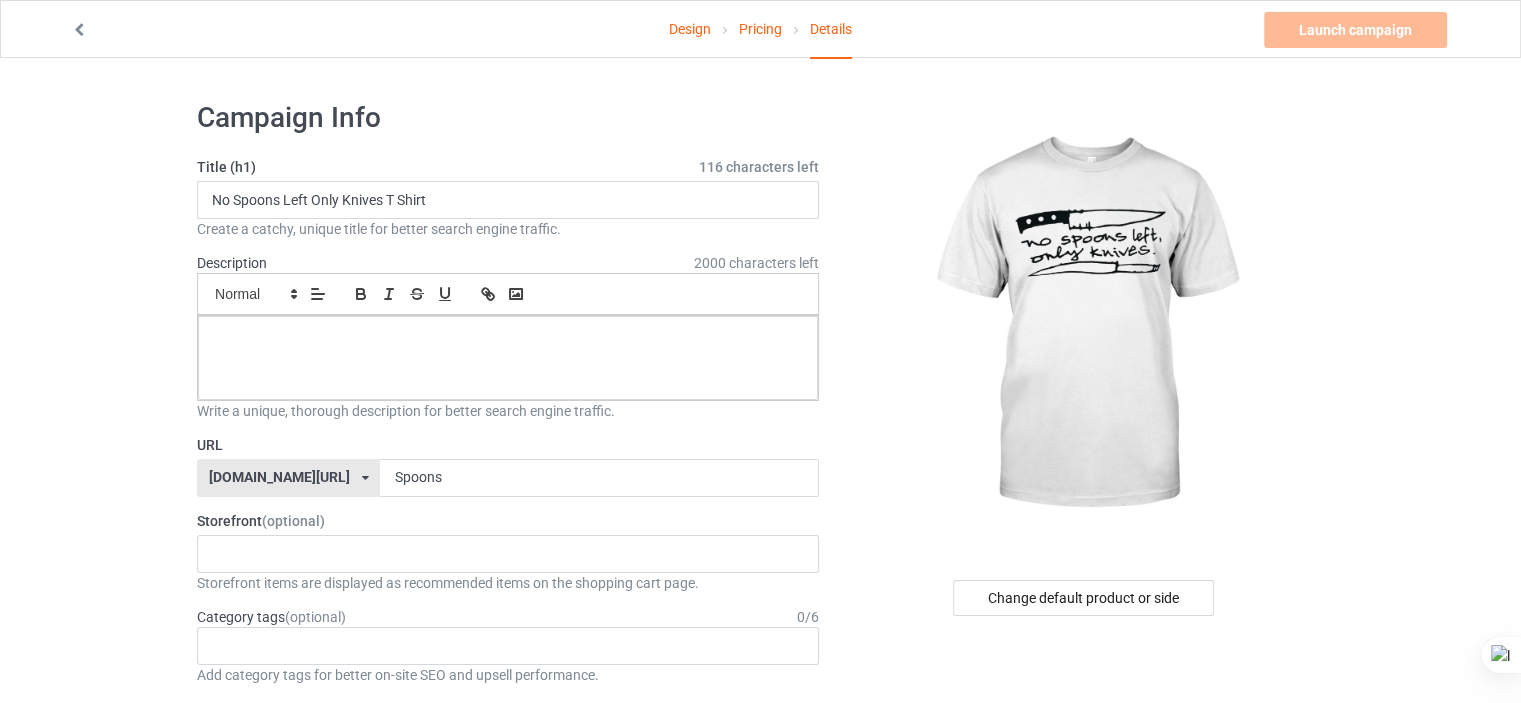 click on "Launch campaign Please enter campaign description" at bounding box center [1357, 30] 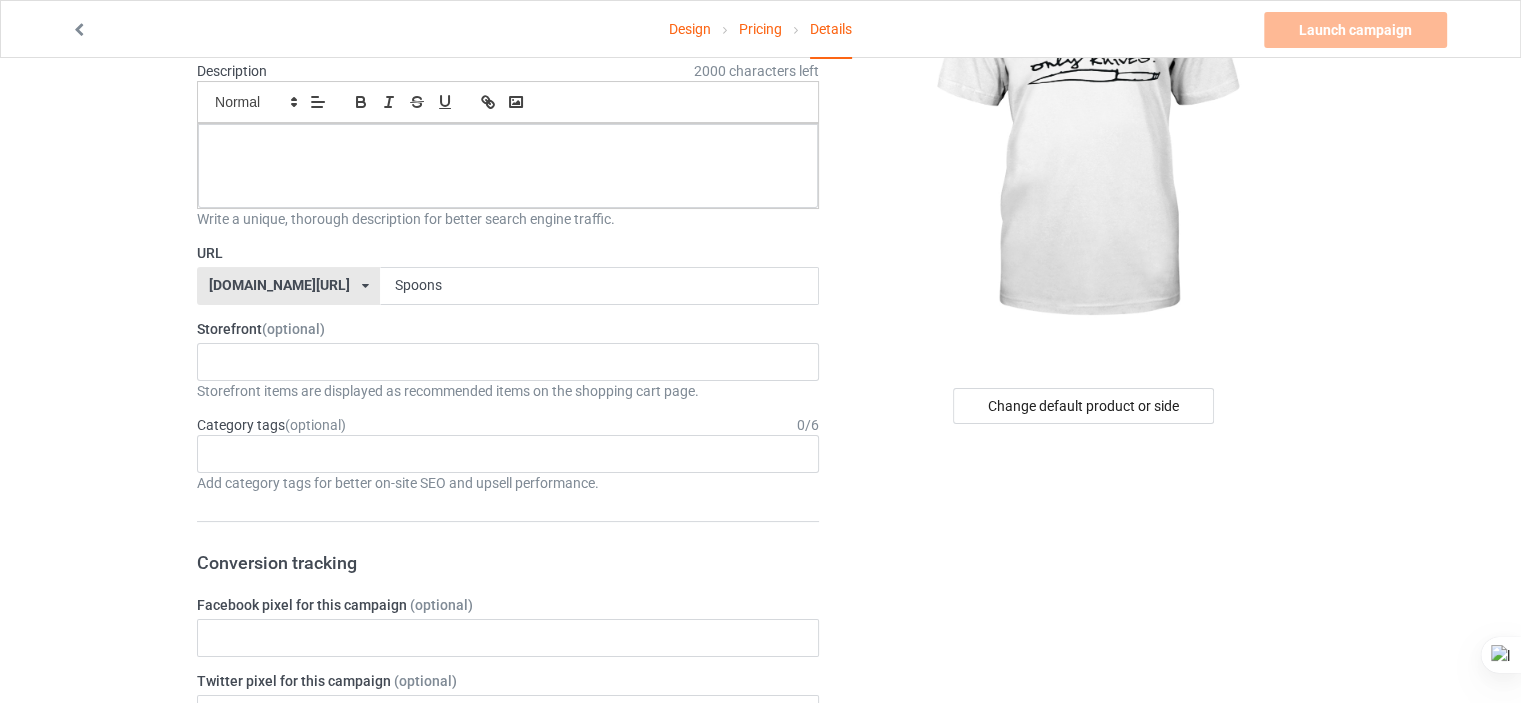 scroll, scrollTop: 200, scrollLeft: 0, axis: vertical 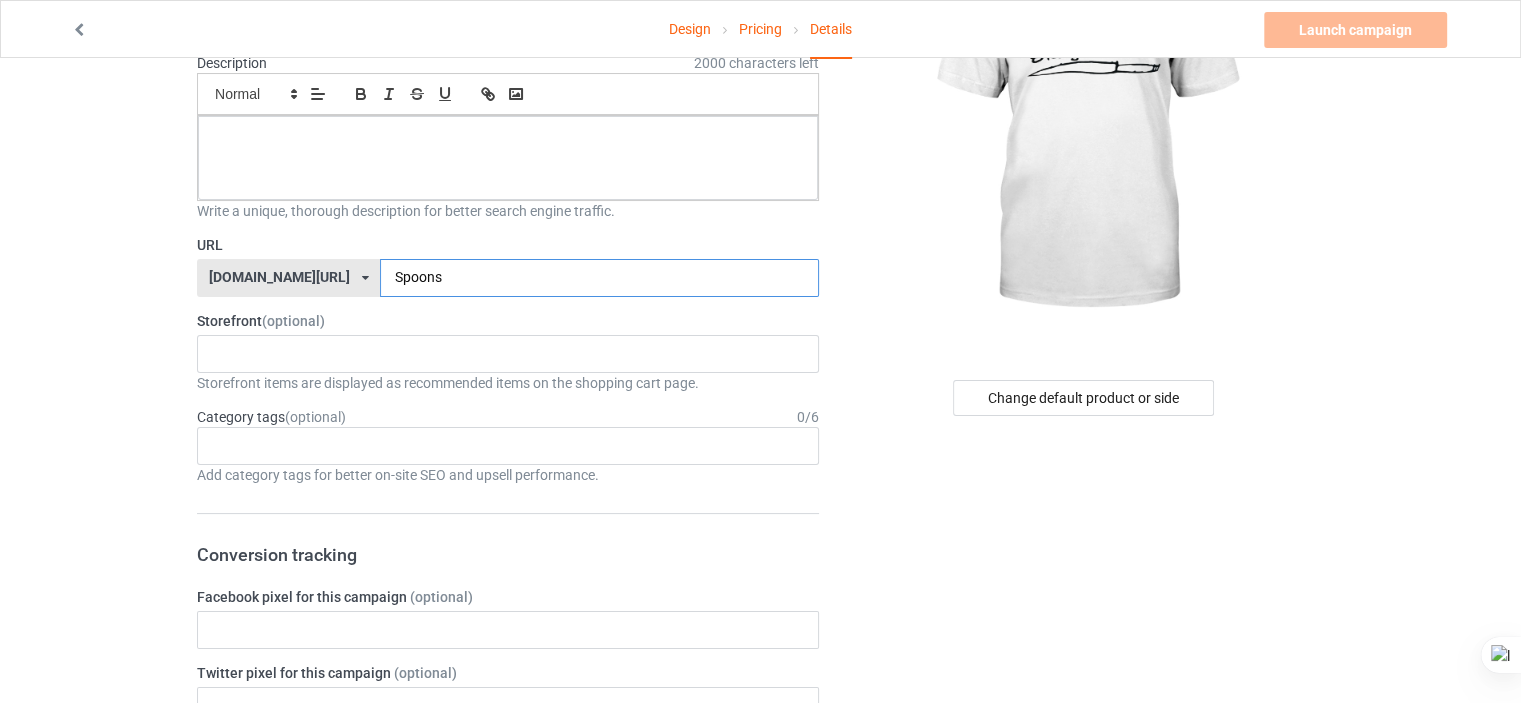 click on "Spoons" at bounding box center (599, 278) 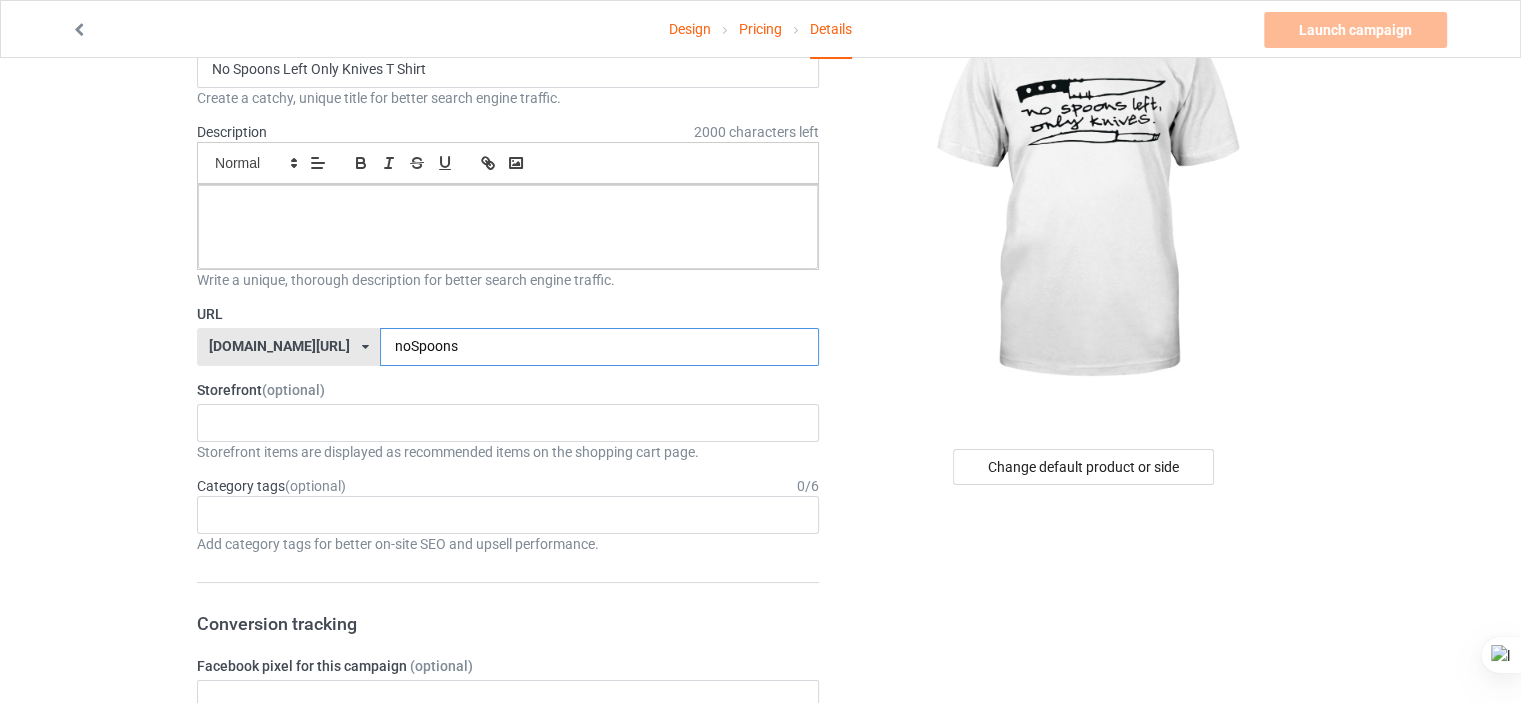 scroll, scrollTop: 0, scrollLeft: 0, axis: both 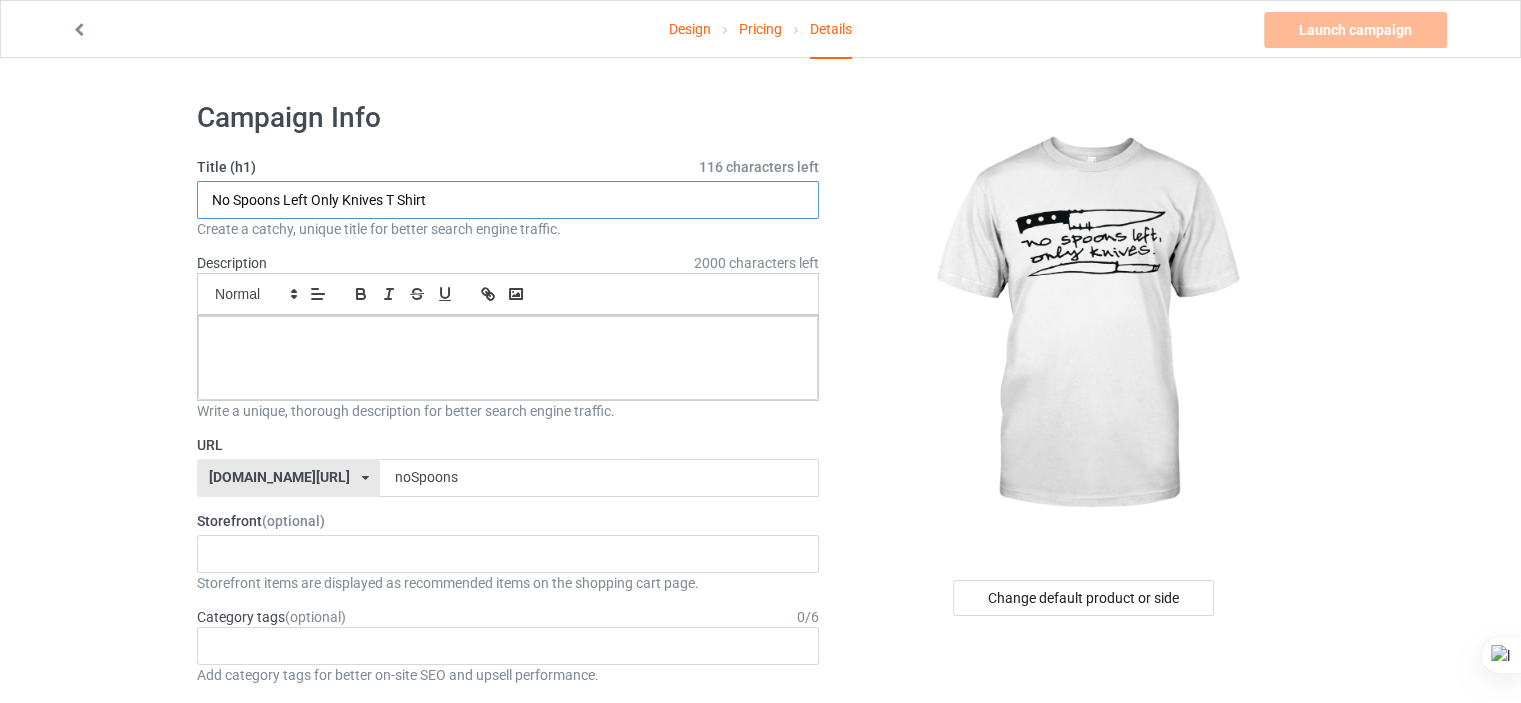 drag, startPoint x: 281, startPoint y: 199, endPoint x: 382, endPoint y: 199, distance: 101 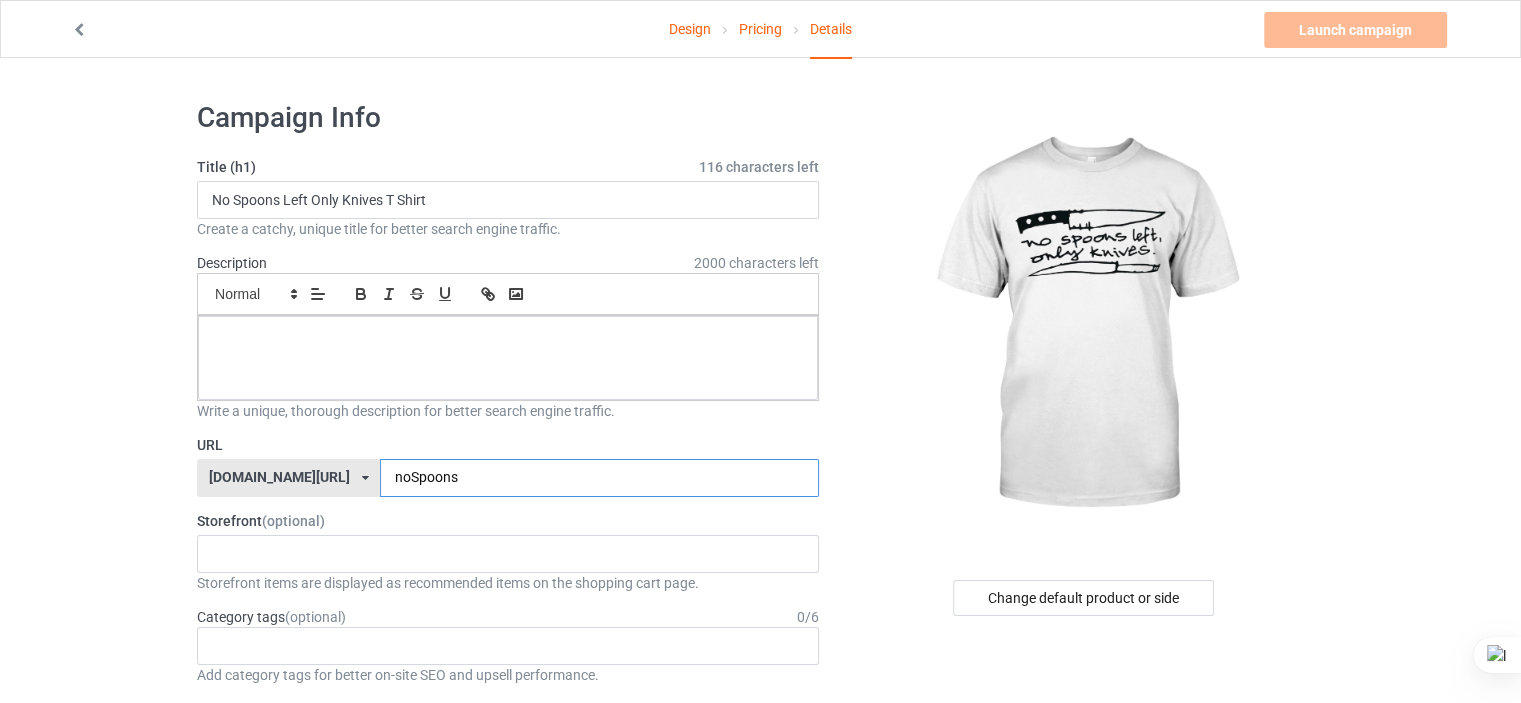 click on "noSpoons" at bounding box center [599, 478] 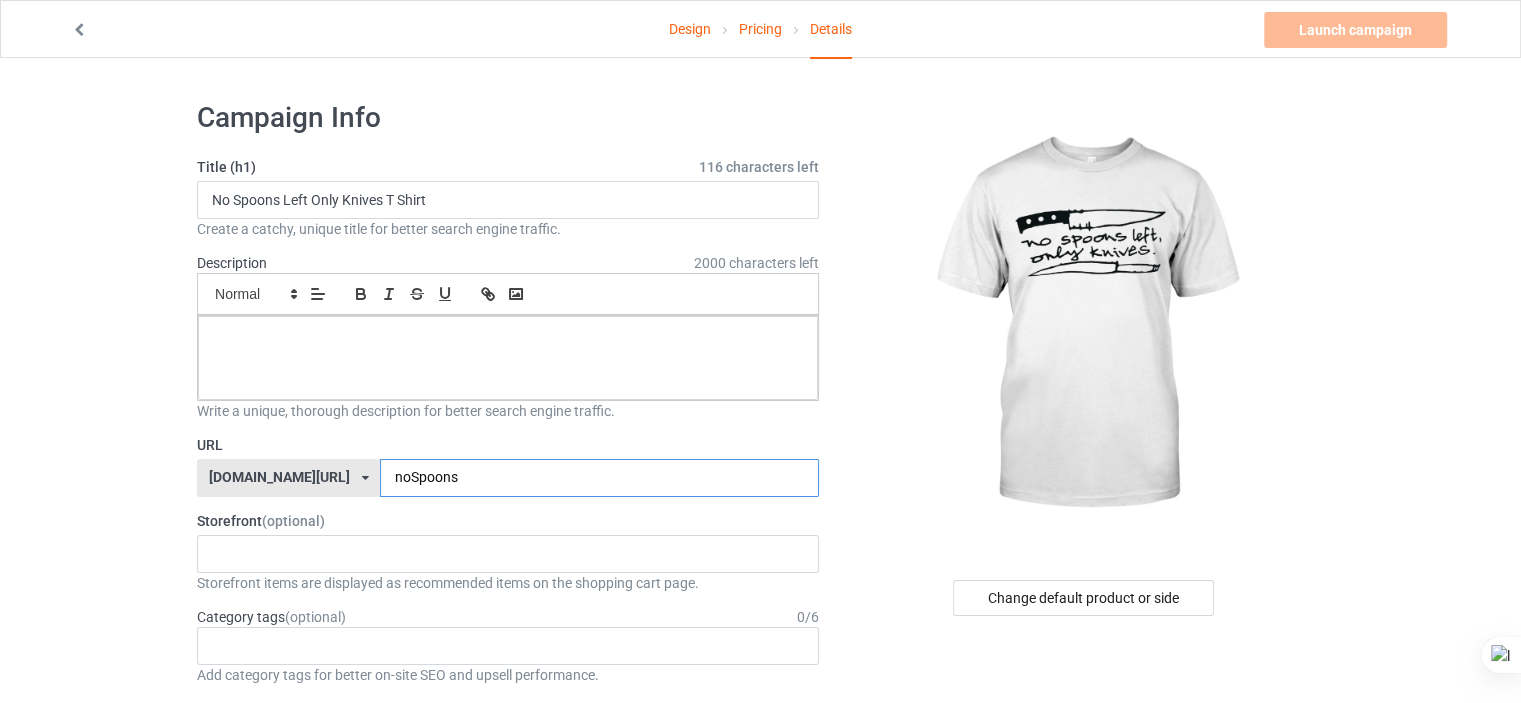 drag, startPoint x: 412, startPoint y: 475, endPoint x: 353, endPoint y: 475, distance: 59 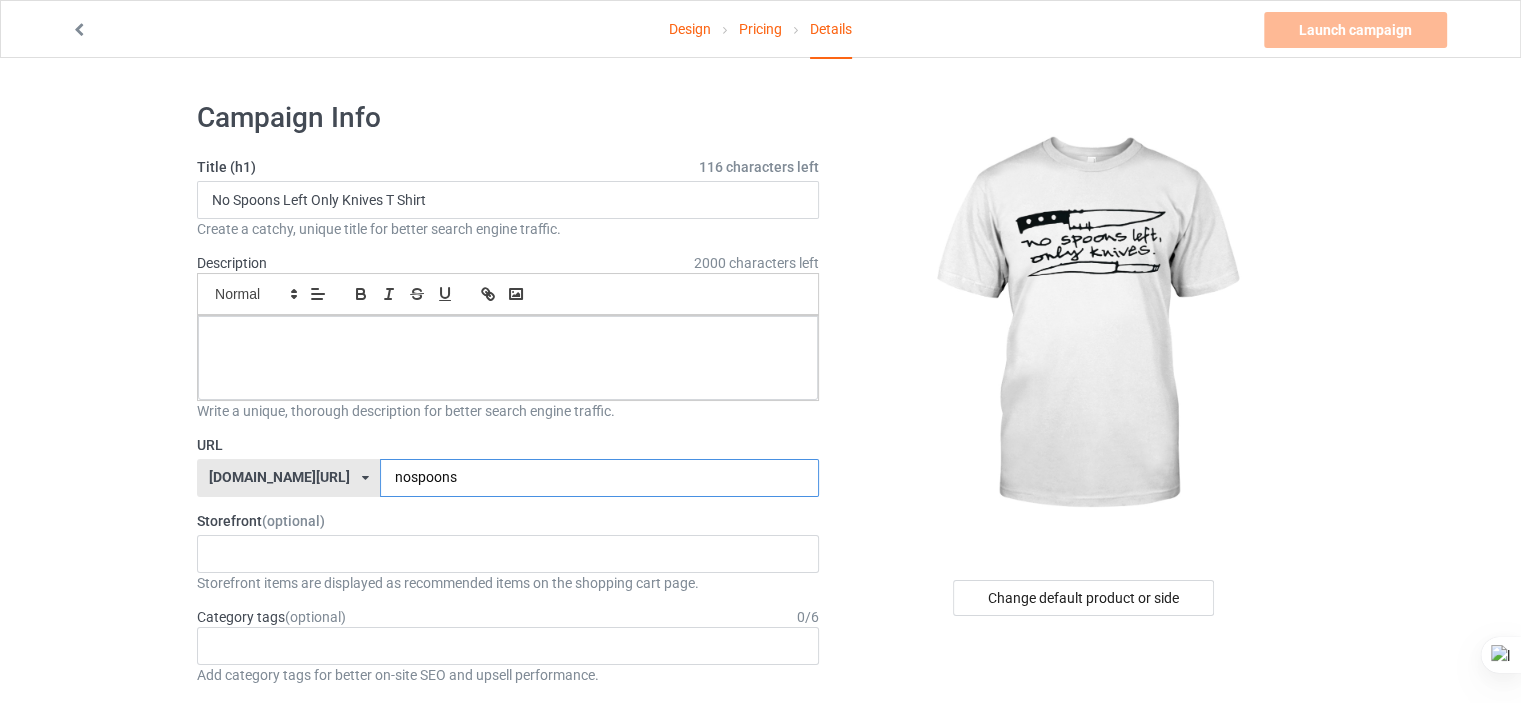 click on "nospoons" at bounding box center (599, 478) 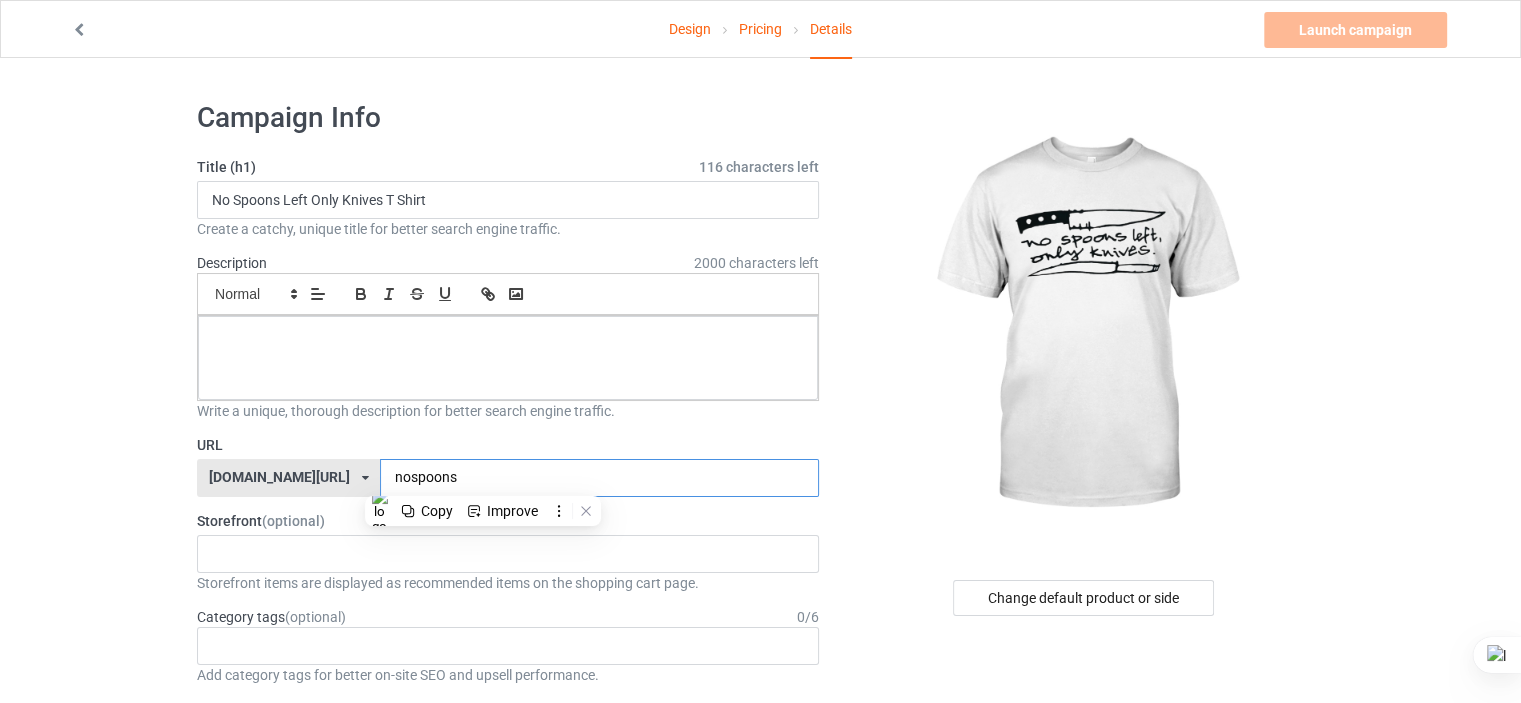 paste on "Left Only Knive" 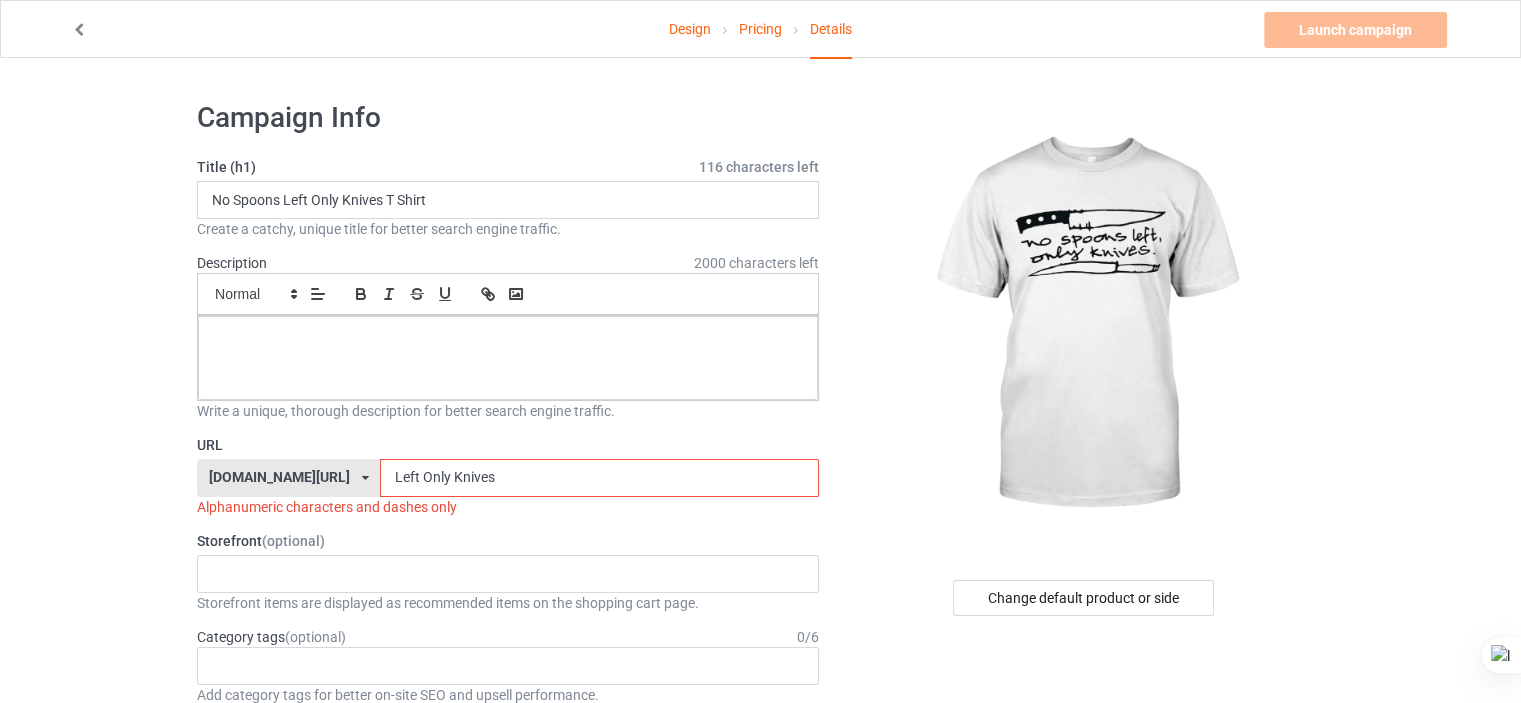 click on "Left Only Knives" at bounding box center (599, 478) 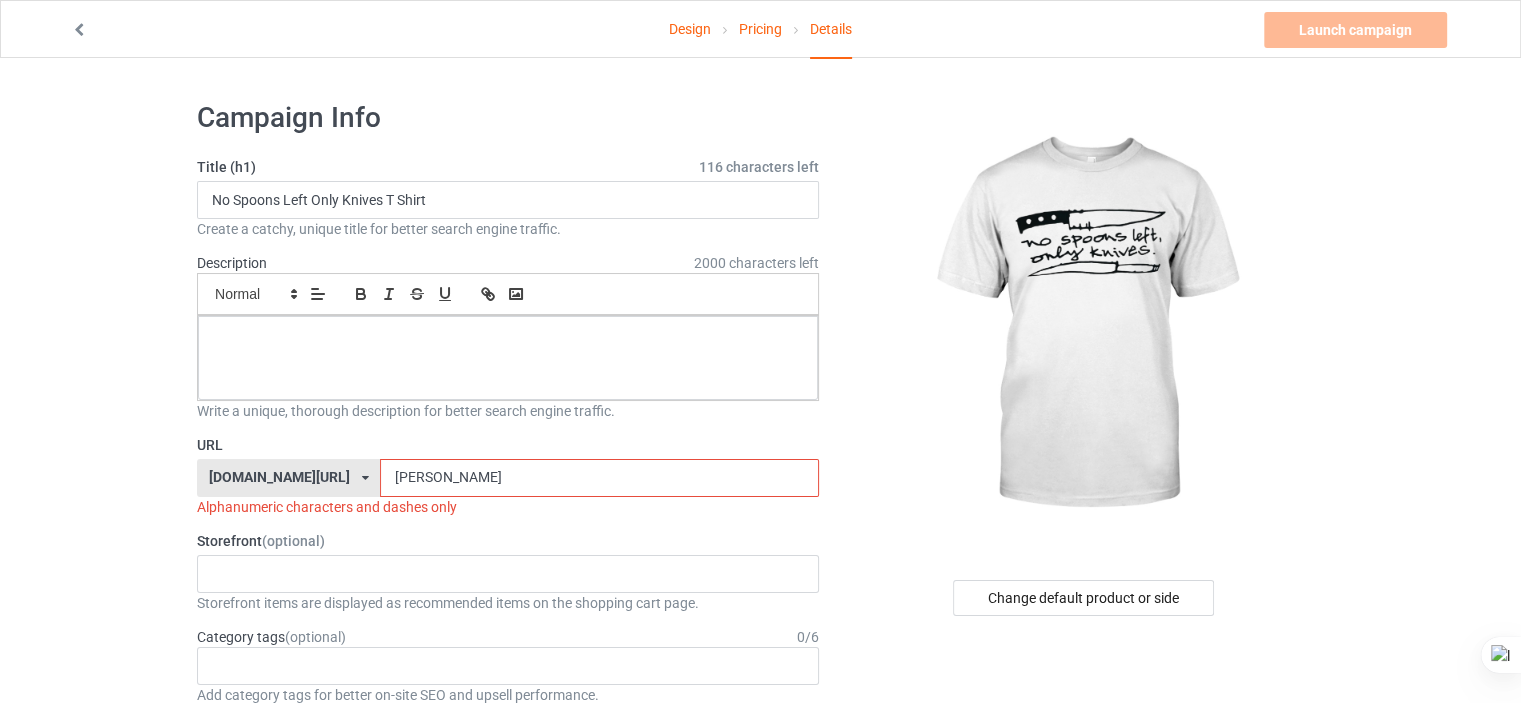 click on "[PERSON_NAME]" at bounding box center [599, 478] 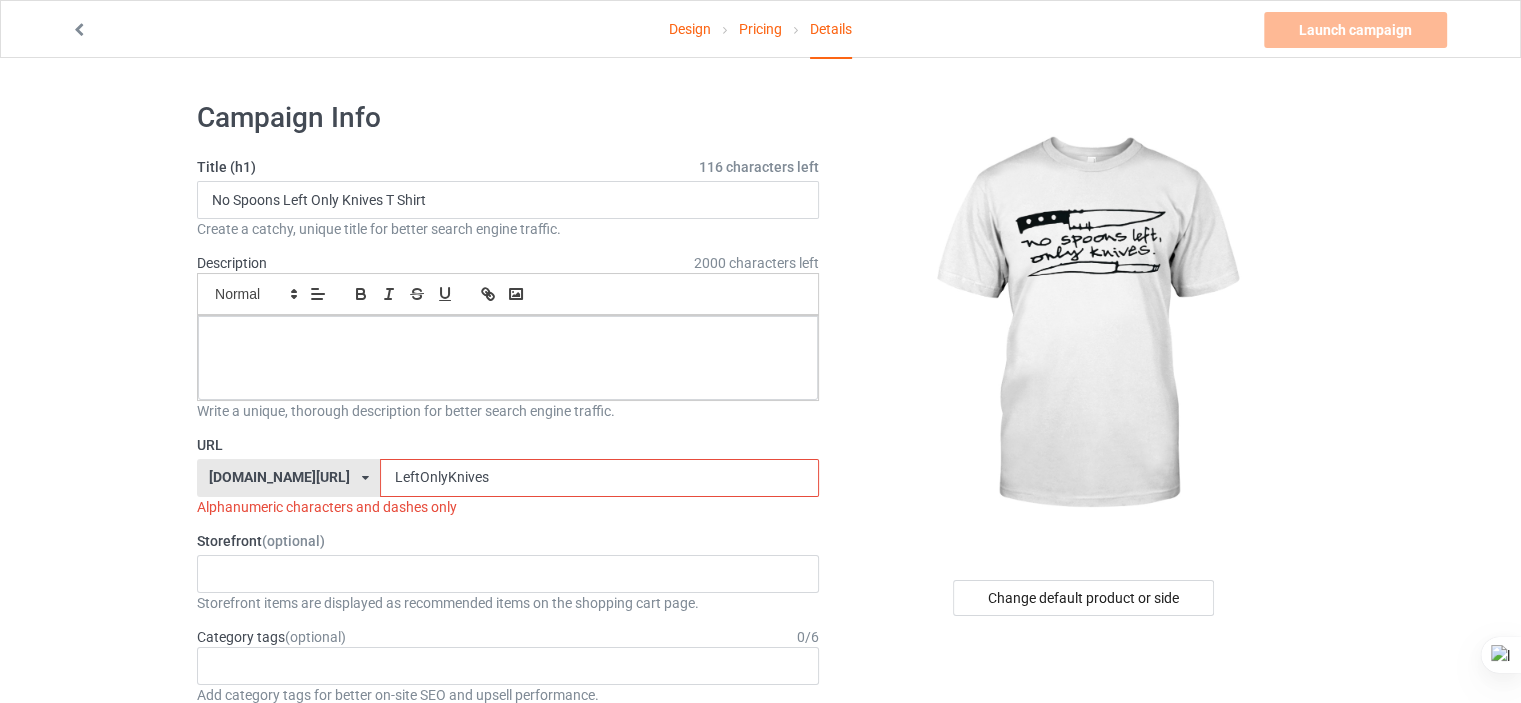 click on "LeftOnlyKnives" at bounding box center (599, 478) 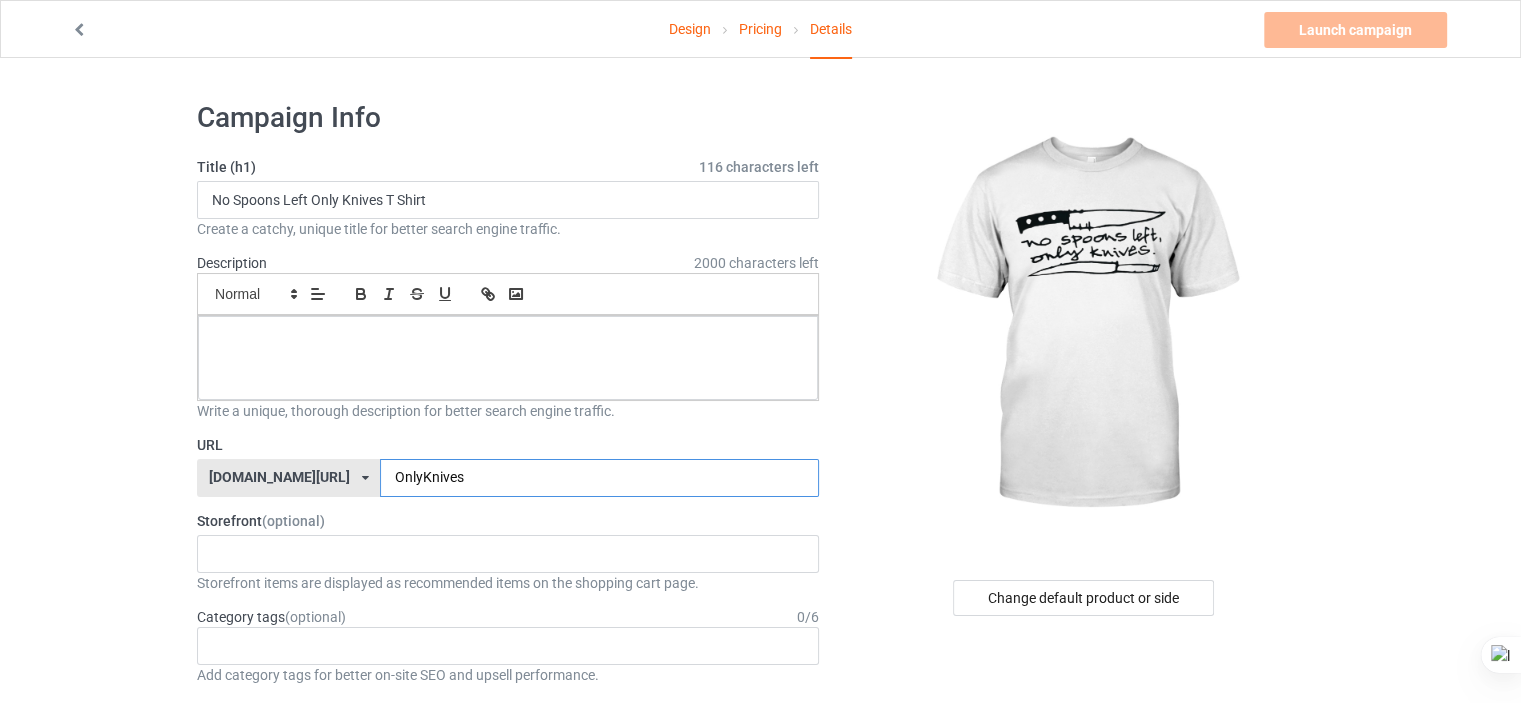 click on "OnlyKnives" at bounding box center [599, 478] 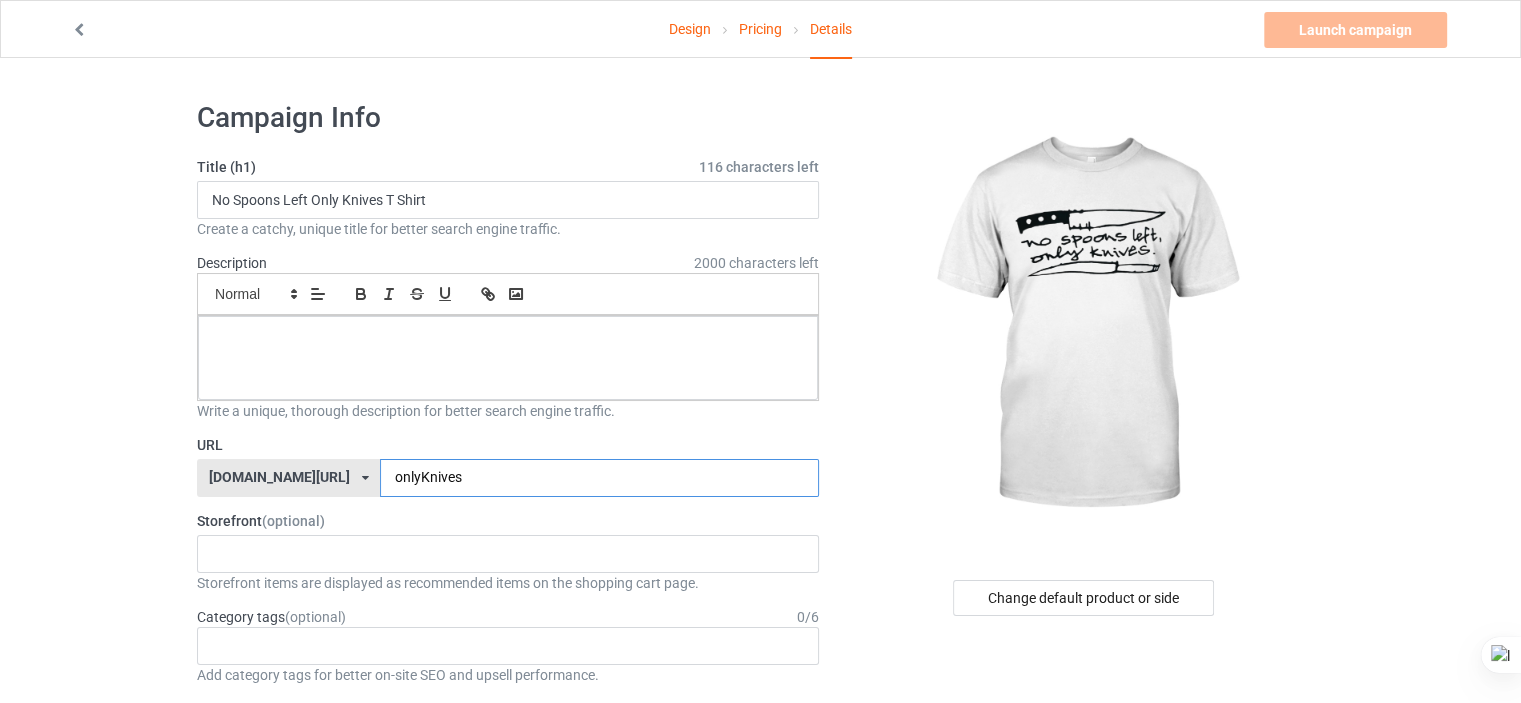 click on "onlyKnives" at bounding box center [599, 478] 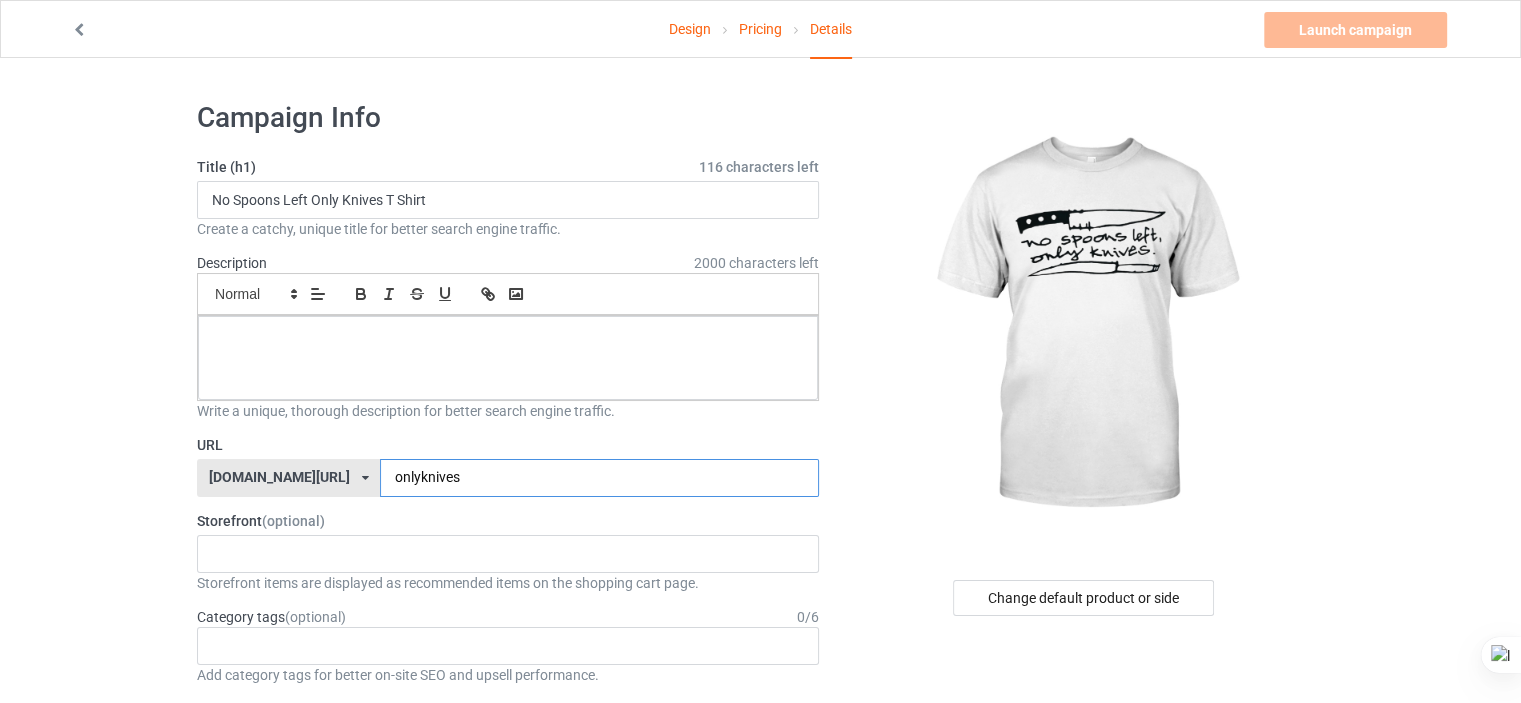 drag, startPoint x: 334, startPoint y: 476, endPoint x: 320, endPoint y: 476, distance: 14 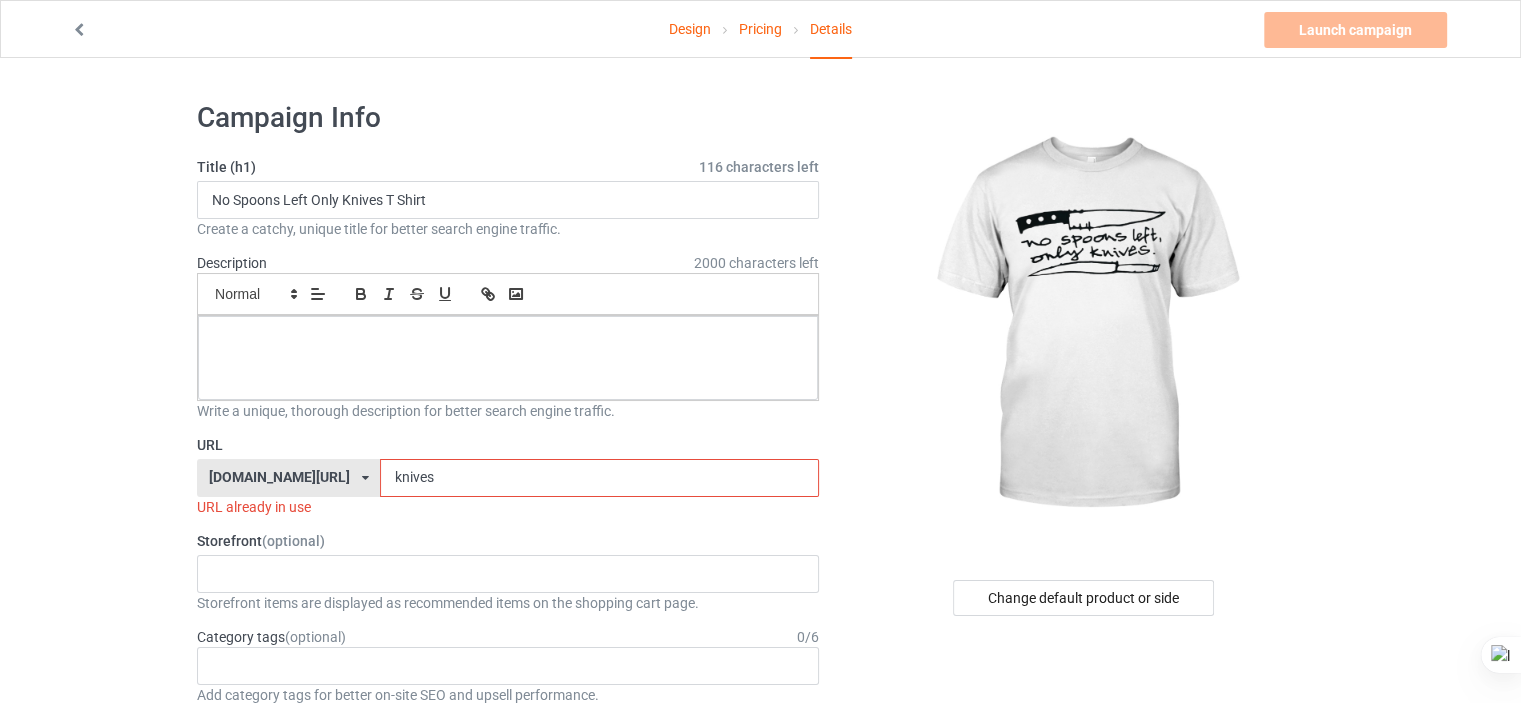 click on "knives" at bounding box center [599, 478] 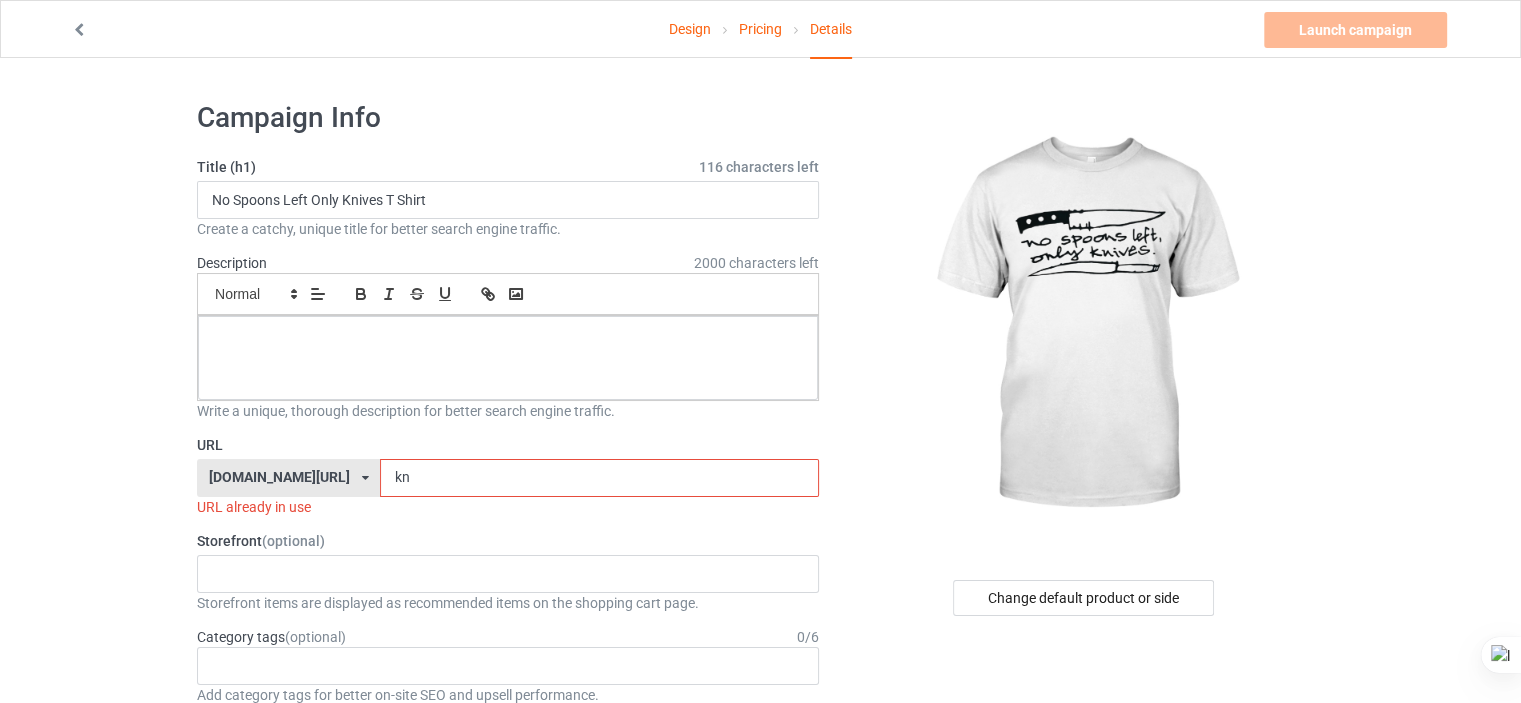 type on "k" 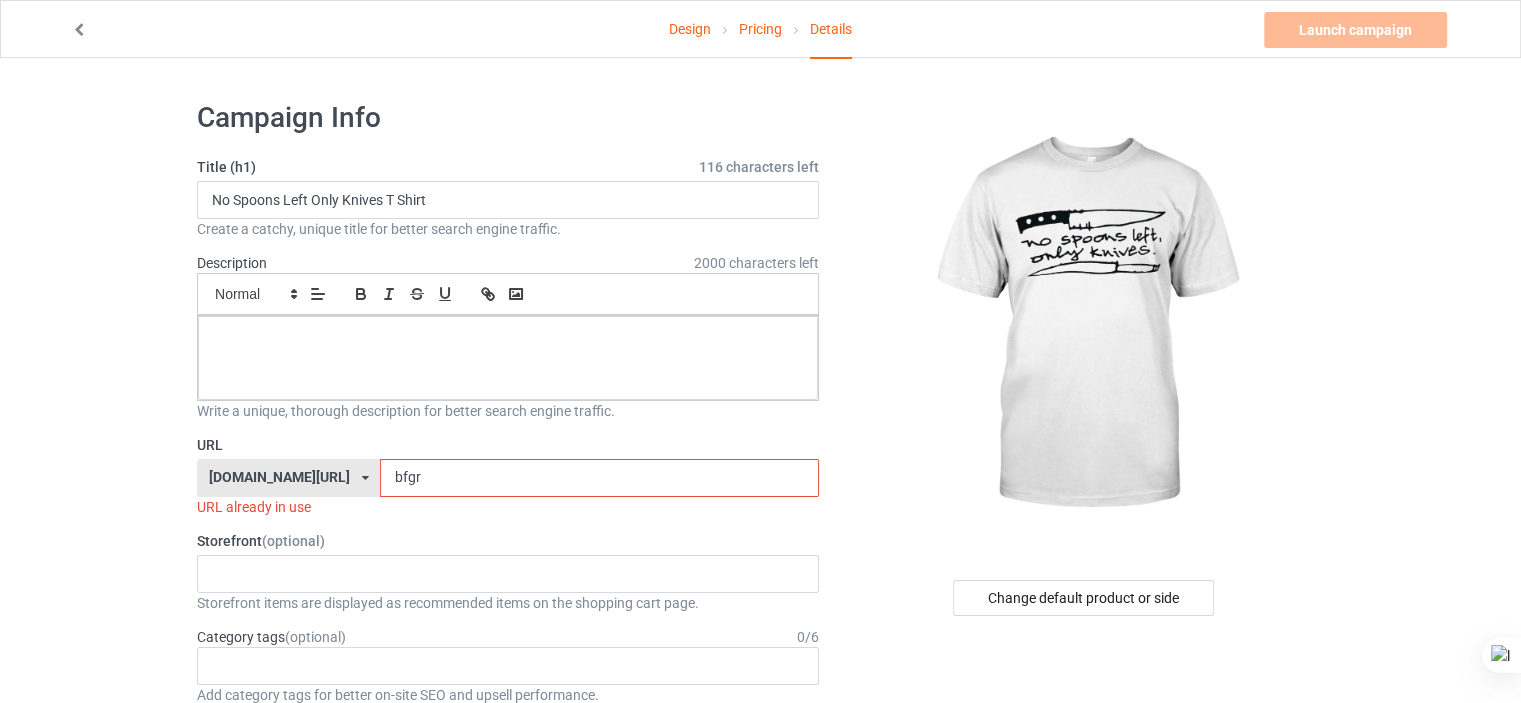 click on "bfgr" at bounding box center [599, 478] 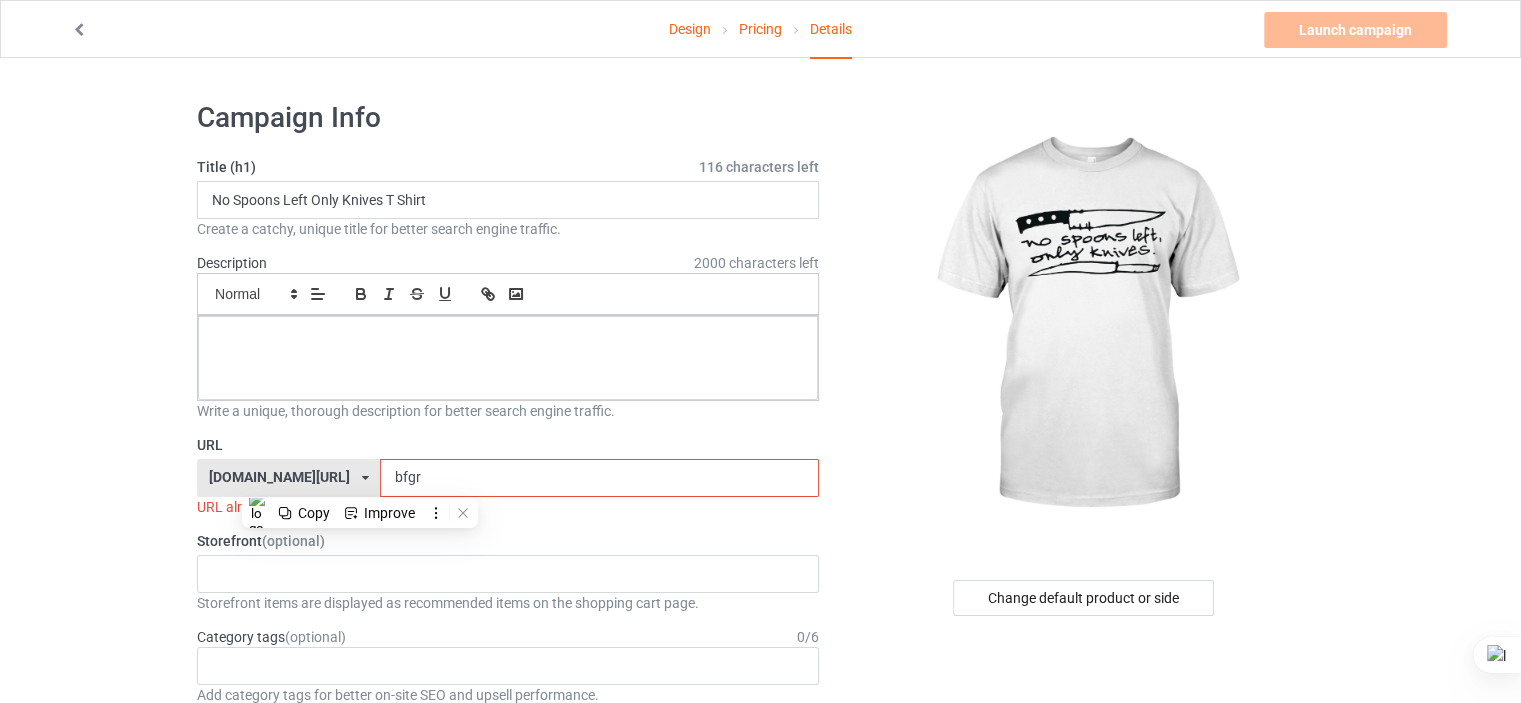 type on "bfgr" 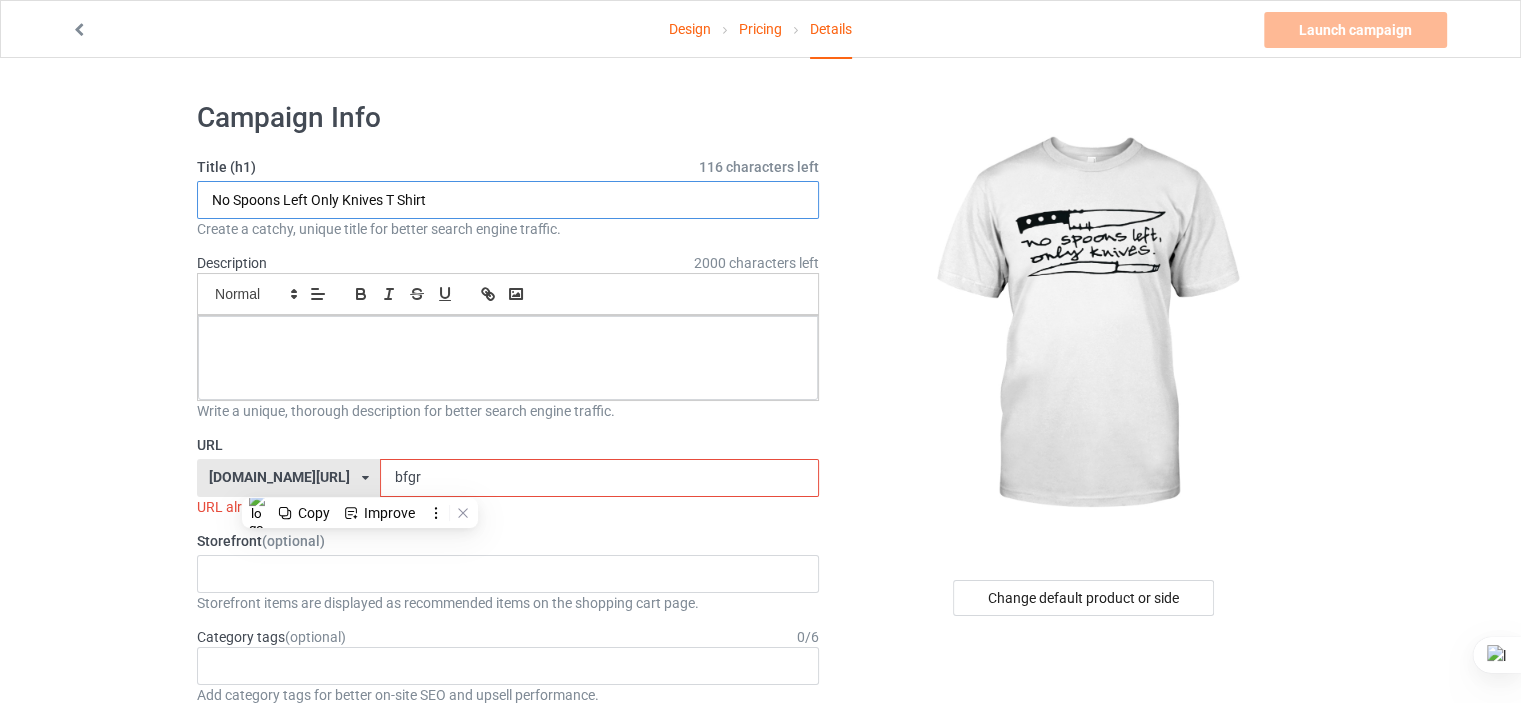 click on "No Spoons Left Only Knives T Shirt" at bounding box center [508, 200] 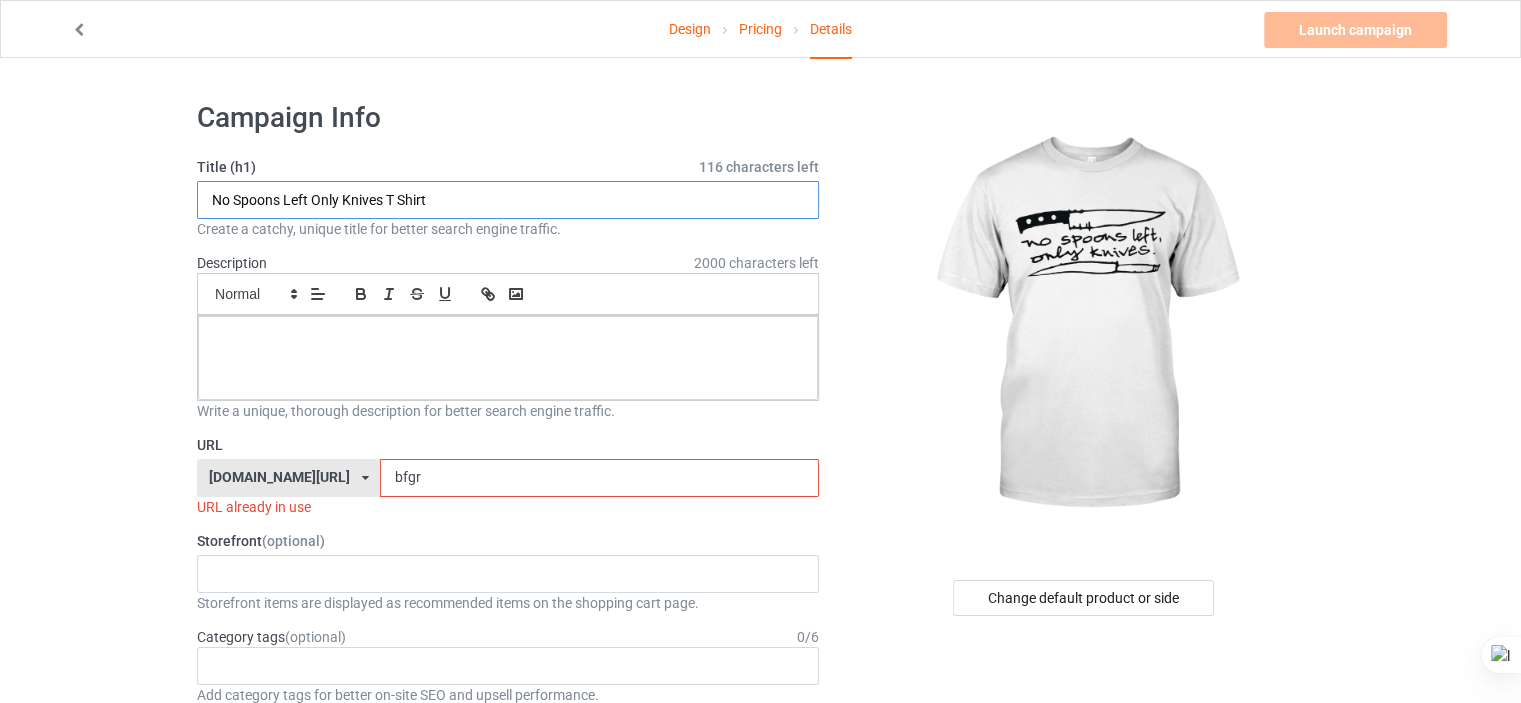 click on "No Spoons Left Only Knives T Shirt" at bounding box center [508, 200] 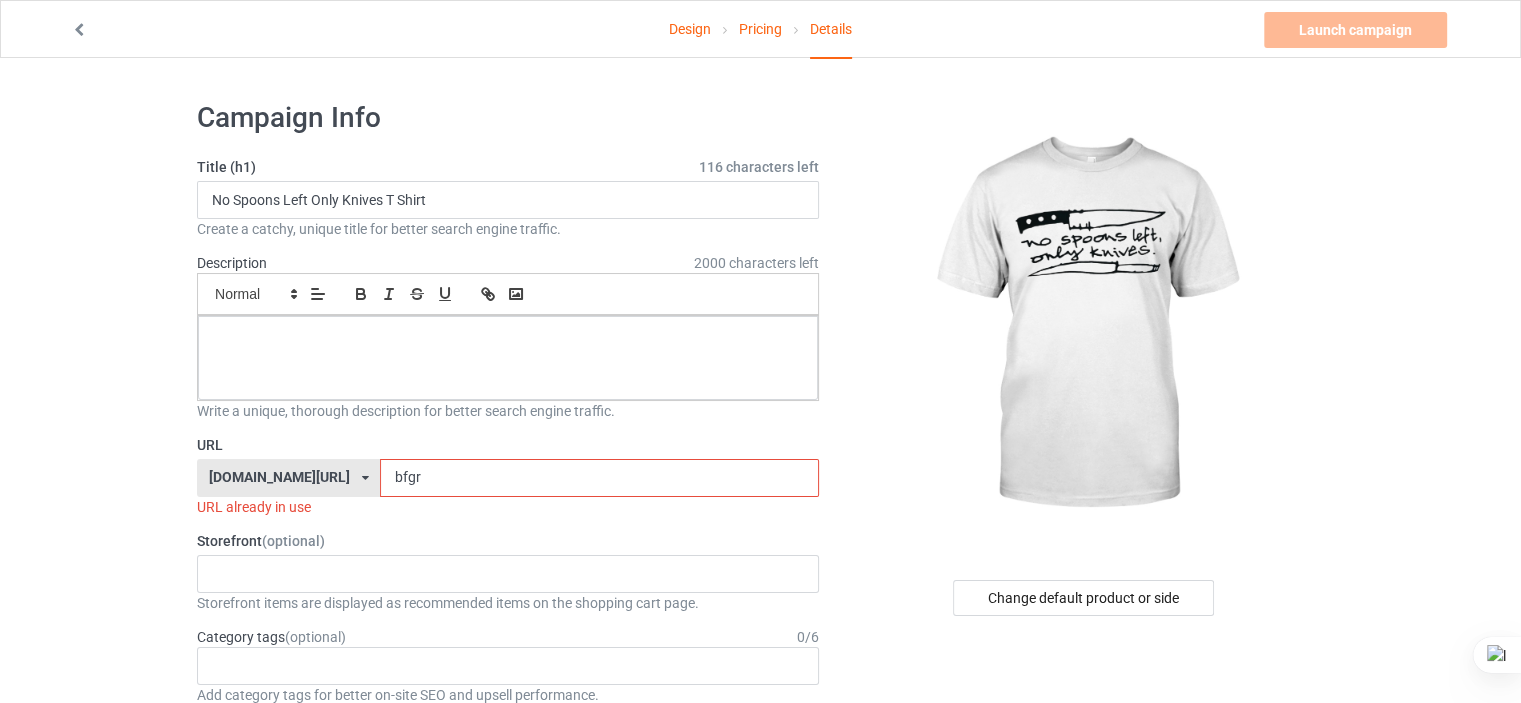 click on "bfgr" at bounding box center [599, 478] 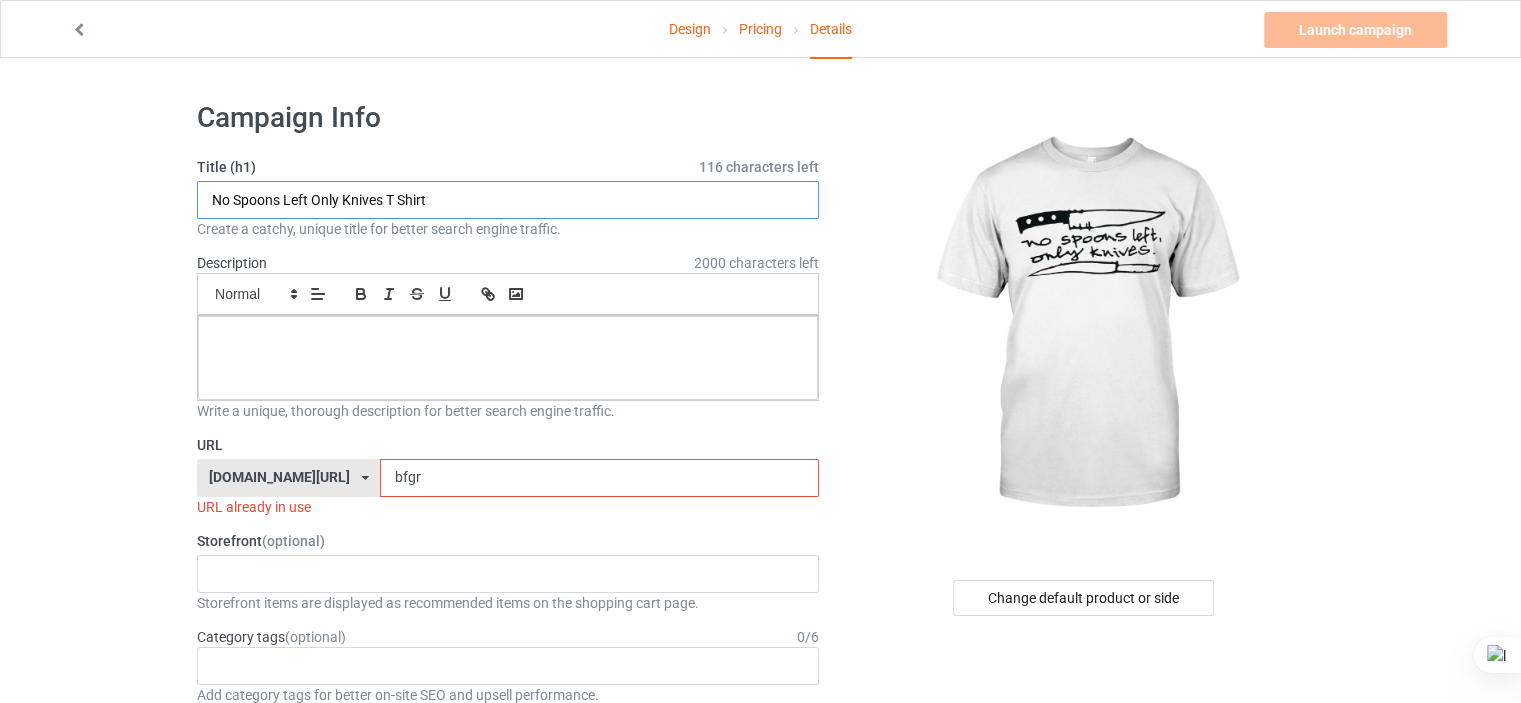 click on "No Spoons Left Only Knives T Shirt" at bounding box center (508, 200) 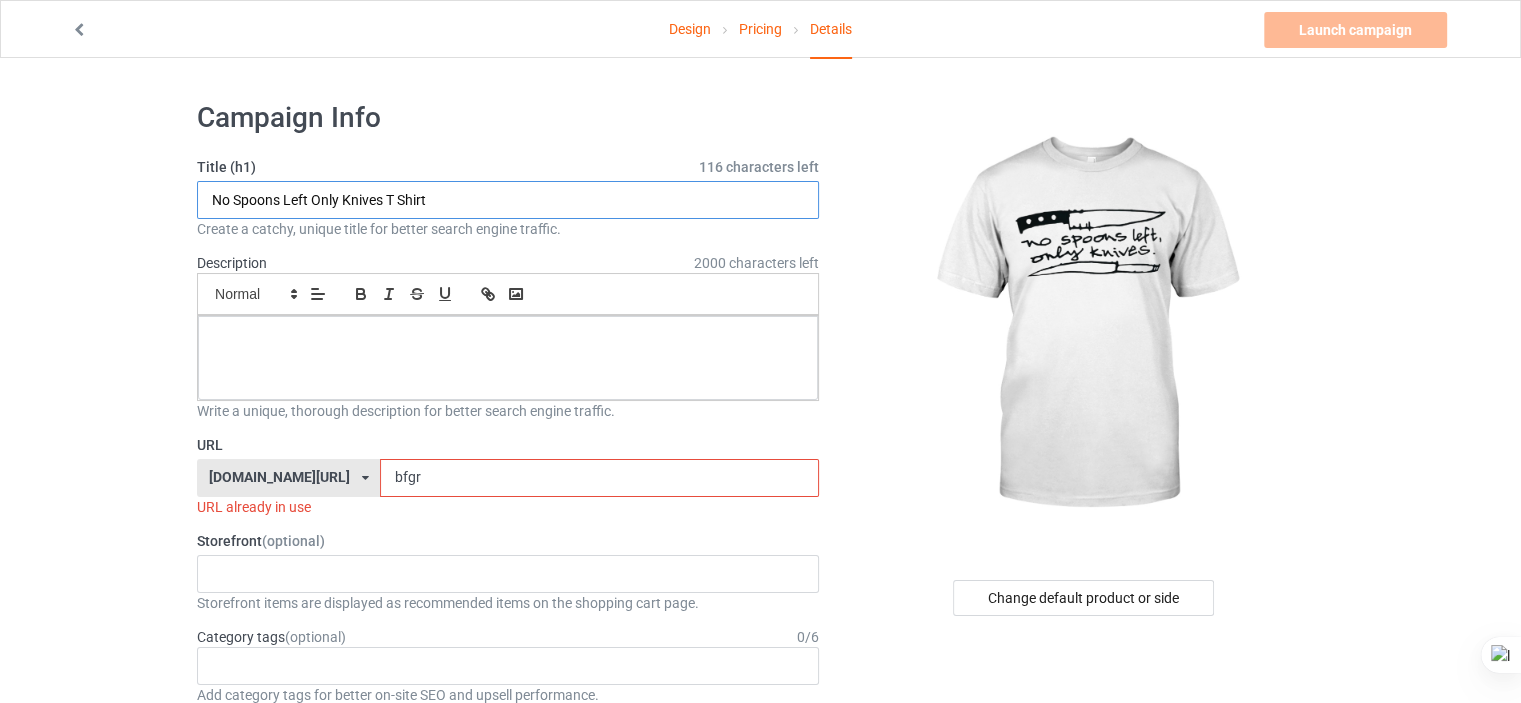 click on "No Spoons Left Only Knives T Shirt" at bounding box center [508, 200] 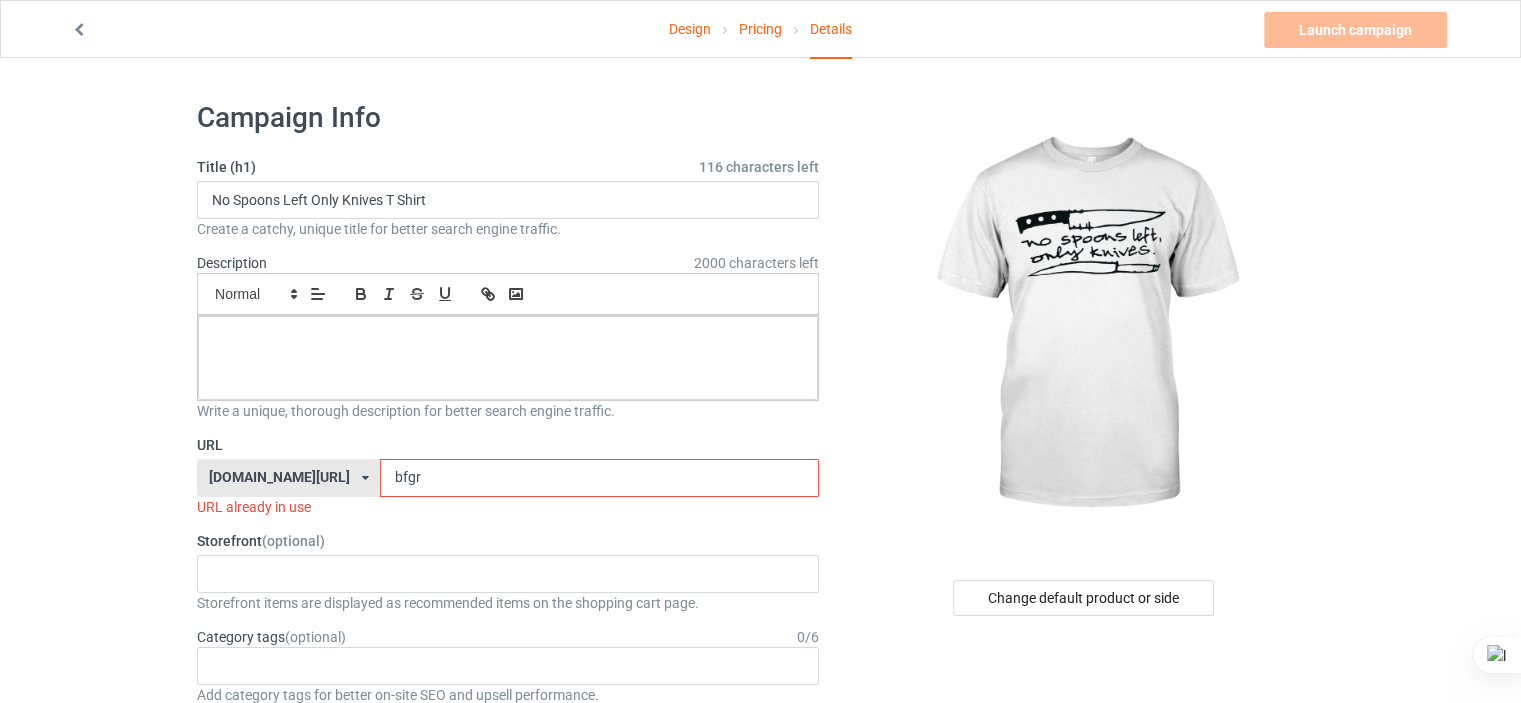click on "bfgr" at bounding box center (599, 478) 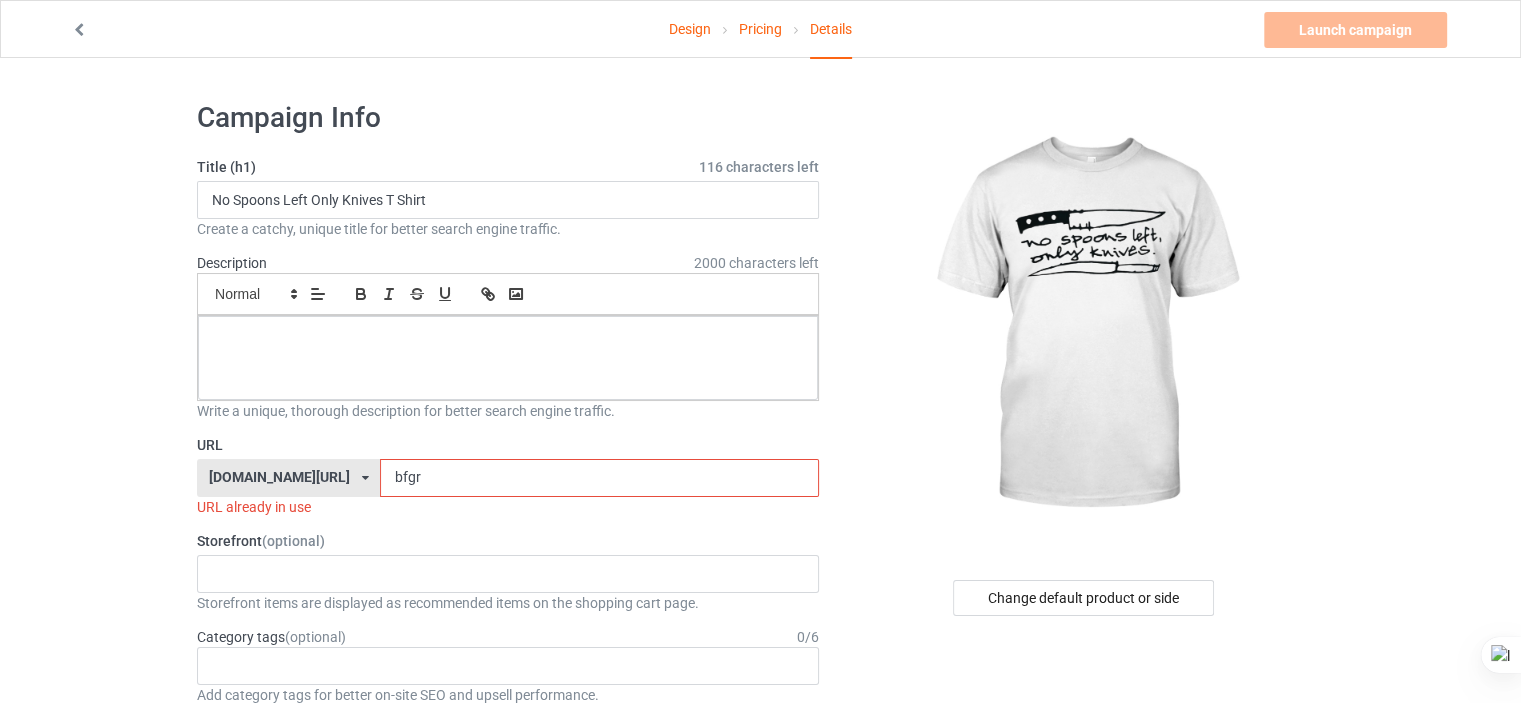 click on "bfgr" at bounding box center (599, 478) 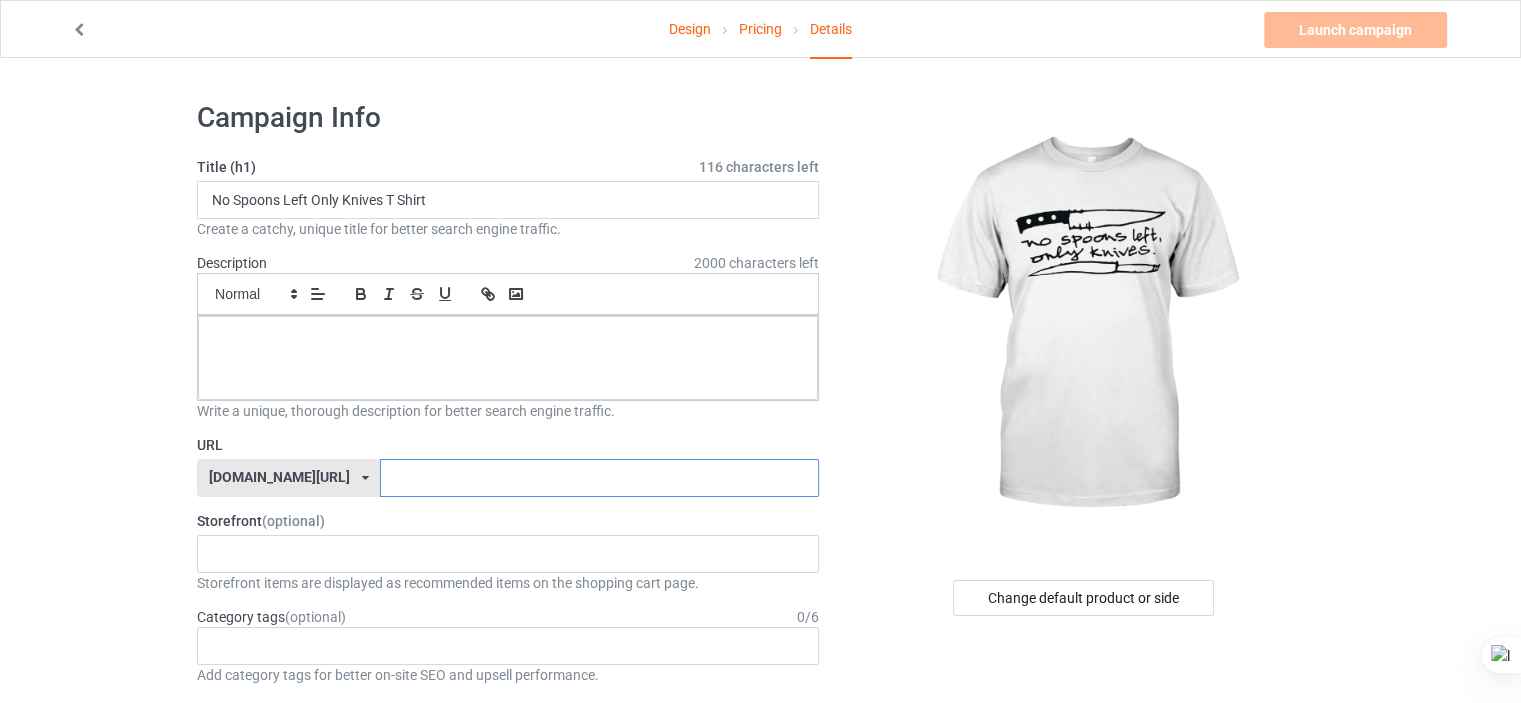 paste on "Spoons" 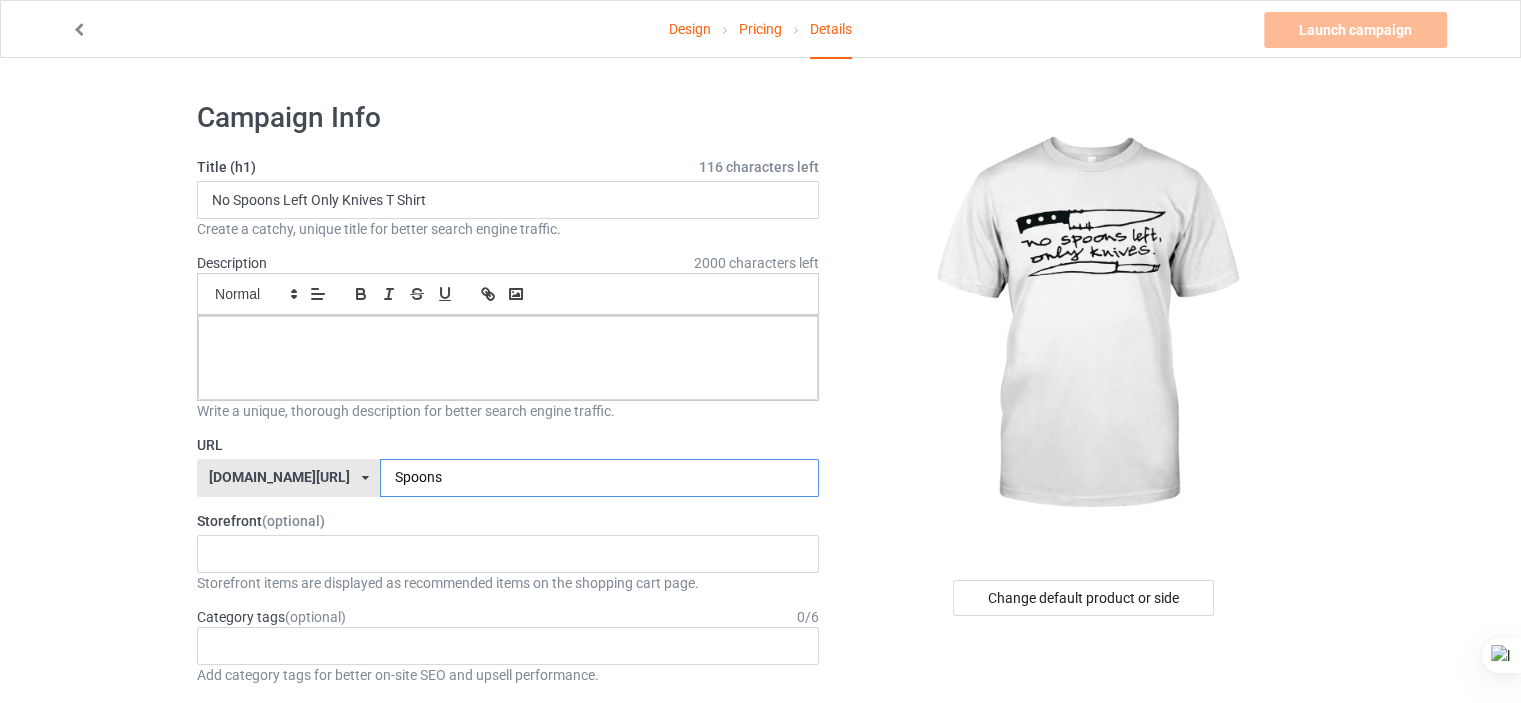 click on "Spoons" at bounding box center [599, 478] 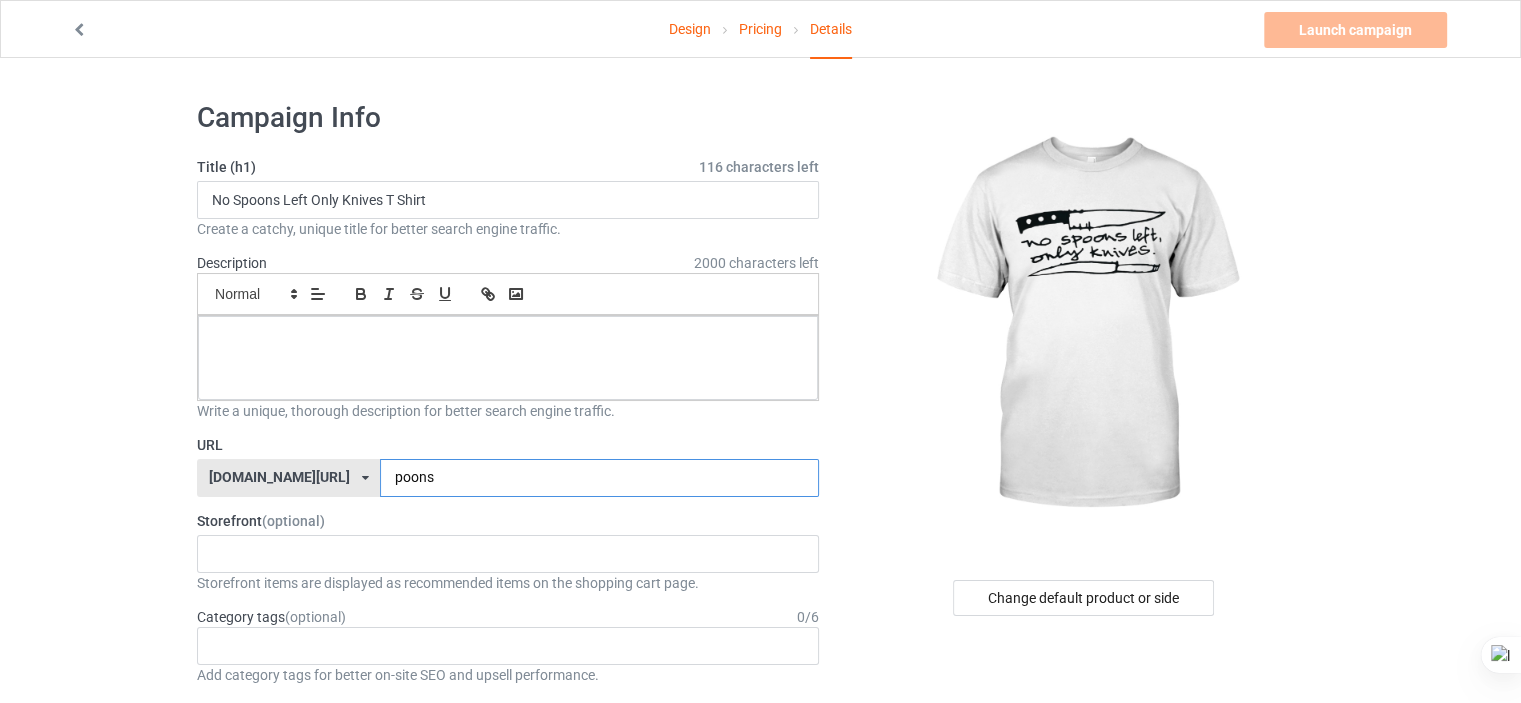 click on "poons" at bounding box center (599, 478) 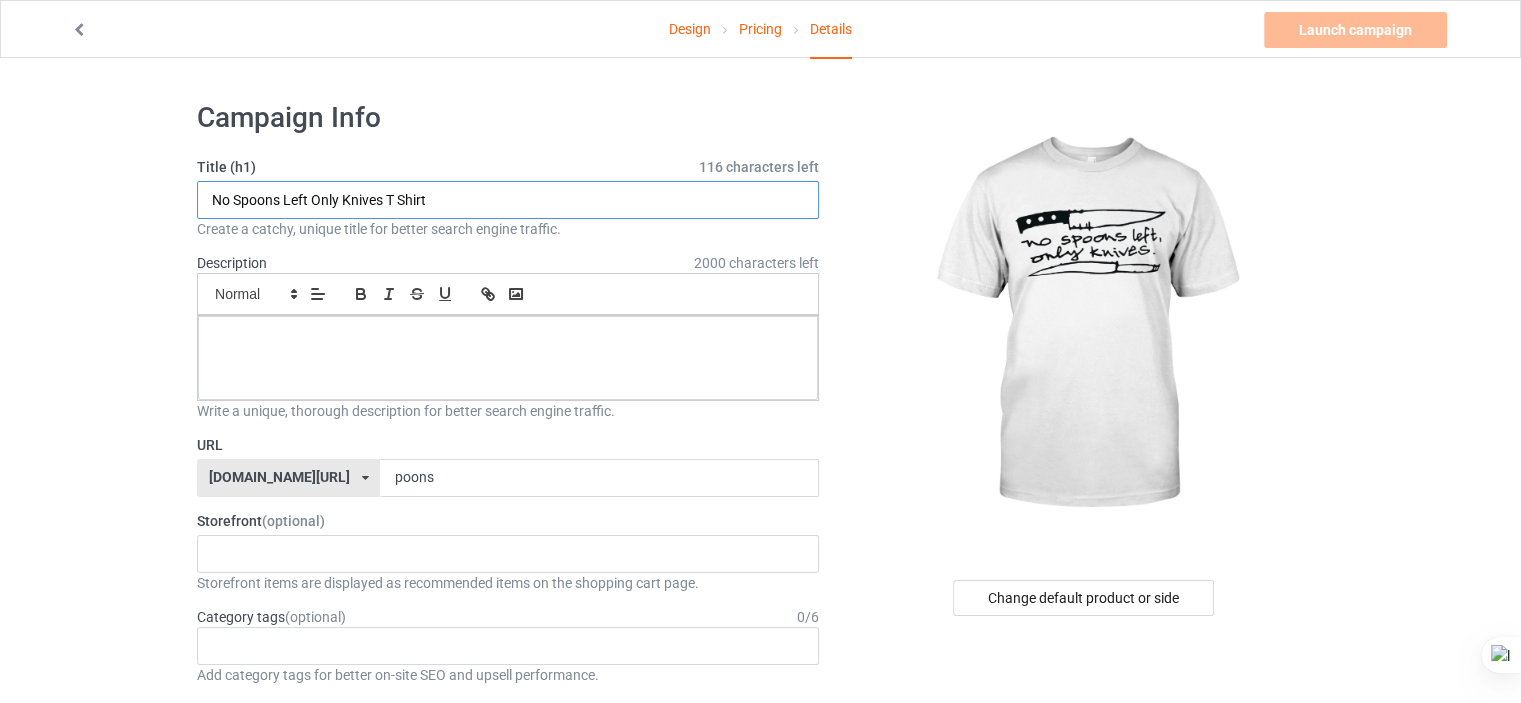 click on "No Spoons Left Only Knives T Shirt" at bounding box center (508, 200) 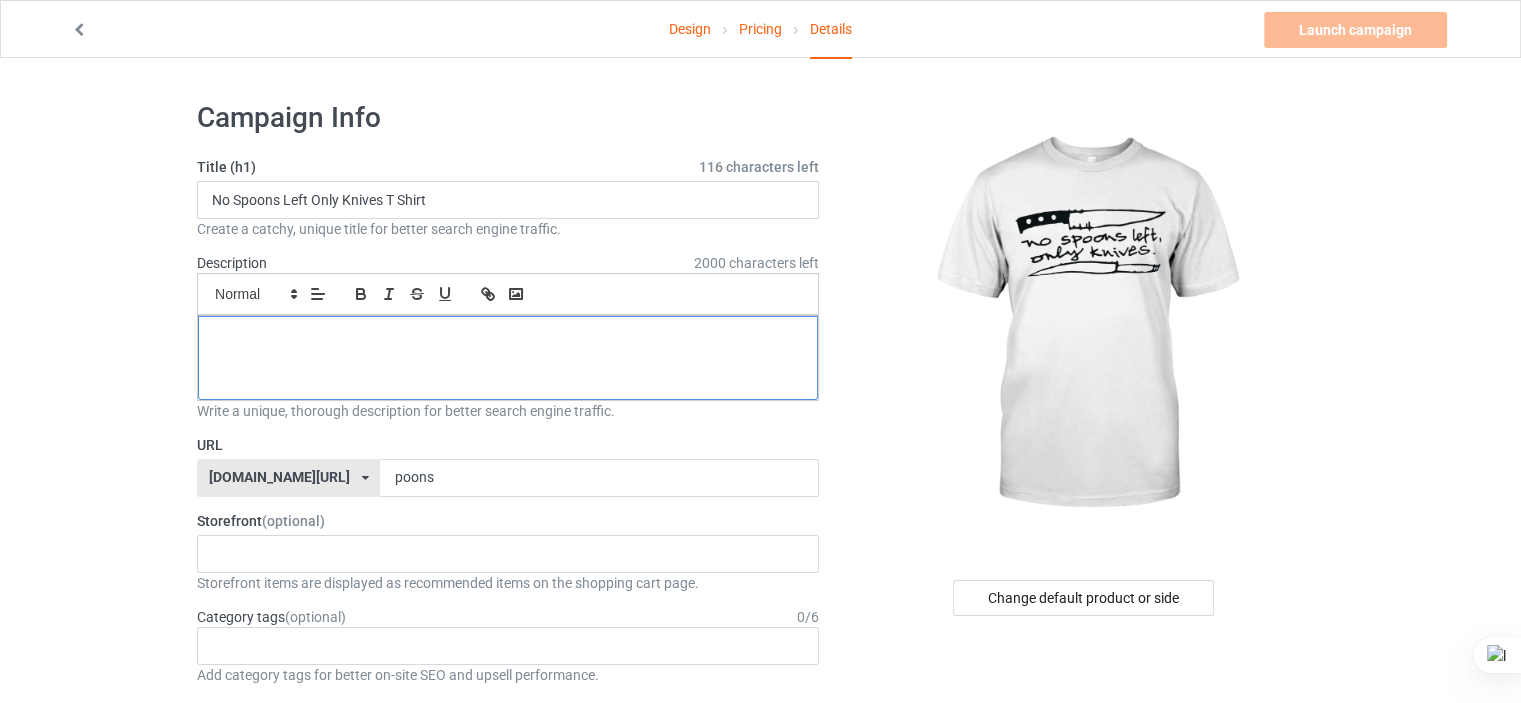 drag, startPoint x: 216, startPoint y: 197, endPoint x: 593, endPoint y: 415, distance: 435.49167 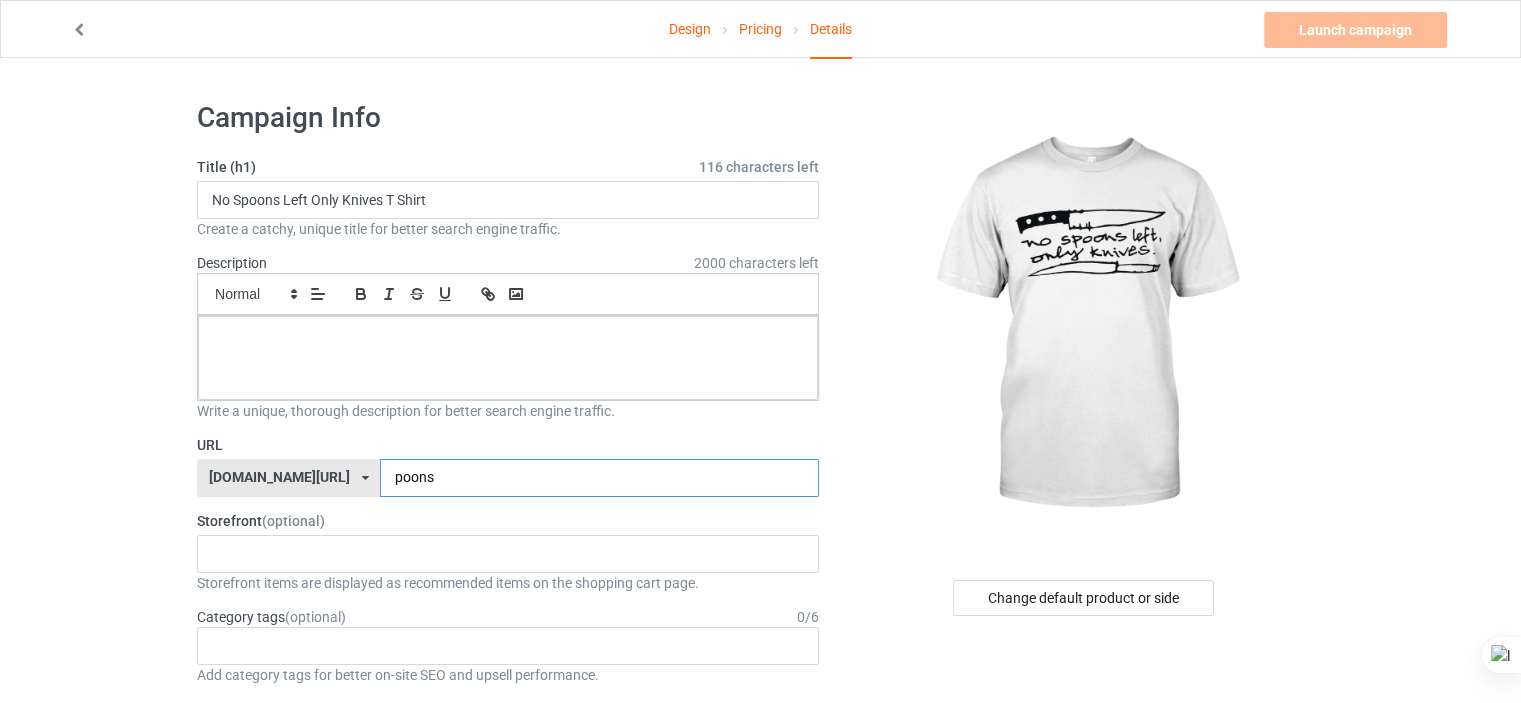click on "poons" at bounding box center [599, 478] 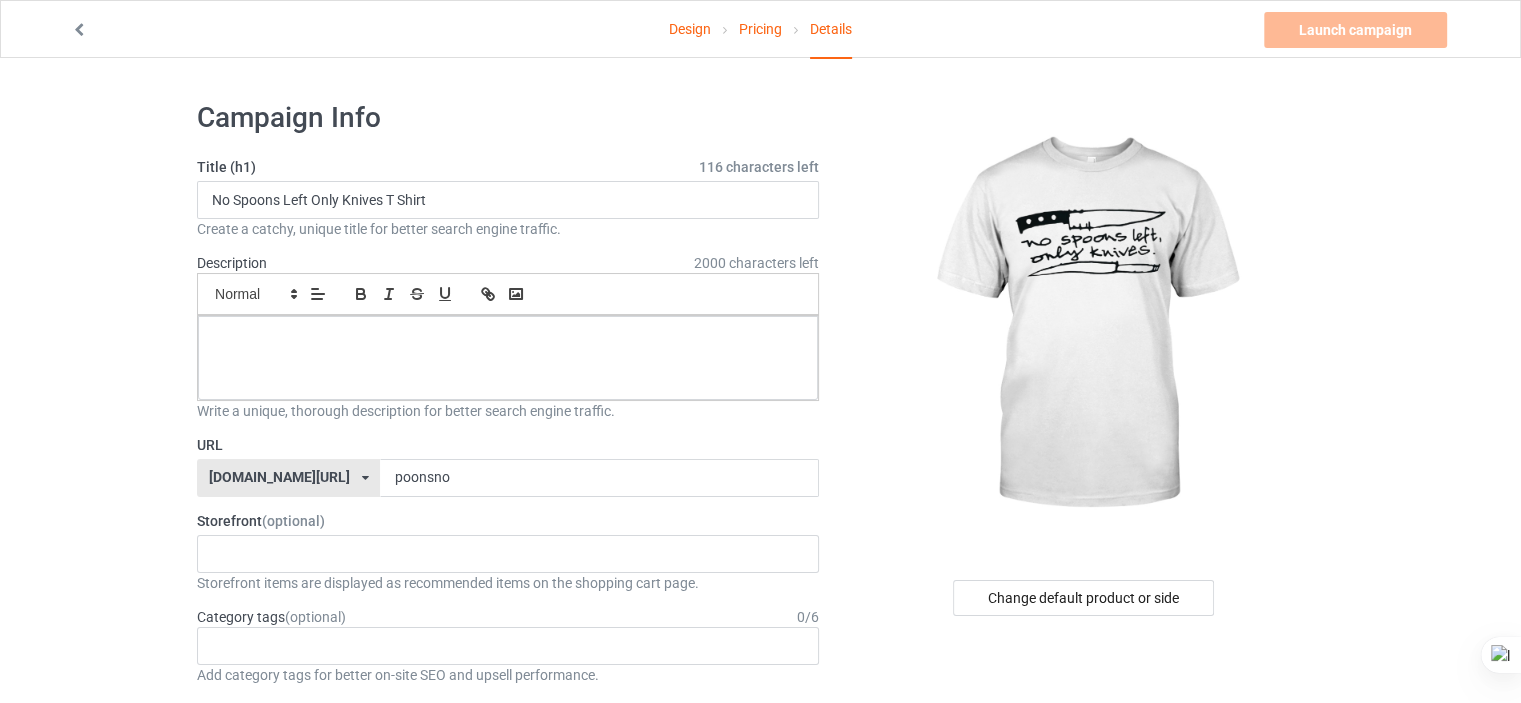 click on "[DOMAIN_NAME][URL] [DOMAIN_NAME][URL] 587d0d41cee36fd012c64a69" at bounding box center (288, 478) 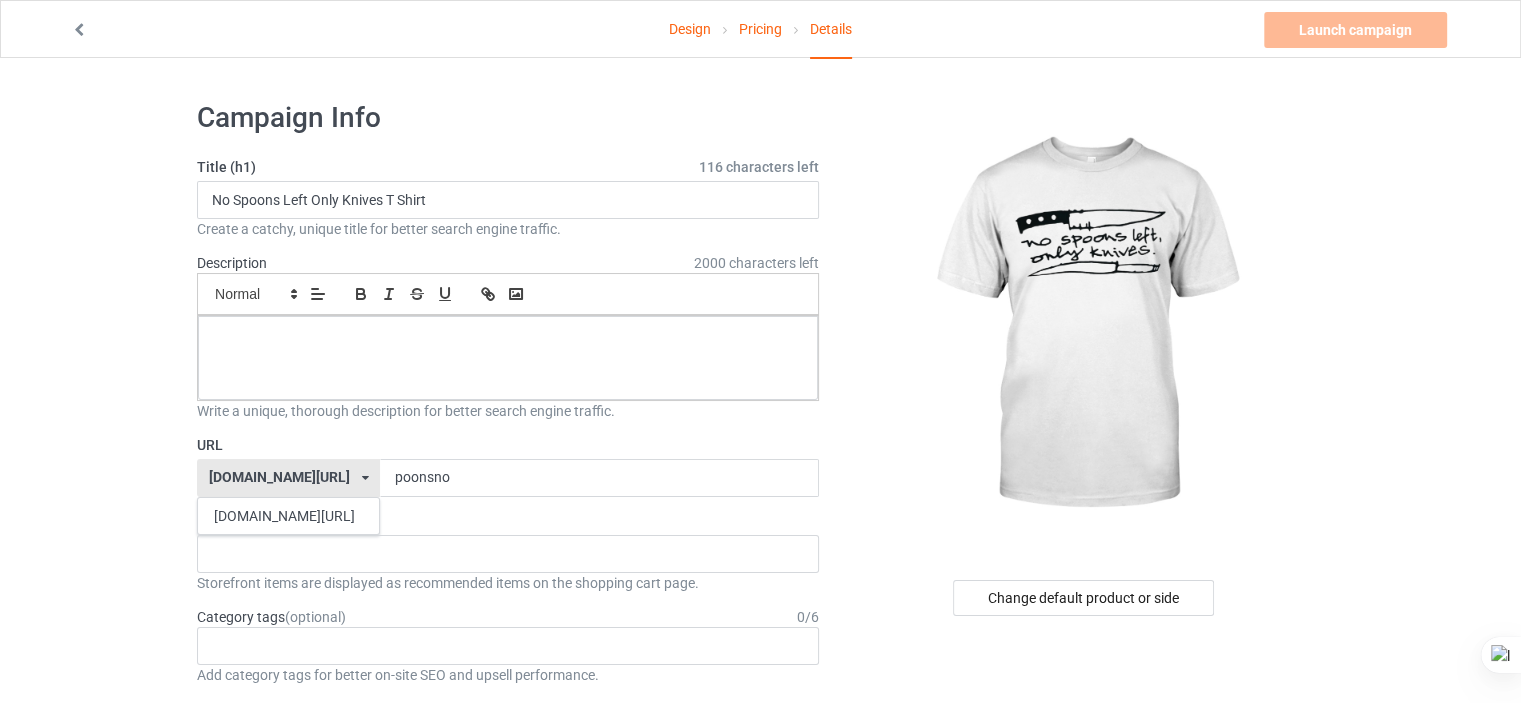 click on "[DOMAIN_NAME][URL] [DOMAIN_NAME][URL] 587d0d41cee36fd012c64a69" at bounding box center (288, 478) 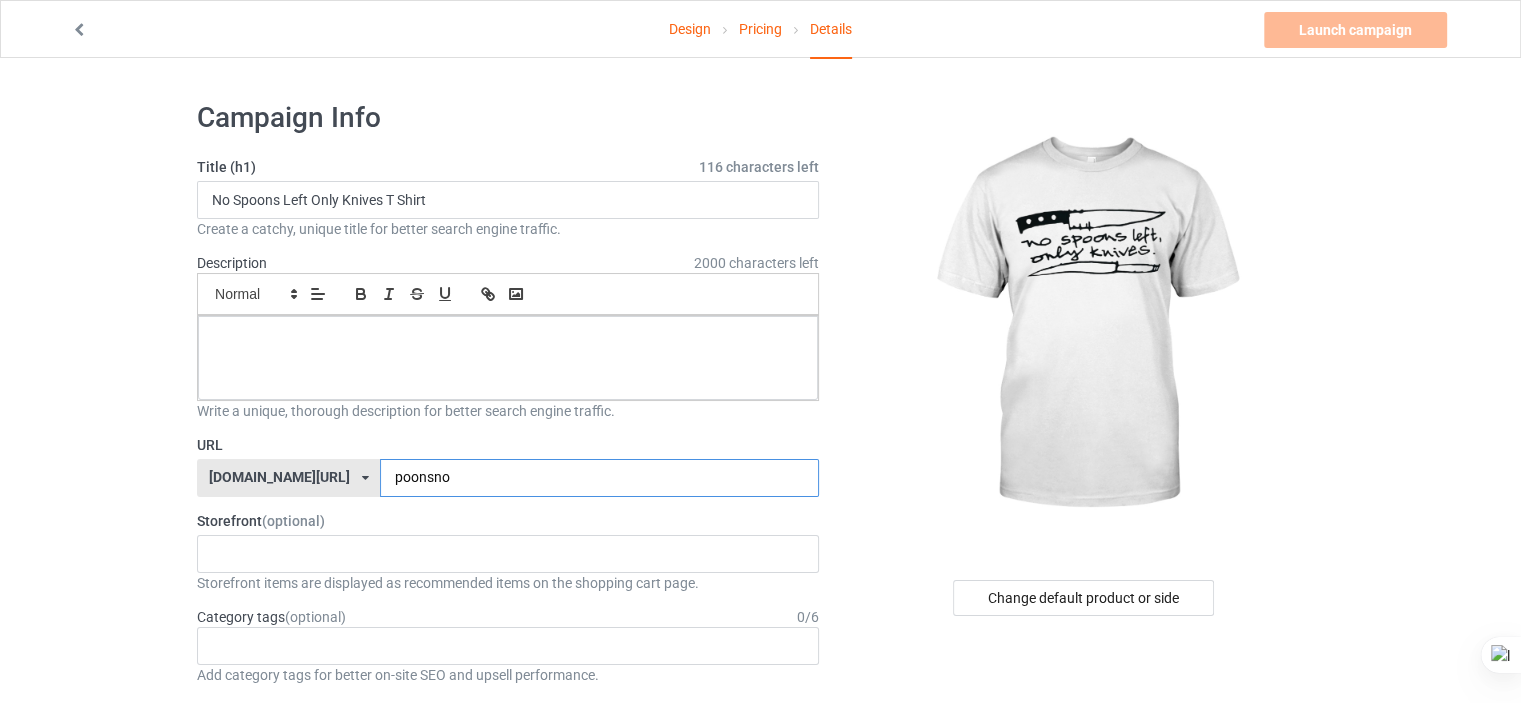click on "poonsno" at bounding box center [599, 478] 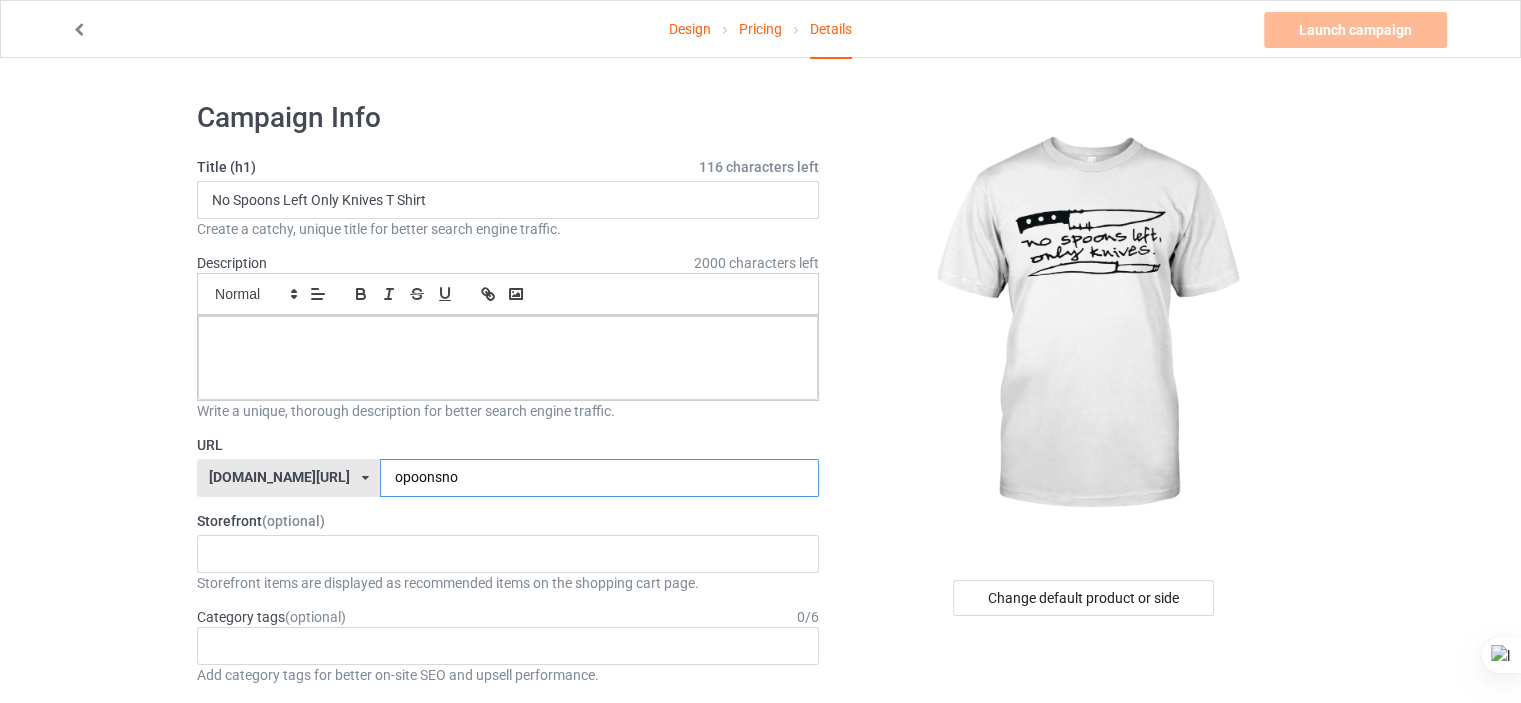 click on "opoonsno" at bounding box center (599, 478) 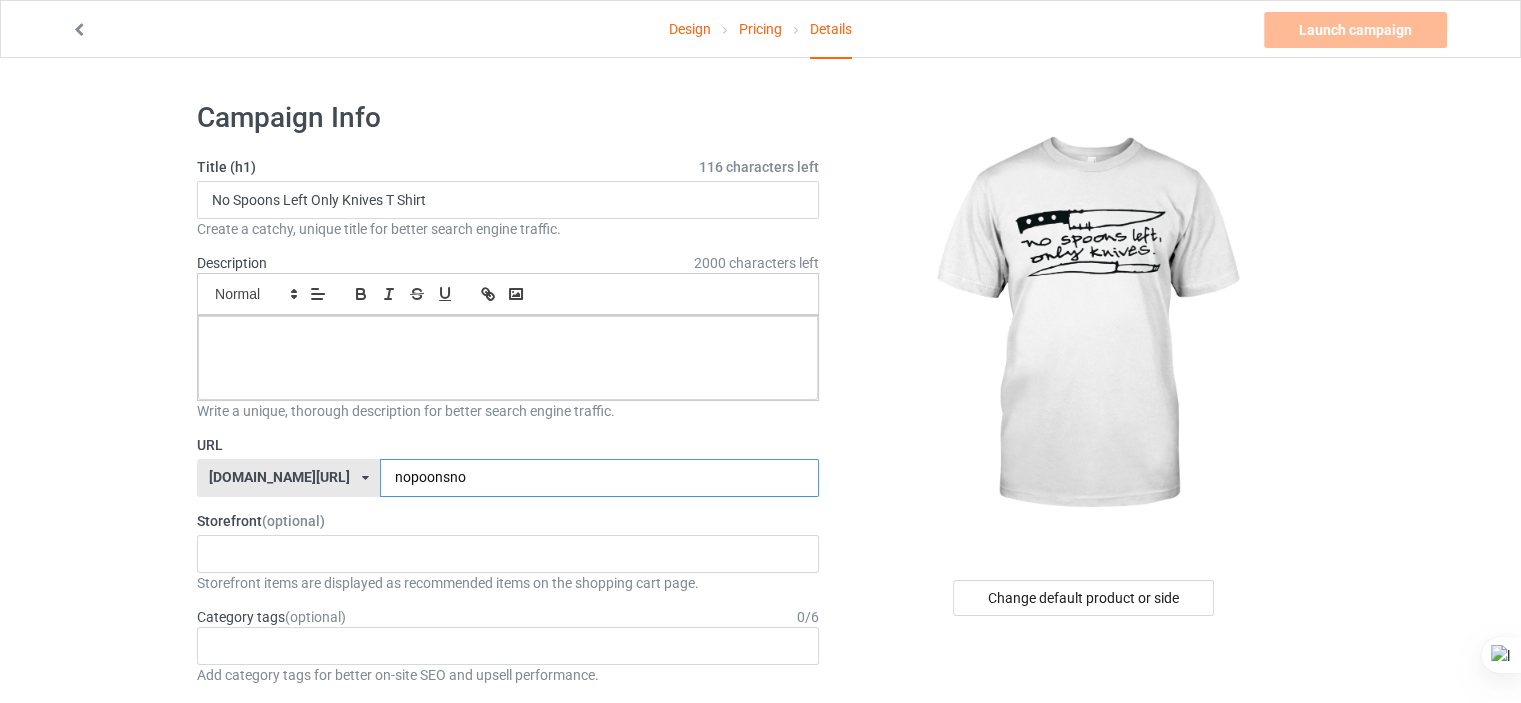 click on "nopoonsno" at bounding box center [599, 478] 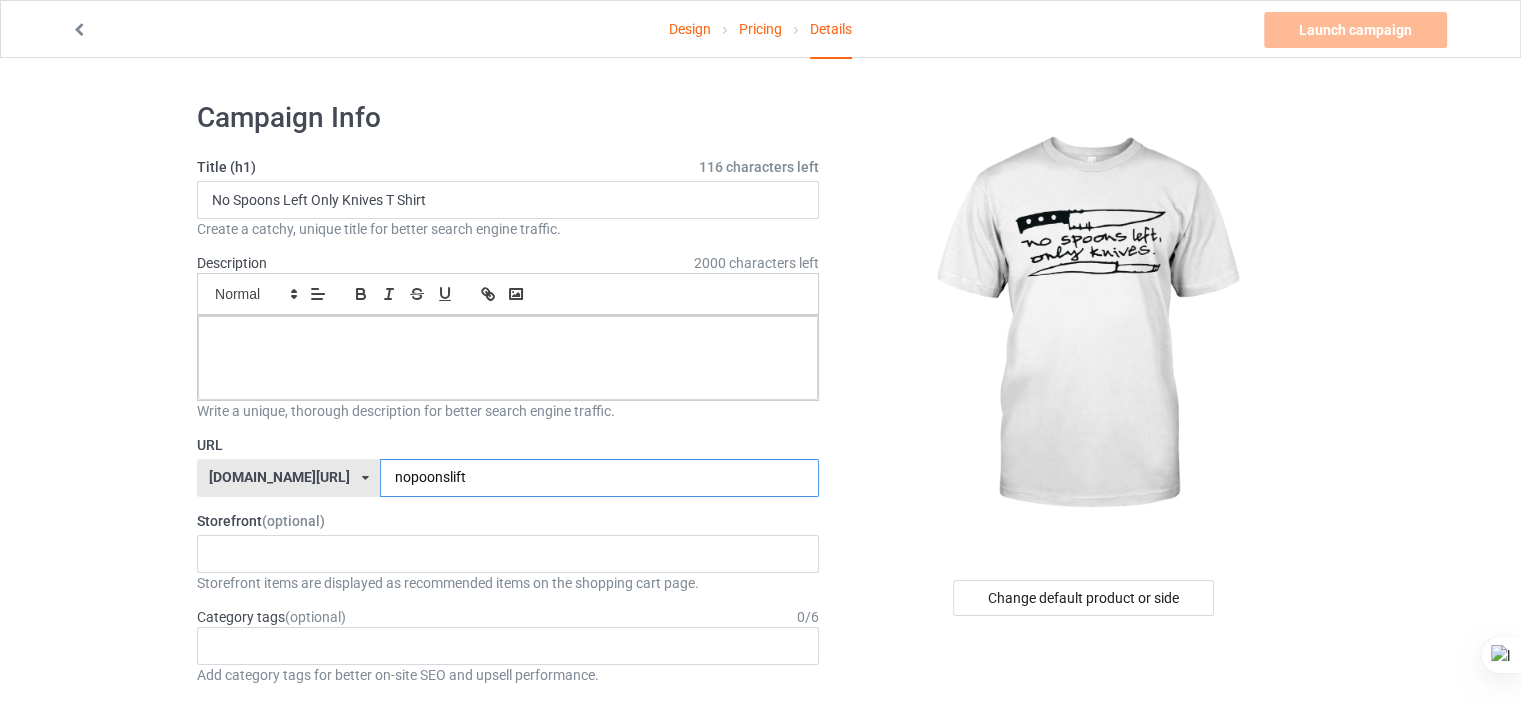 click on "nopoonslift" at bounding box center (599, 478) 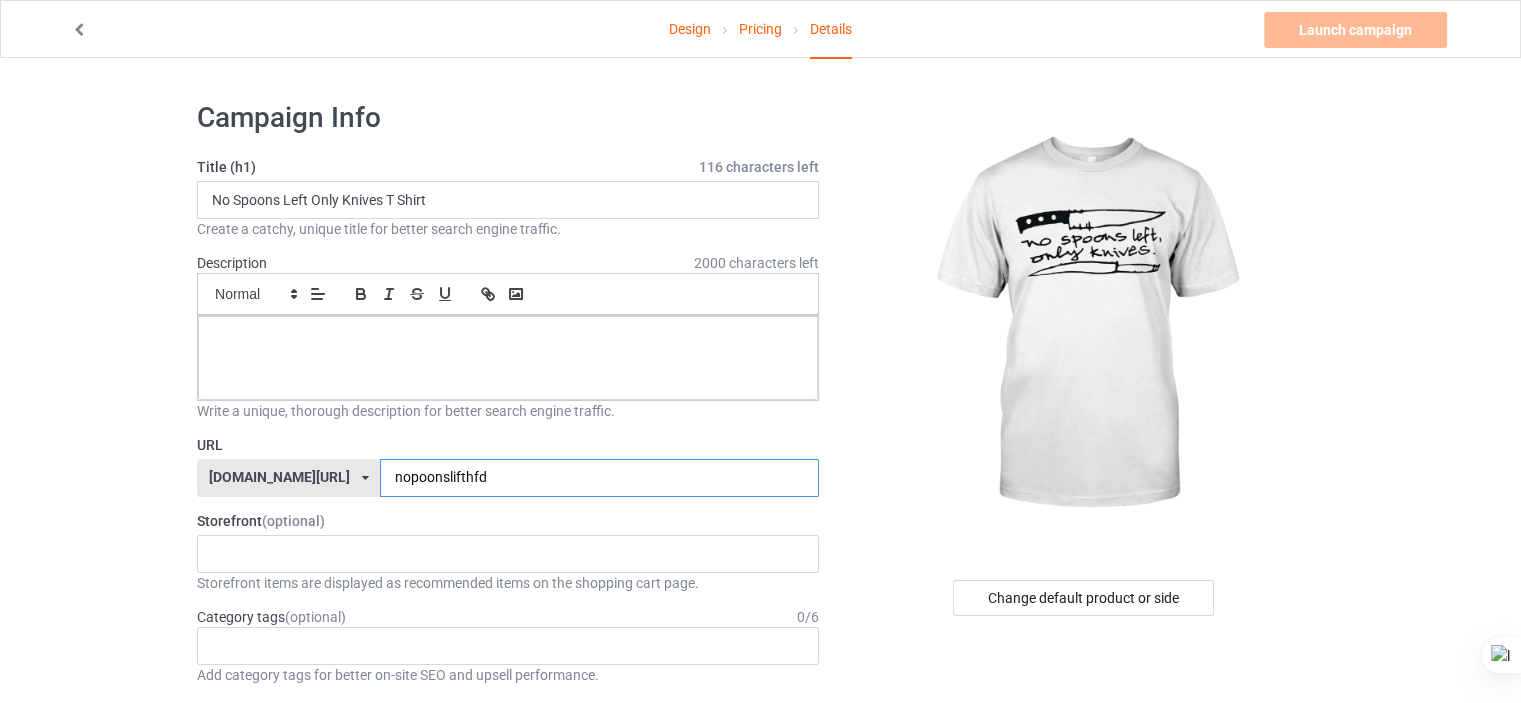 drag, startPoint x: 440, startPoint y: 476, endPoint x: 321, endPoint y: 476, distance: 119 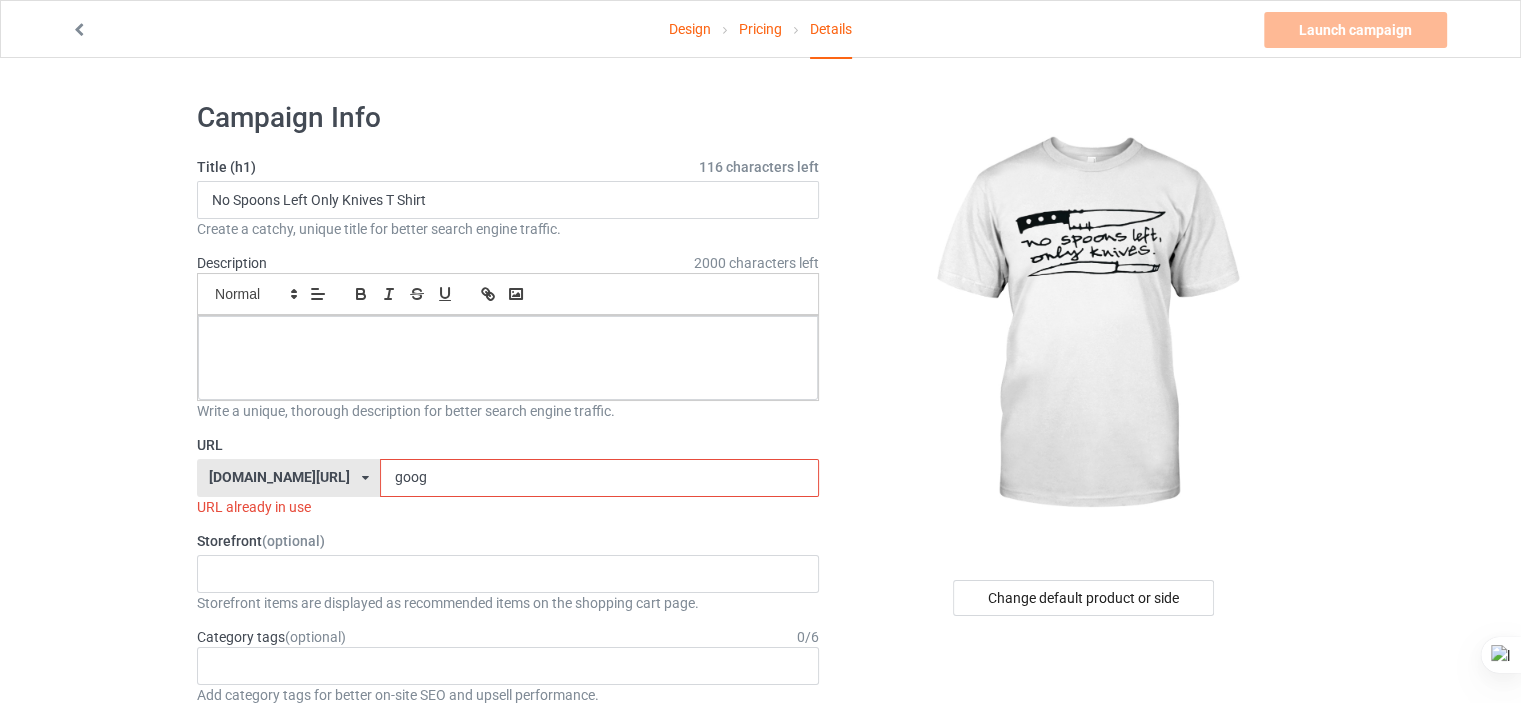 drag, startPoint x: 360, startPoint y: 480, endPoint x: 371, endPoint y: 482, distance: 11.18034 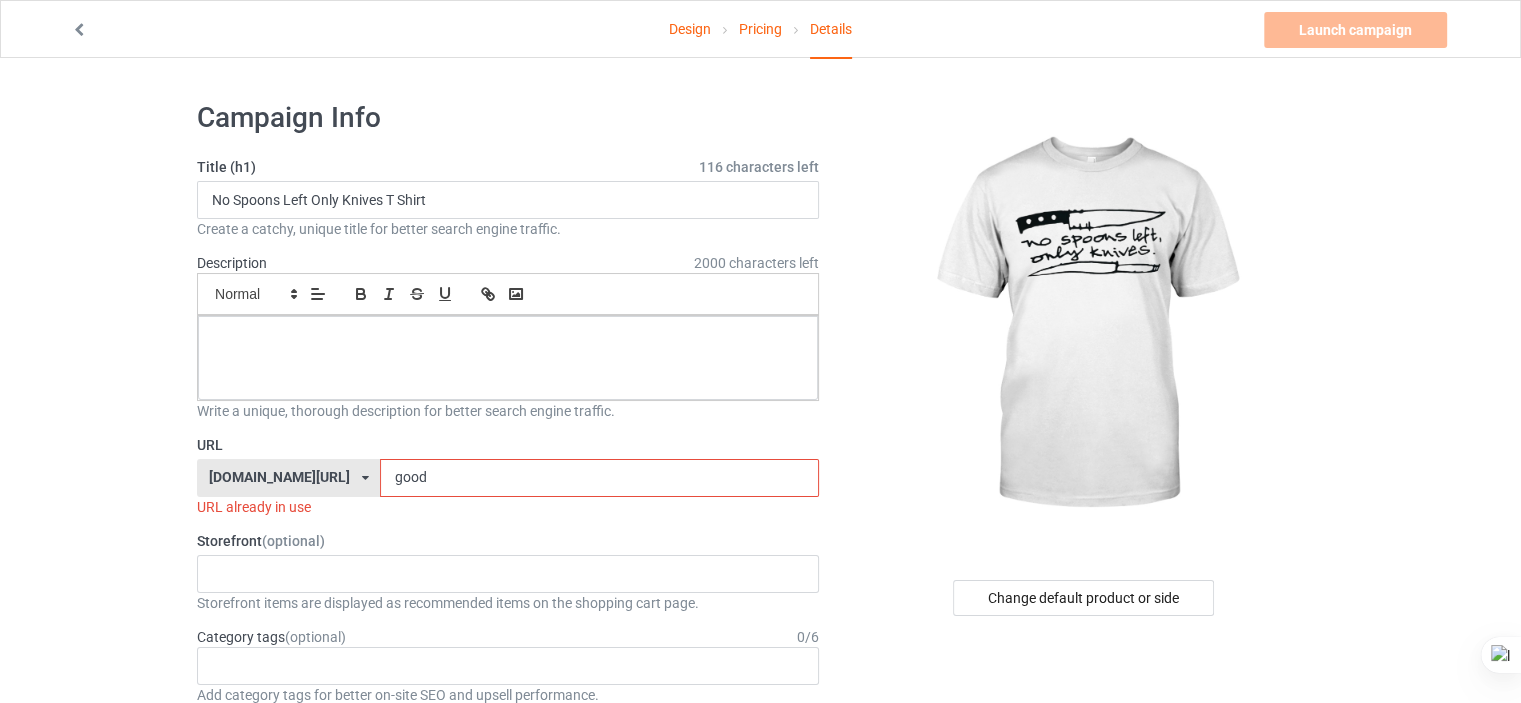 click on "URL already in use" at bounding box center [508, 507] 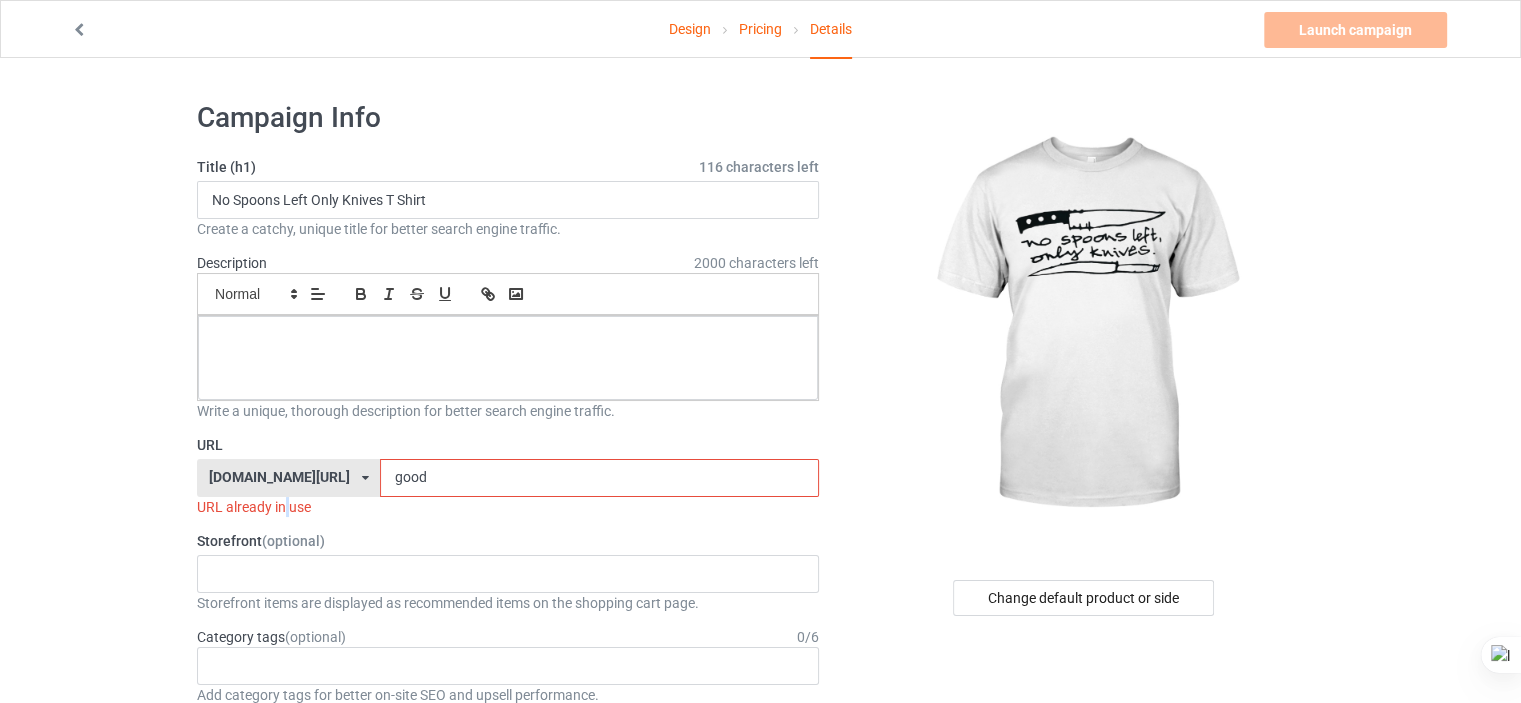 click on "URL already in use" at bounding box center (508, 507) 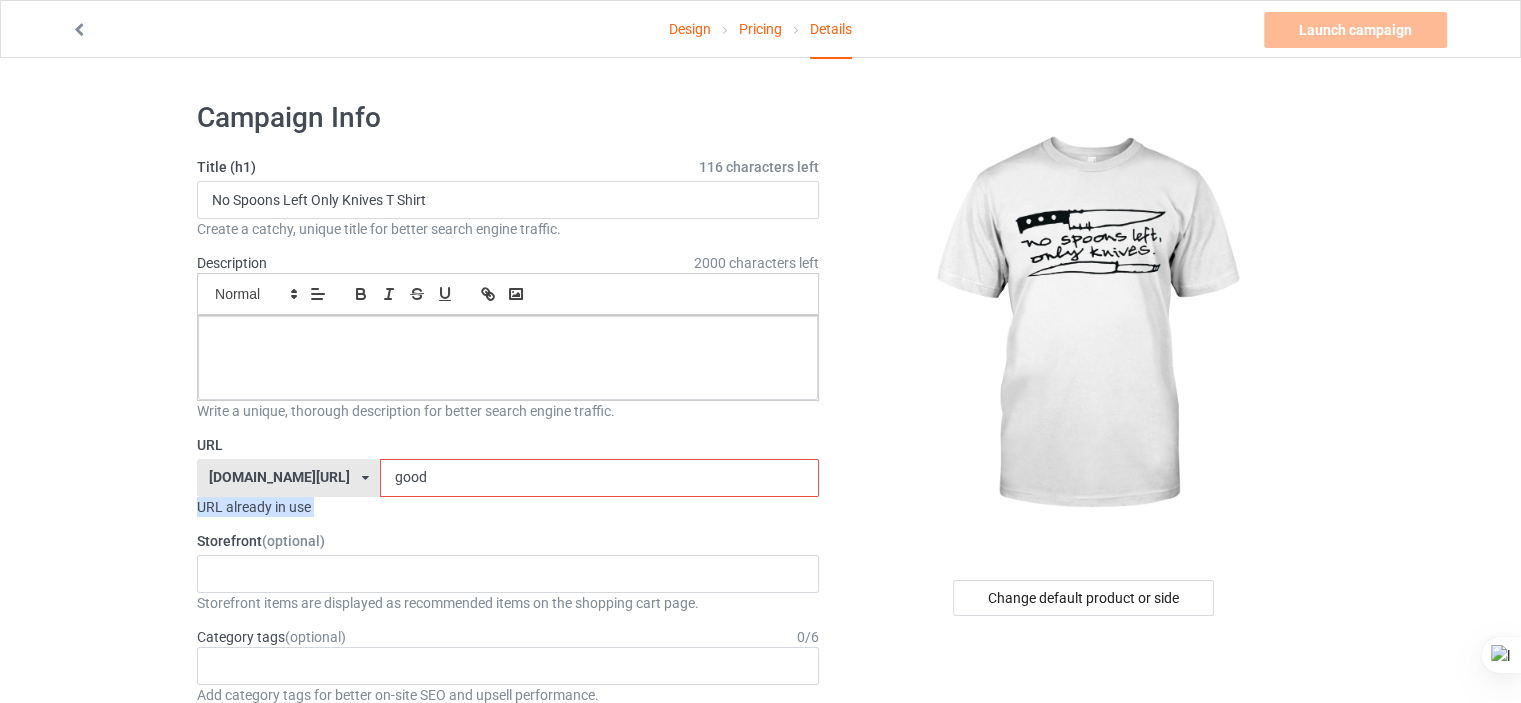 click on "URL already in use" at bounding box center (508, 507) 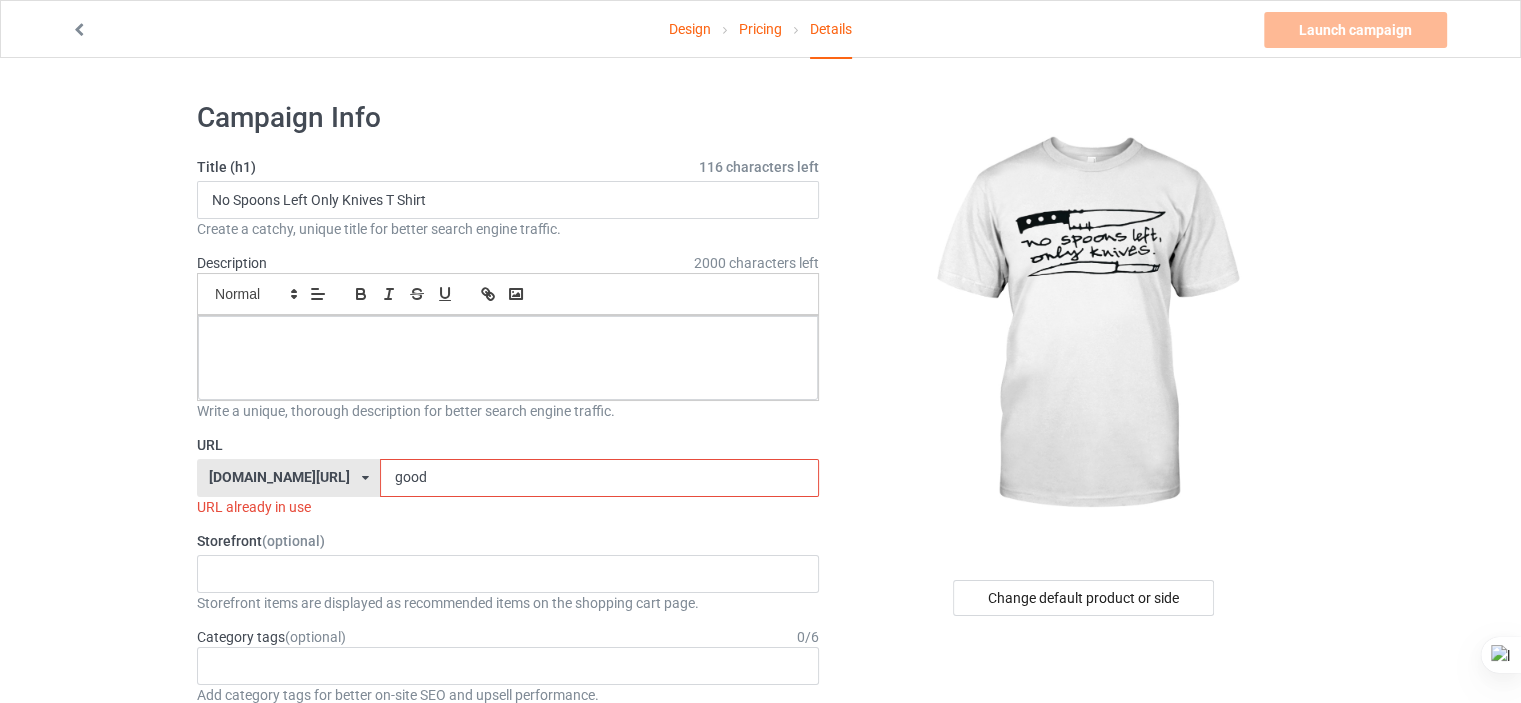 click on "good" at bounding box center [599, 478] 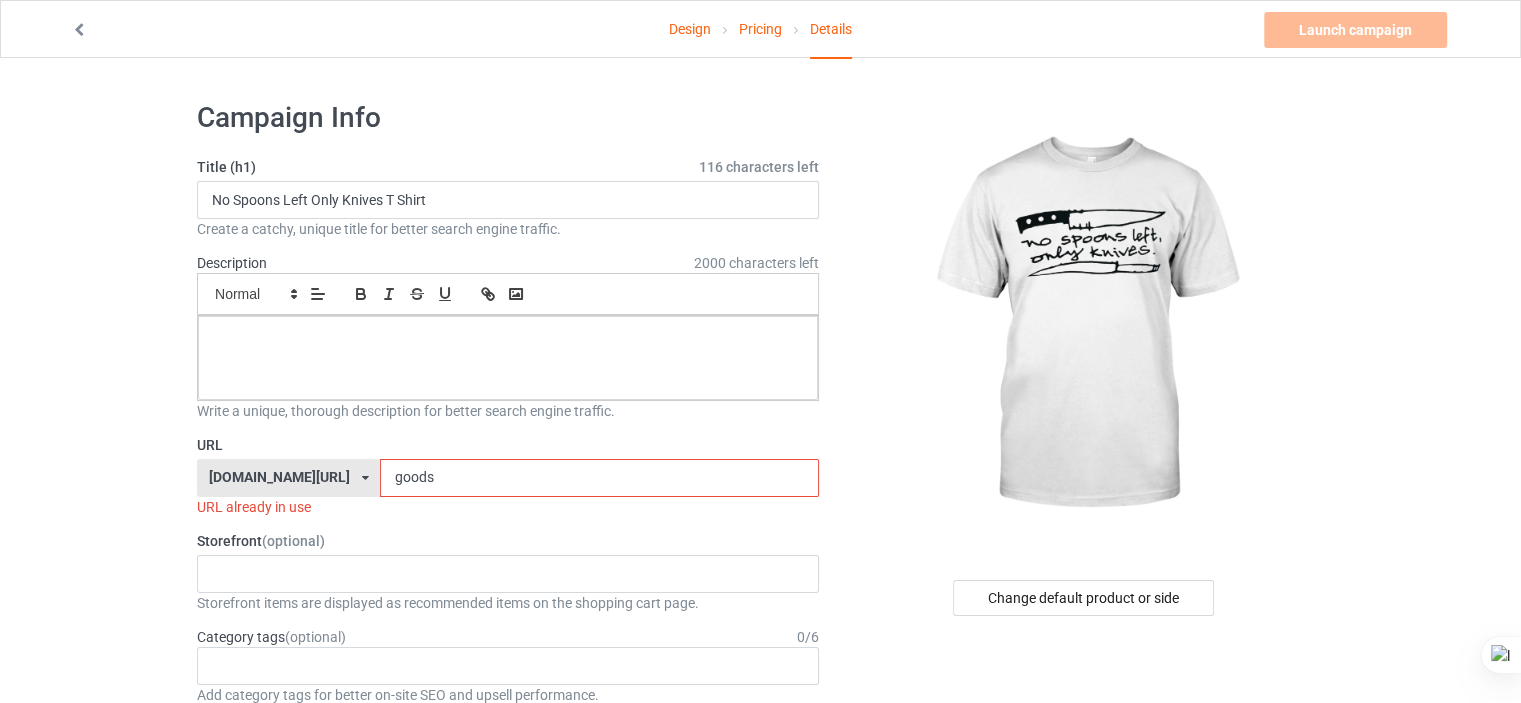drag, startPoint x: 379, startPoint y: 475, endPoint x: 328, endPoint y: 485, distance: 51.971146 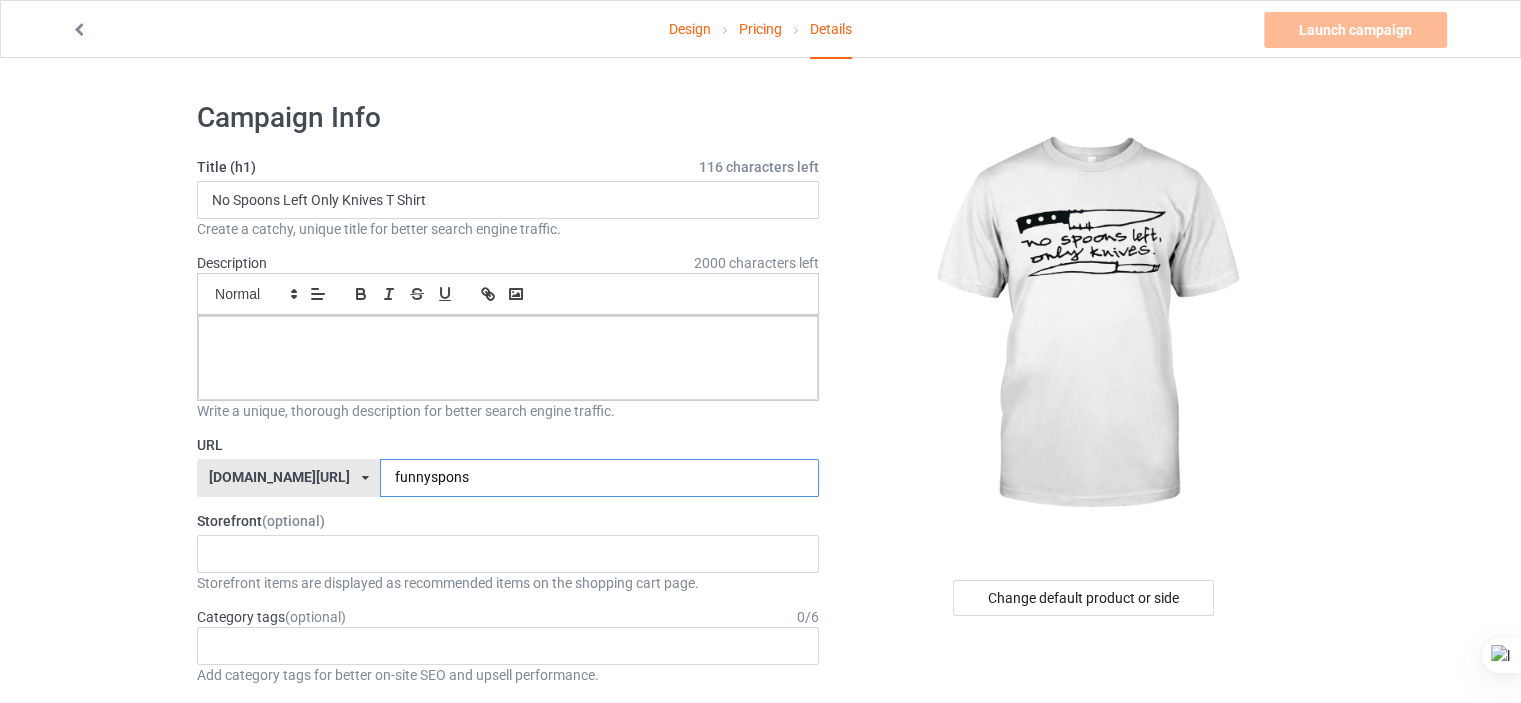 click on "funnyspons" at bounding box center [599, 478] 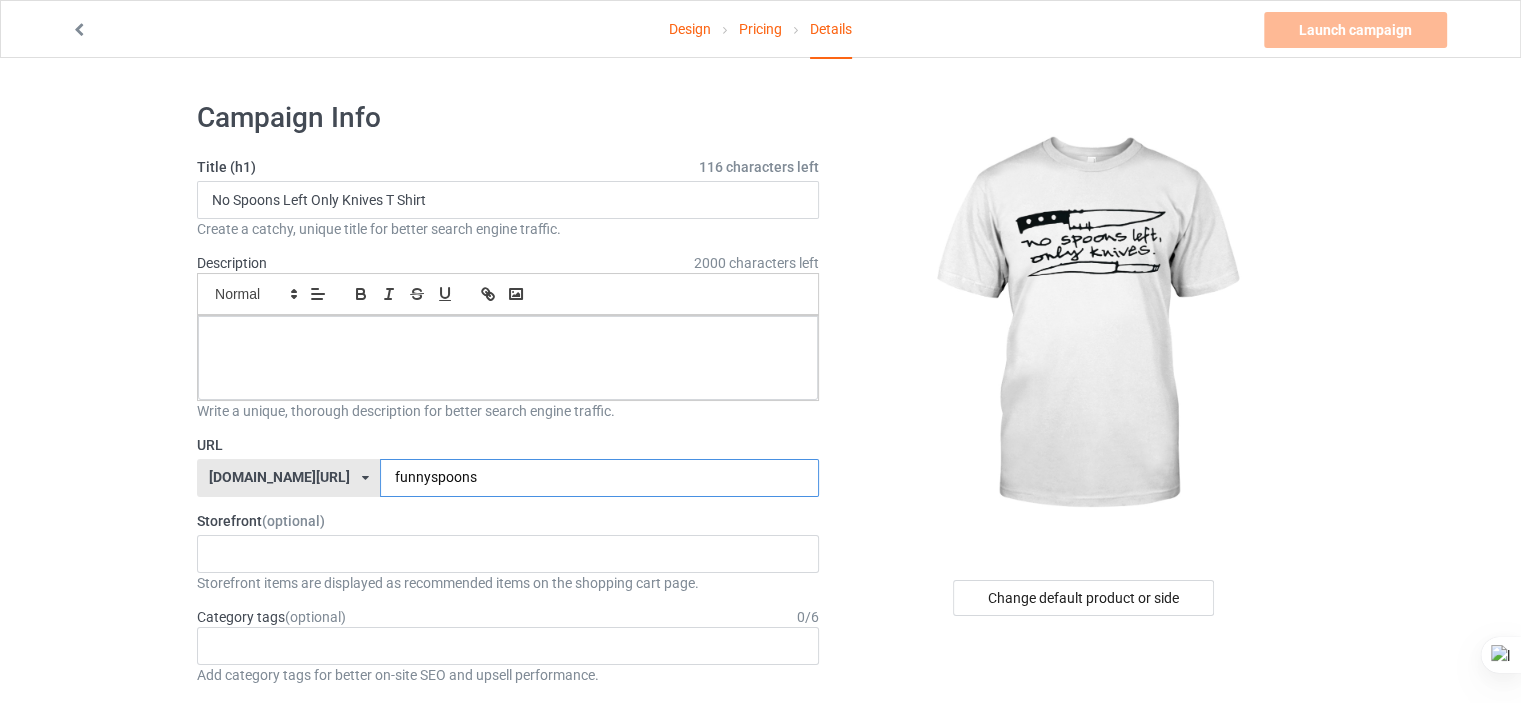 click on "funnyspoons" at bounding box center (599, 478) 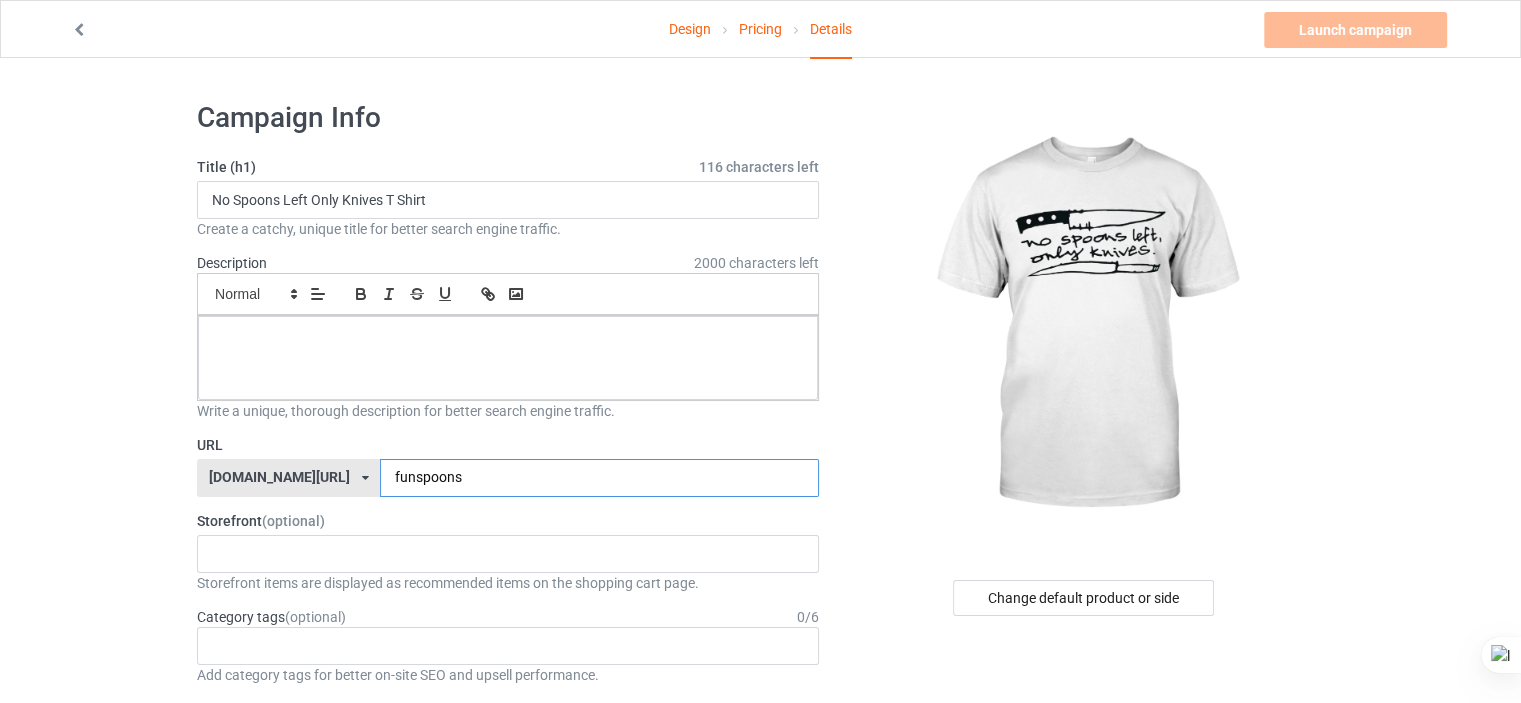 click on "funspoons" at bounding box center (599, 478) 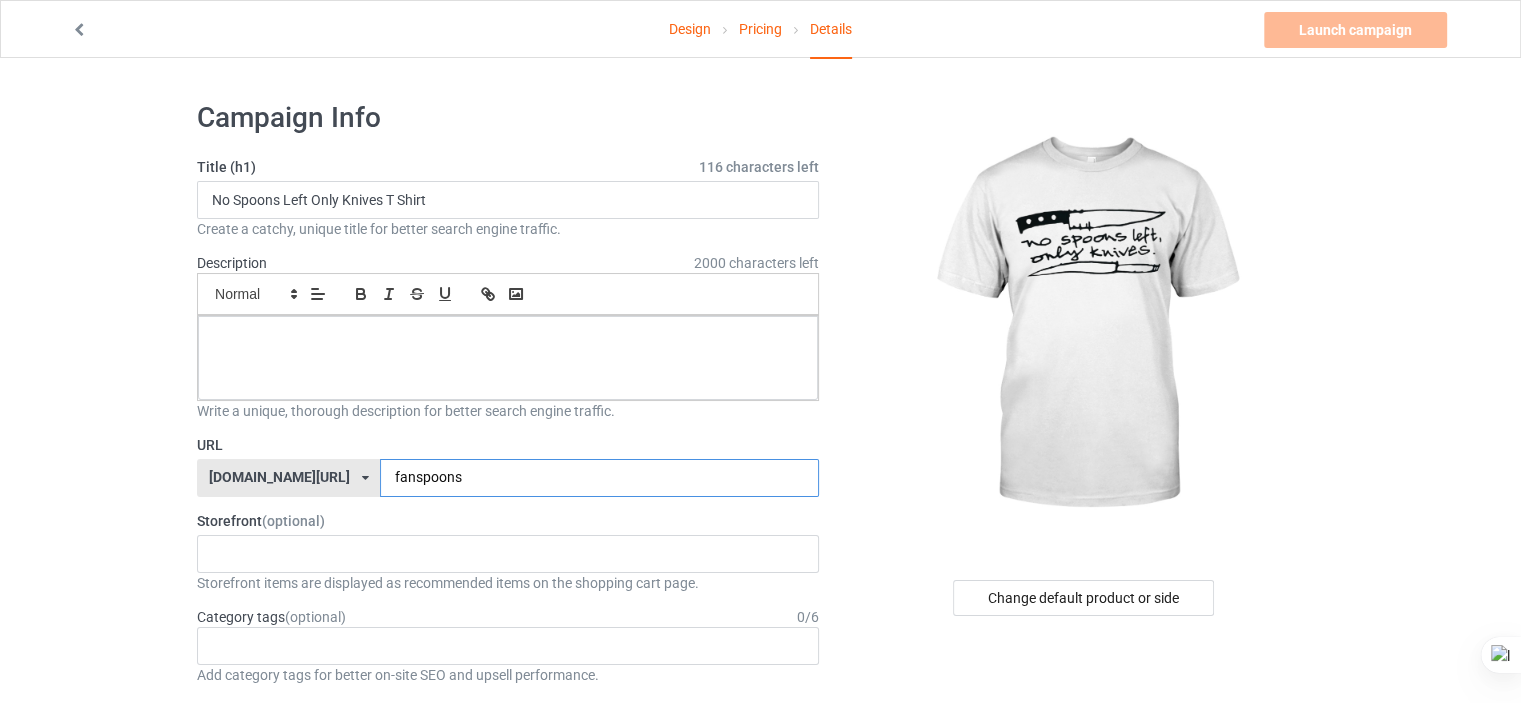 drag, startPoint x: 359, startPoint y: 480, endPoint x: 320, endPoint y: 475, distance: 39.319206 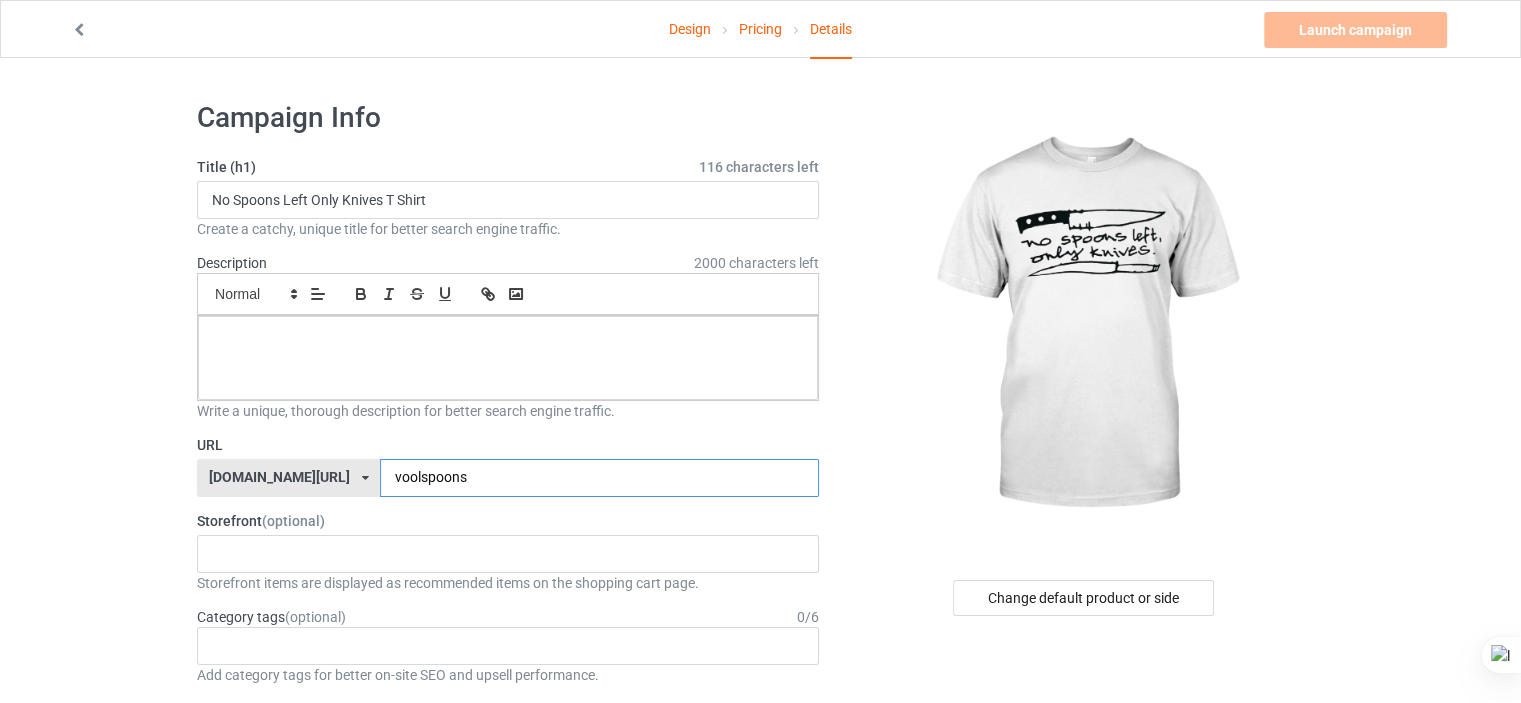 click on "voolspoons" at bounding box center (599, 478) 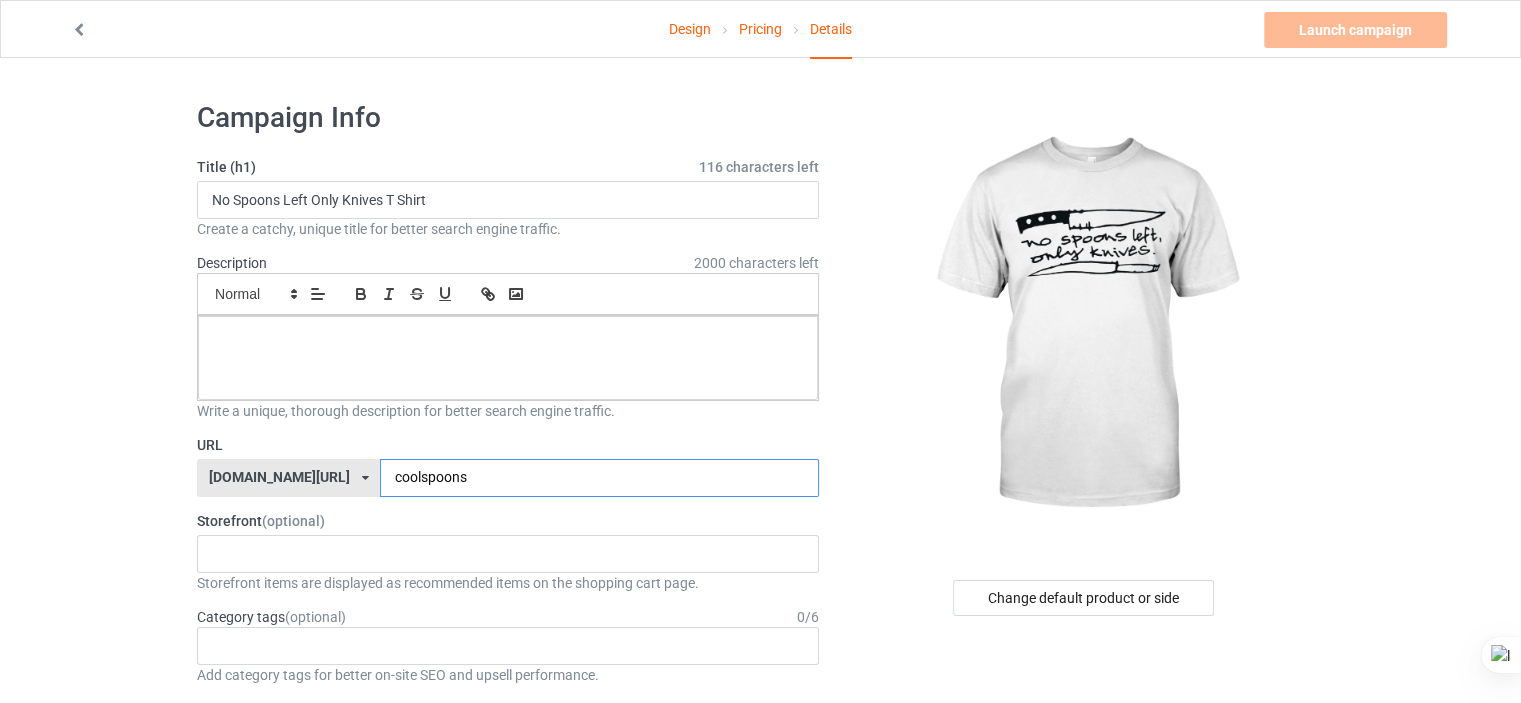 type on "coolspoons" 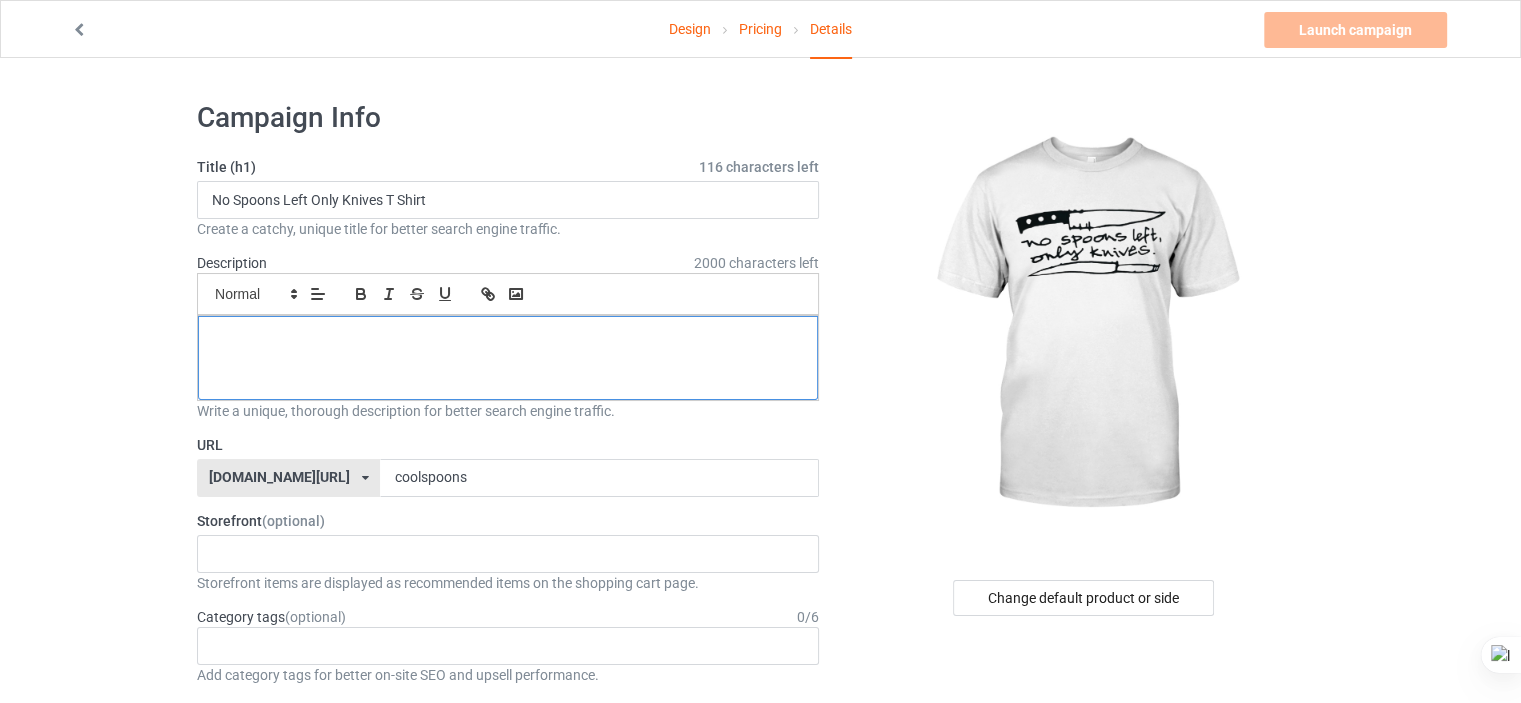 click at bounding box center (508, 338) 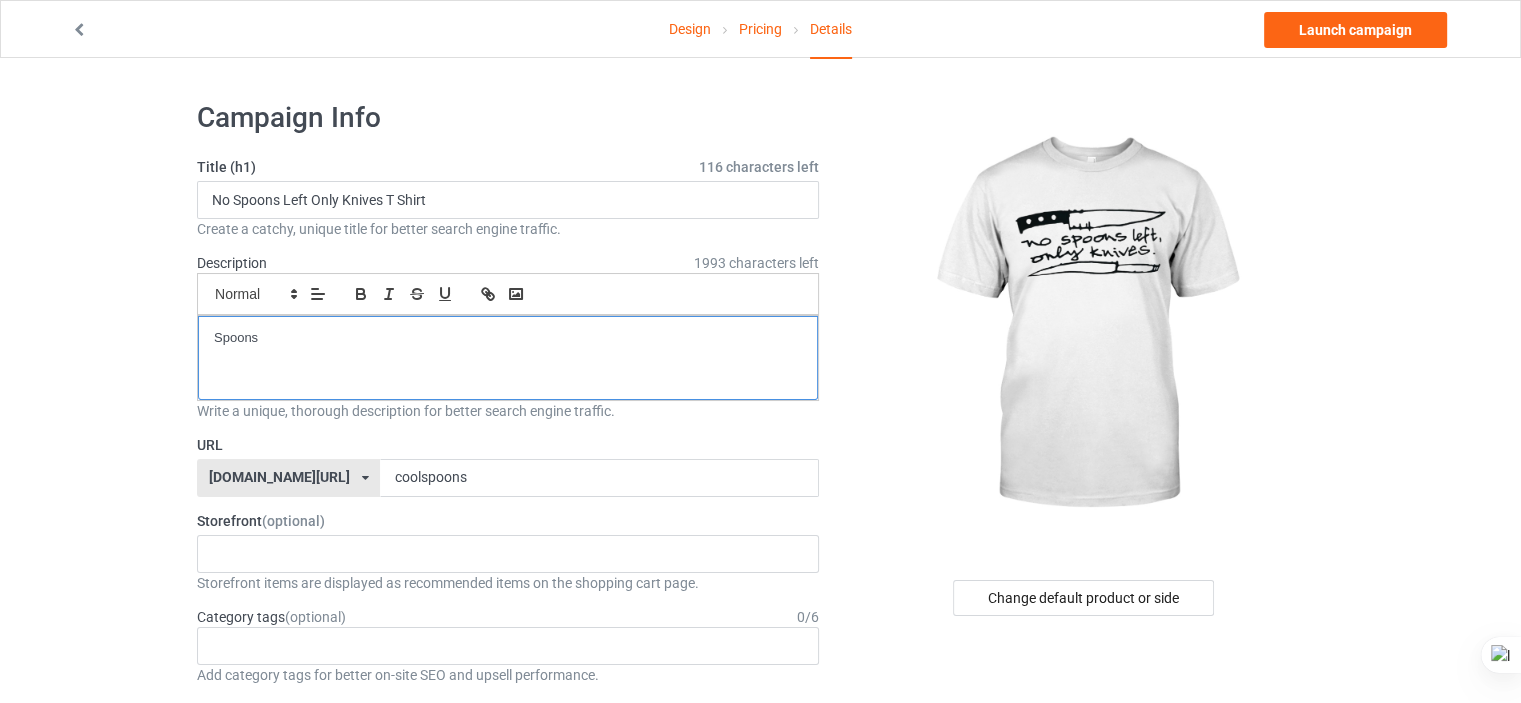 scroll, scrollTop: 0, scrollLeft: 0, axis: both 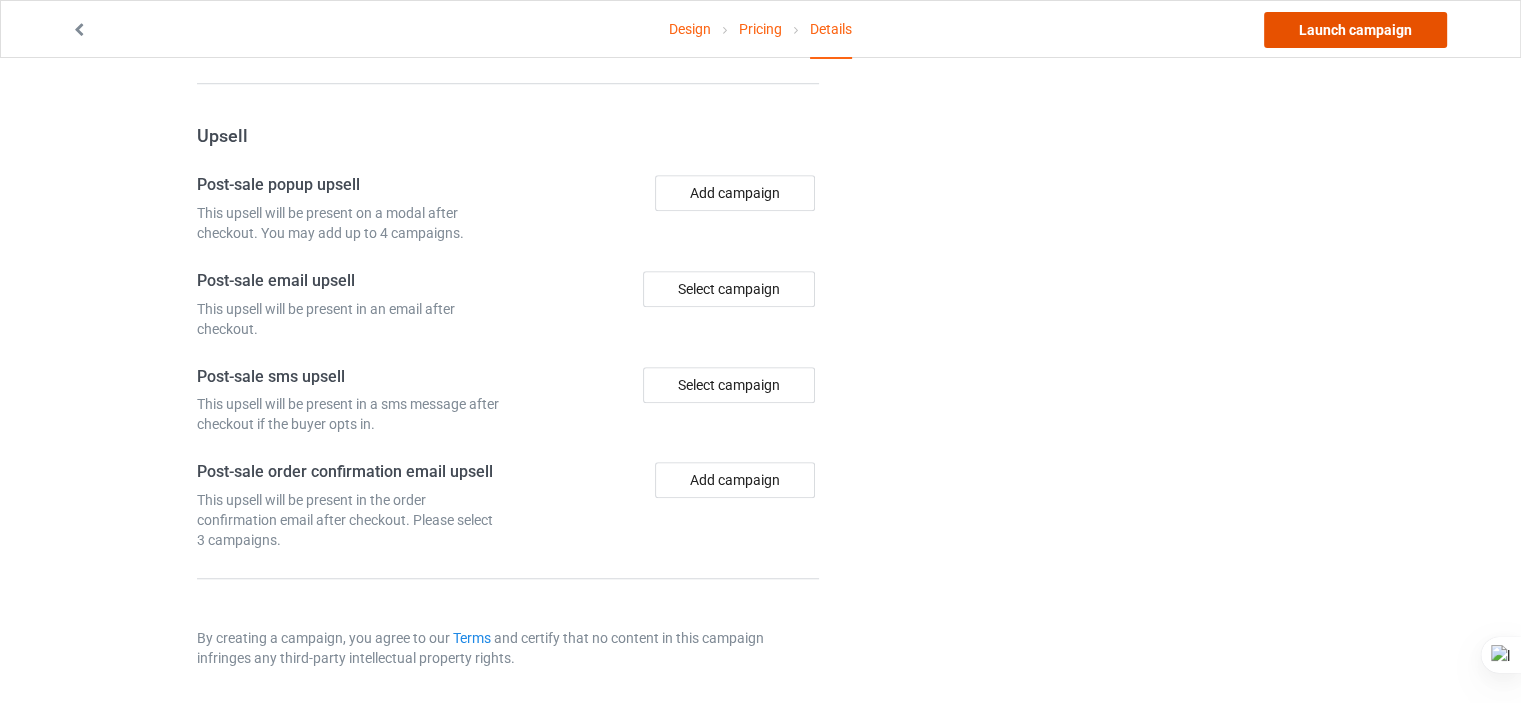 click on "Launch campaign" at bounding box center [1355, 30] 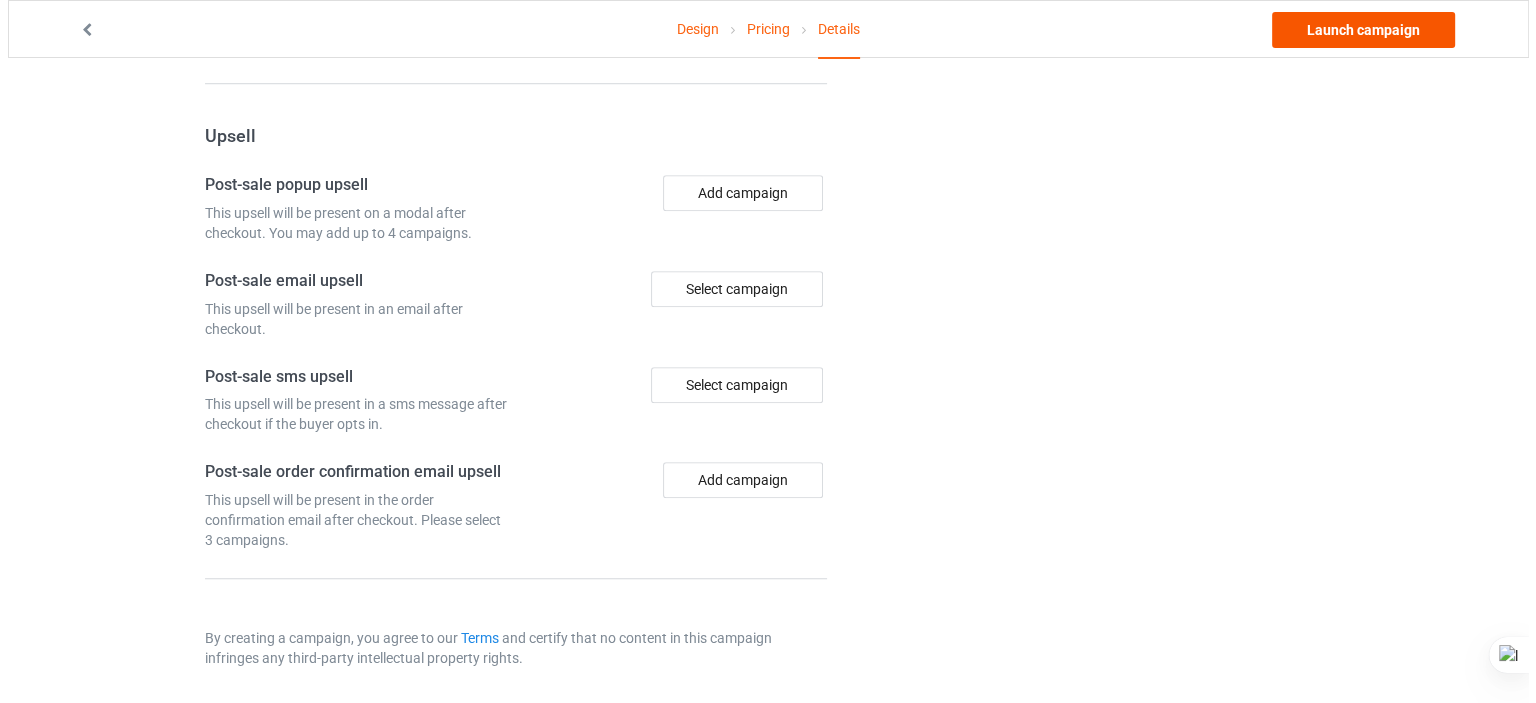 scroll, scrollTop: 0, scrollLeft: 0, axis: both 